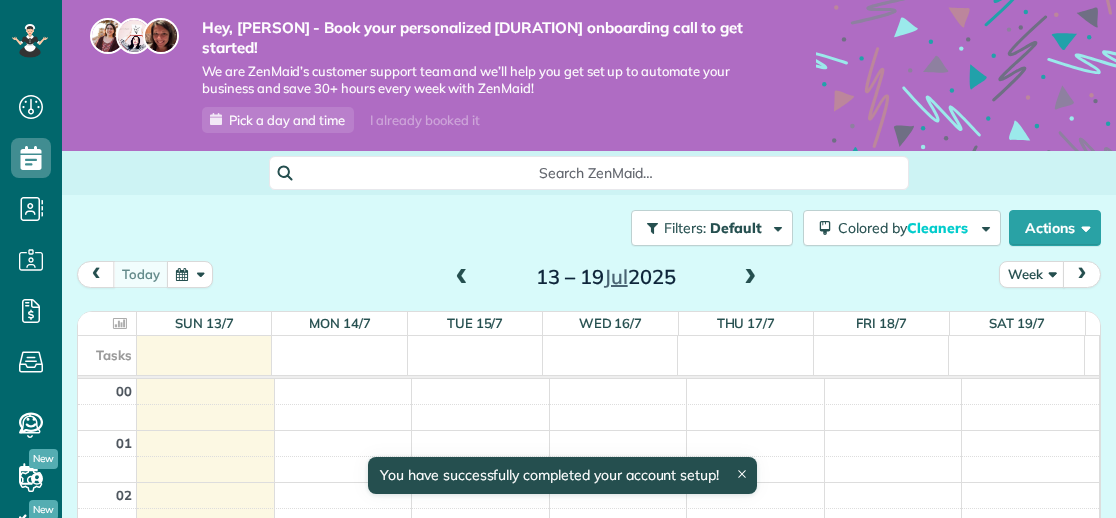 scroll, scrollTop: 0, scrollLeft: 0, axis: both 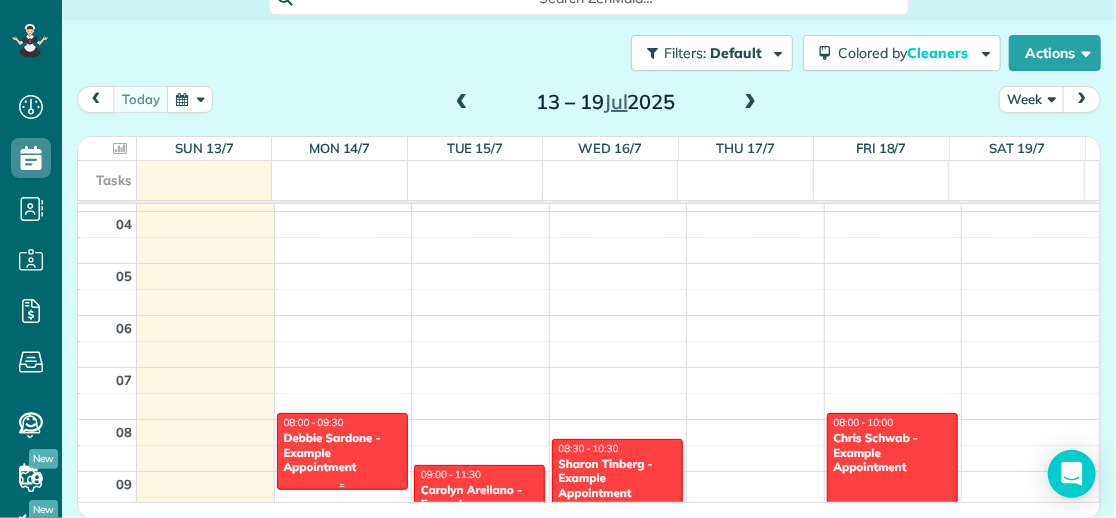 click on "Debbie Sardone - Example Appointment" at bounding box center [342, 452] 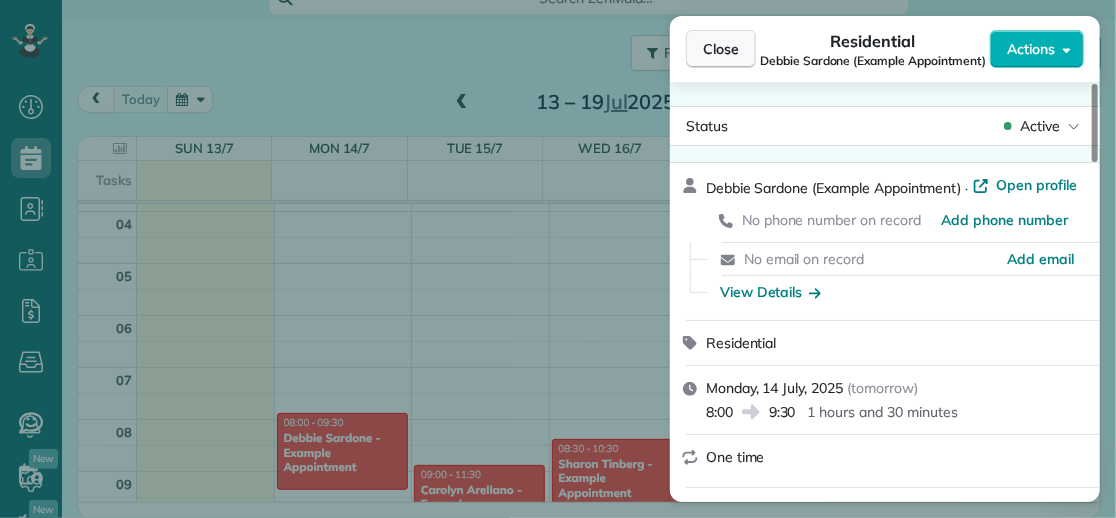 click on "Close" at bounding box center (721, 49) 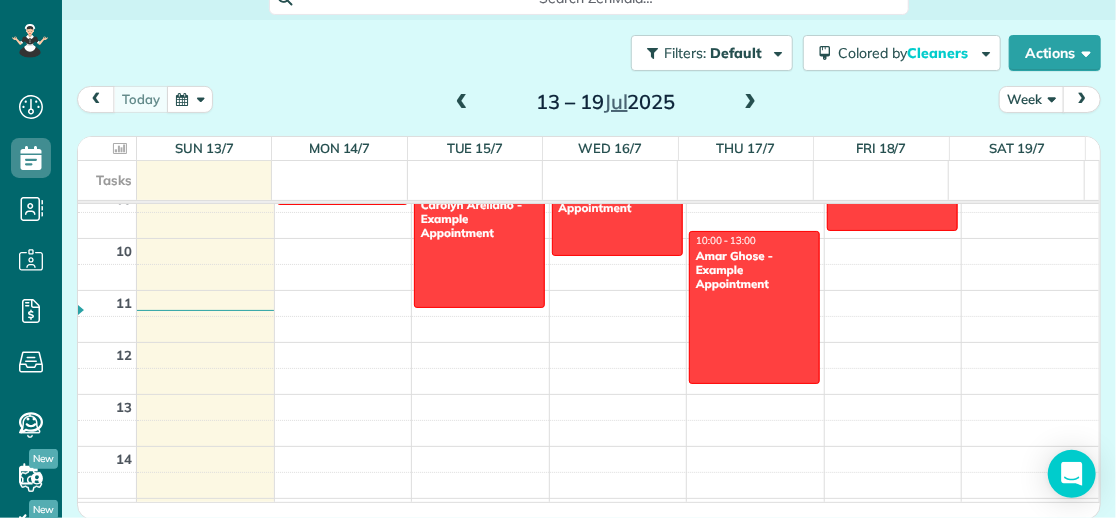 scroll, scrollTop: 500, scrollLeft: 0, axis: vertical 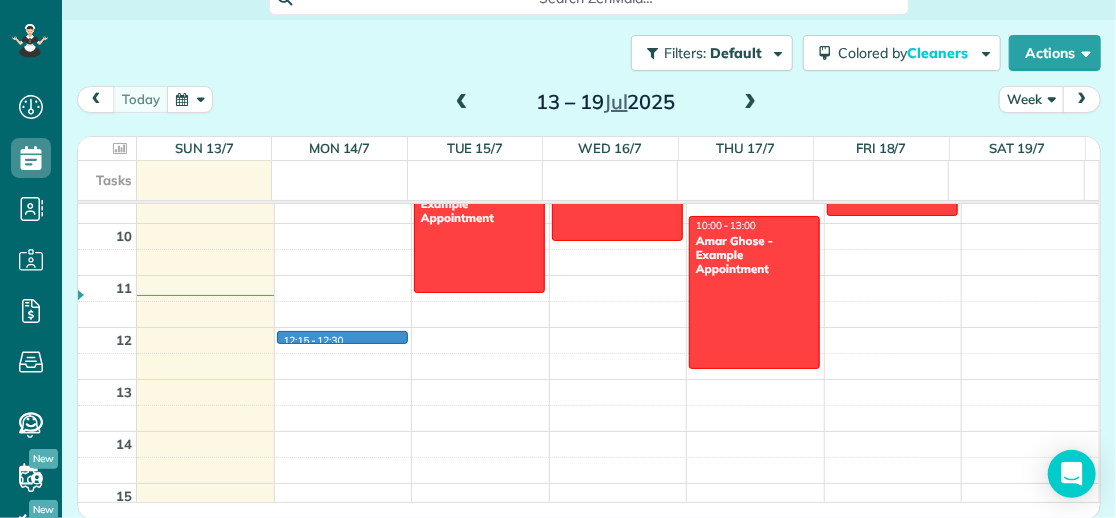 click on "00 01 02 03 04 05 06 07 08 09 10 11 12 13 14 15 16 17 18 19 20 21 22 23 12:15 - 12:30 08:00 - 09:30 Debbie Sardone - Example Appointment 1234 Wilshire Boulevard Los Angeles, CA 90017 09:00 - 11:30 Carolyn Arellano - Example Appointment 8970 Bolsa Avenue Westminster, CA 92683 08:30 - 10:30 Sharon Tinberg - Example Appointment 6375 West Charleston Boulevard Las Vegas, NV 89146 10:00 - 13:00 Amar Ghose - Example Appointment 673 Park Boulevard Palo Alto, CA 94306 08:00 - 10:00 Chris Schwab - Example Appointment 8920 Wilshire Boulevard Beverly Hills, CA 90211" at bounding box center [588, 327] 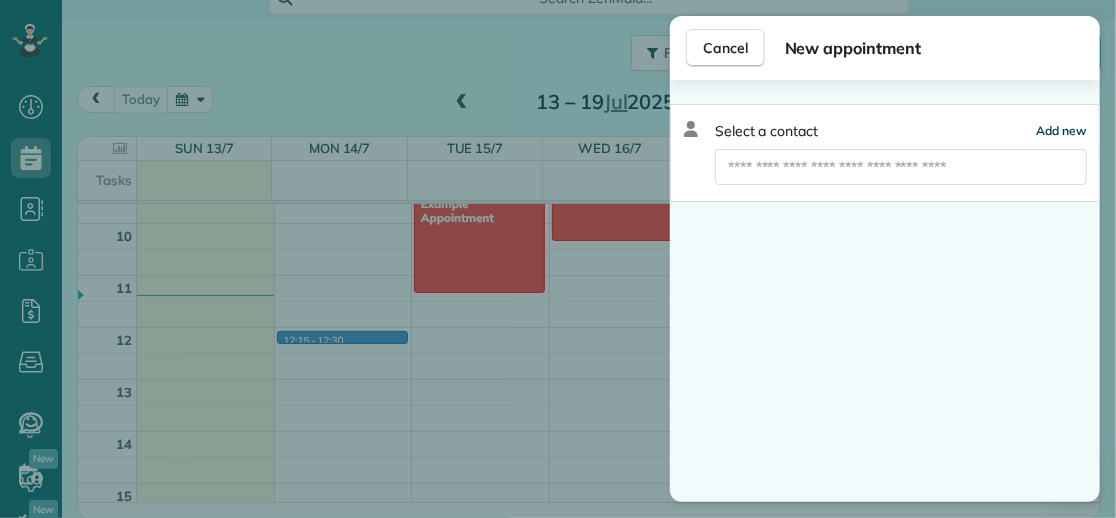 click on "Add new" at bounding box center [1061, 130] 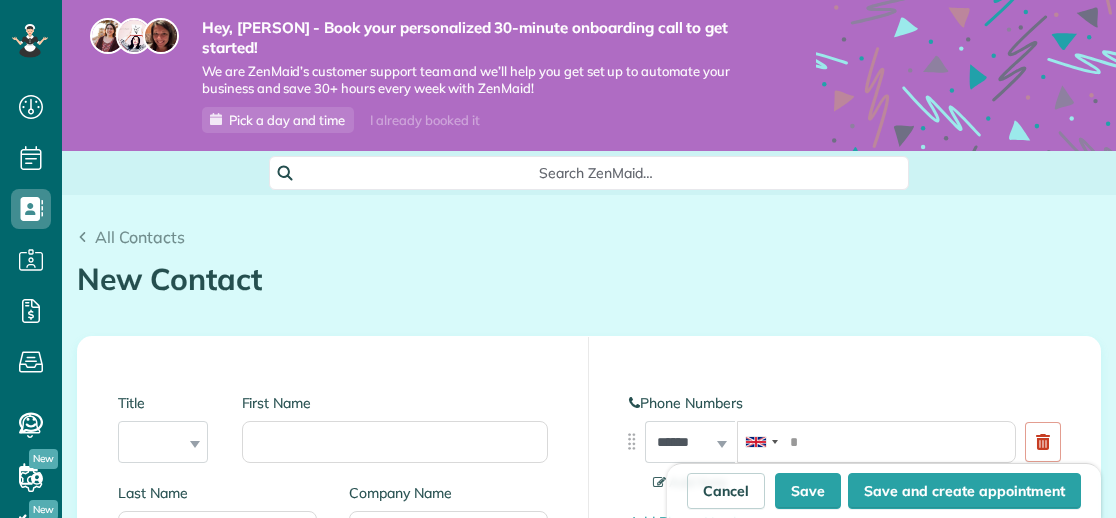 scroll, scrollTop: 0, scrollLeft: 0, axis: both 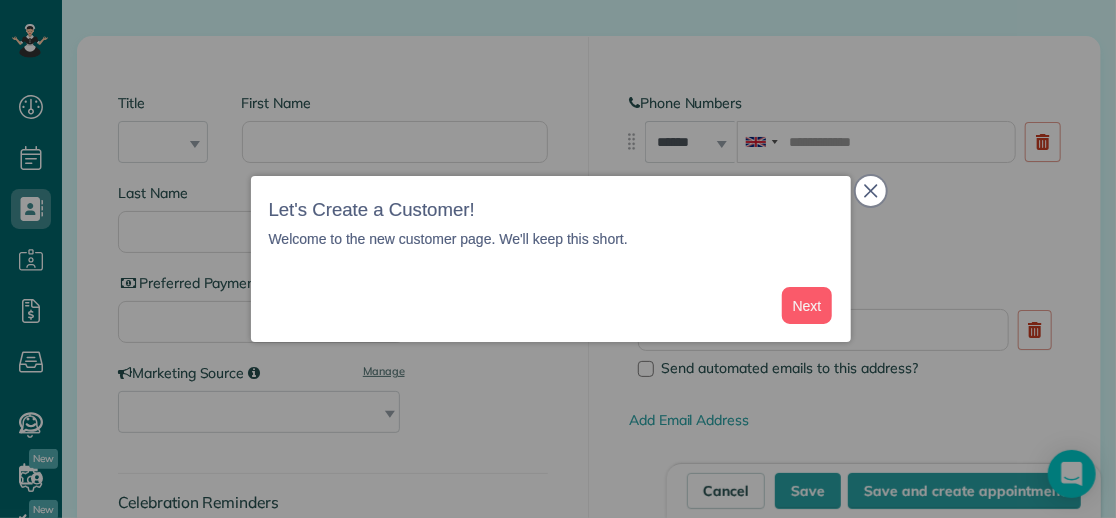 click 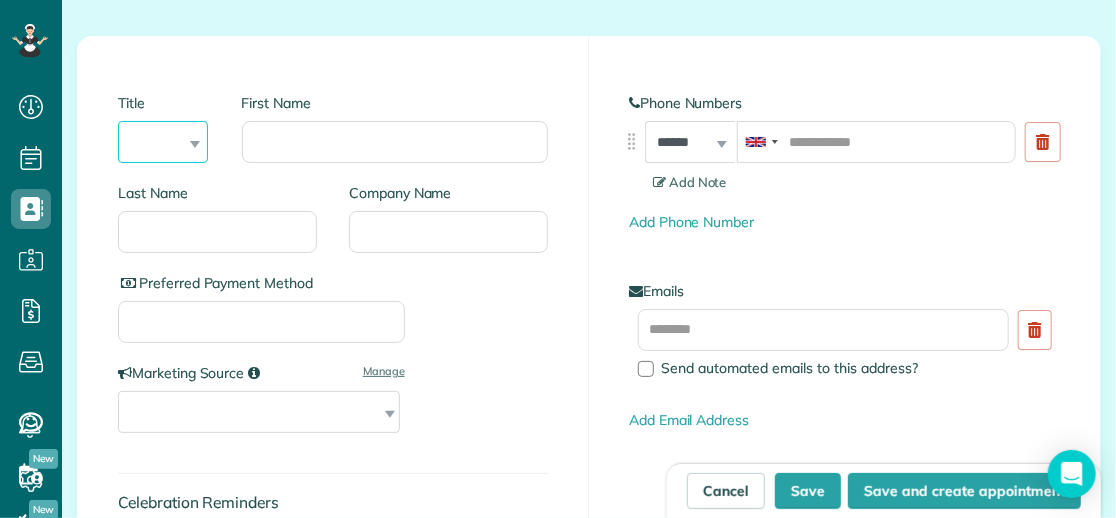 click on "***
****
***
***" at bounding box center (163, 142) 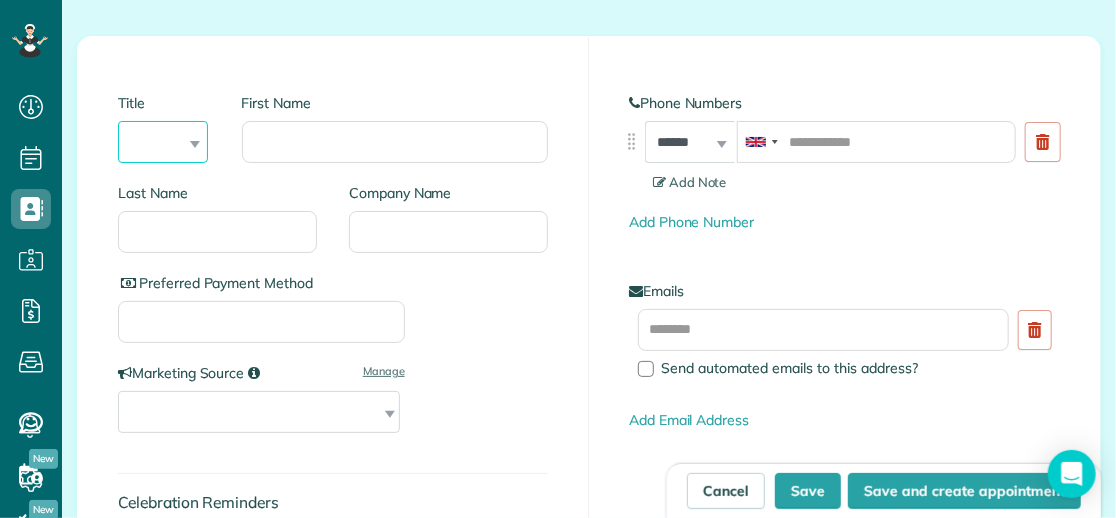 select on "***" 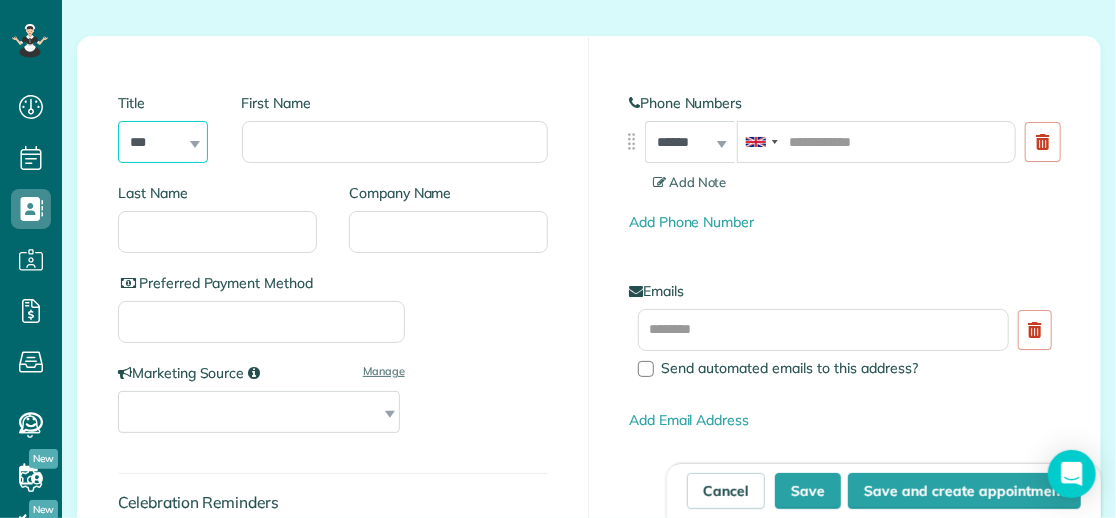 click on "***
****
***
***" at bounding box center (163, 142) 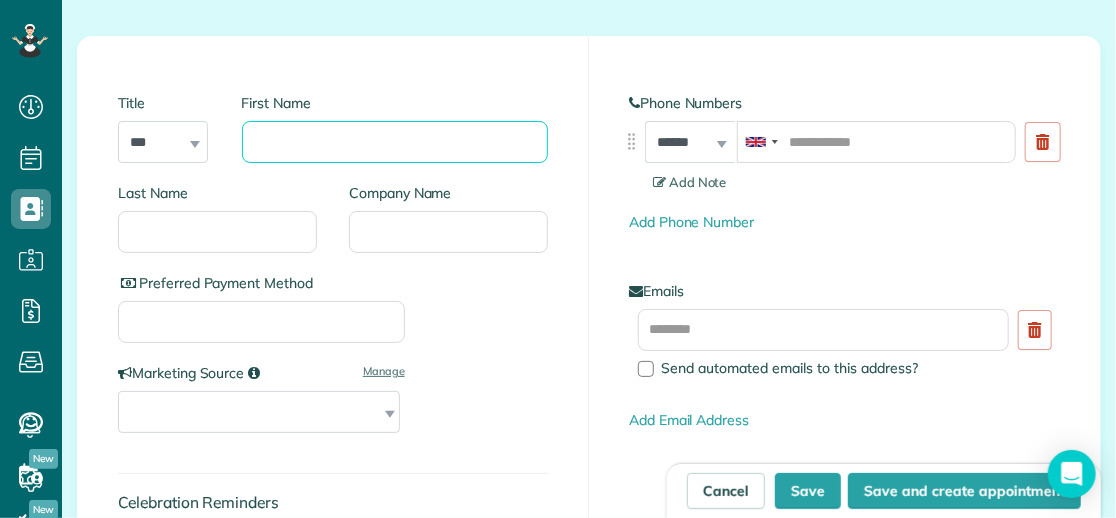 click on "First Name" at bounding box center [395, 142] 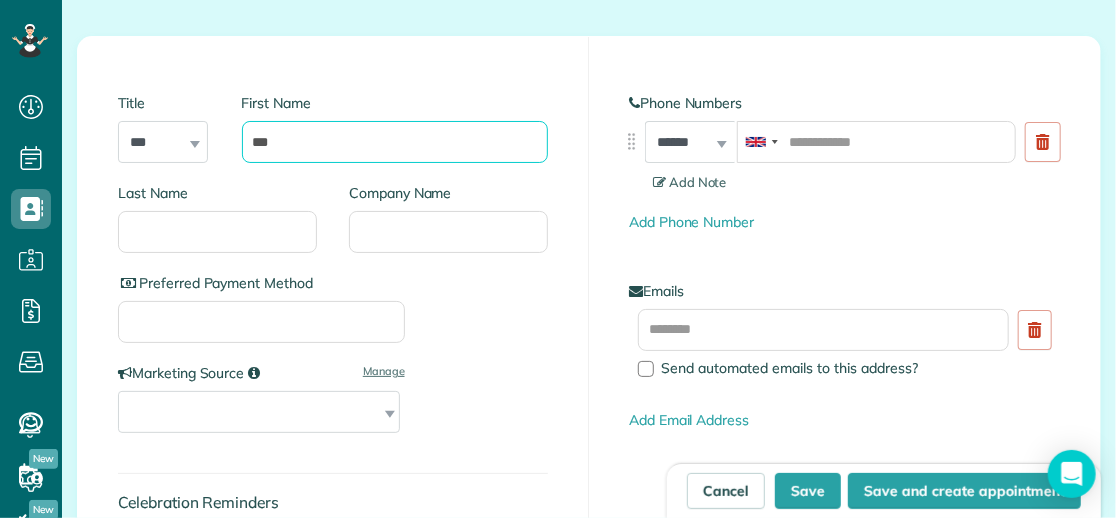 type on "***" 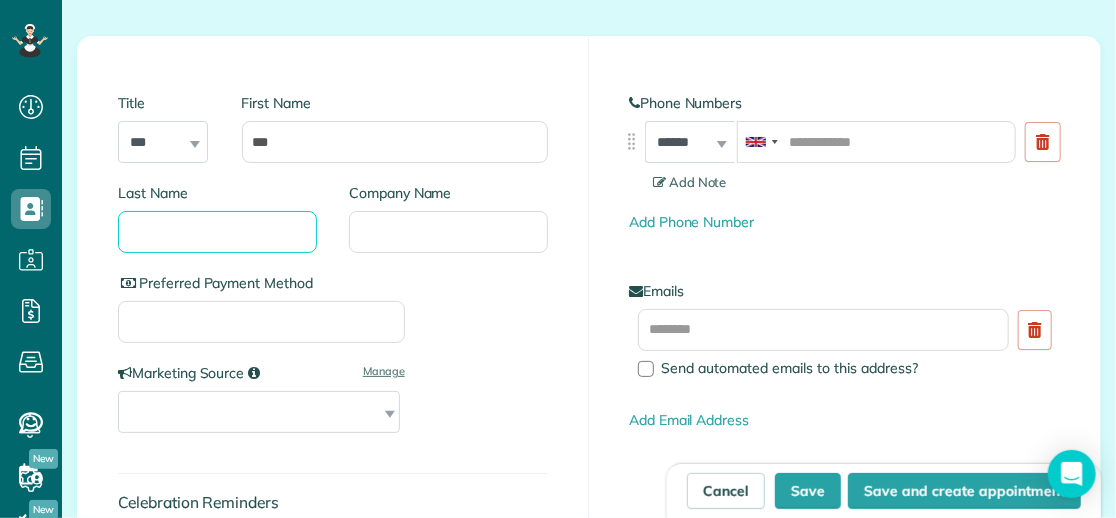 click on "Last Name" at bounding box center [217, 232] 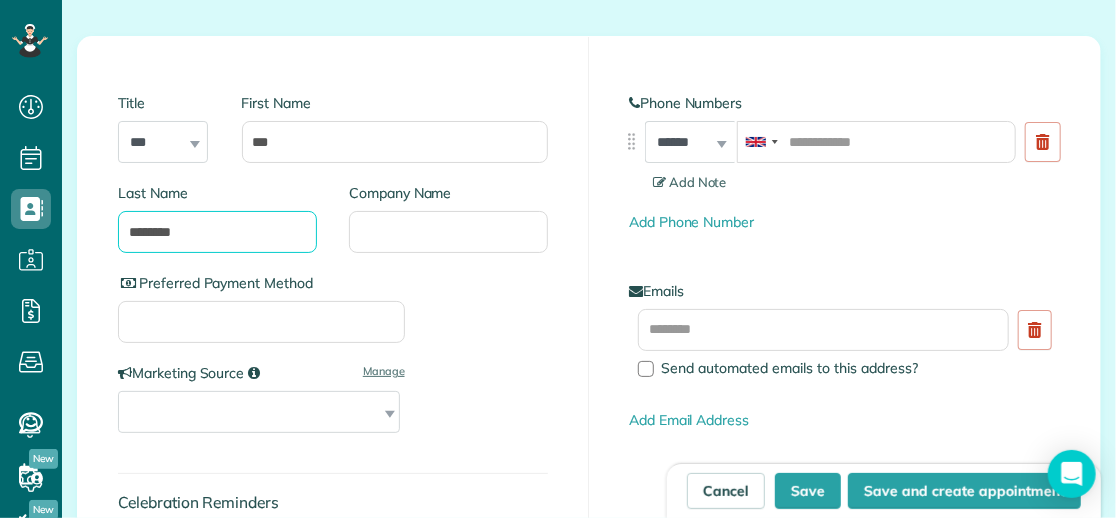 type on "********" 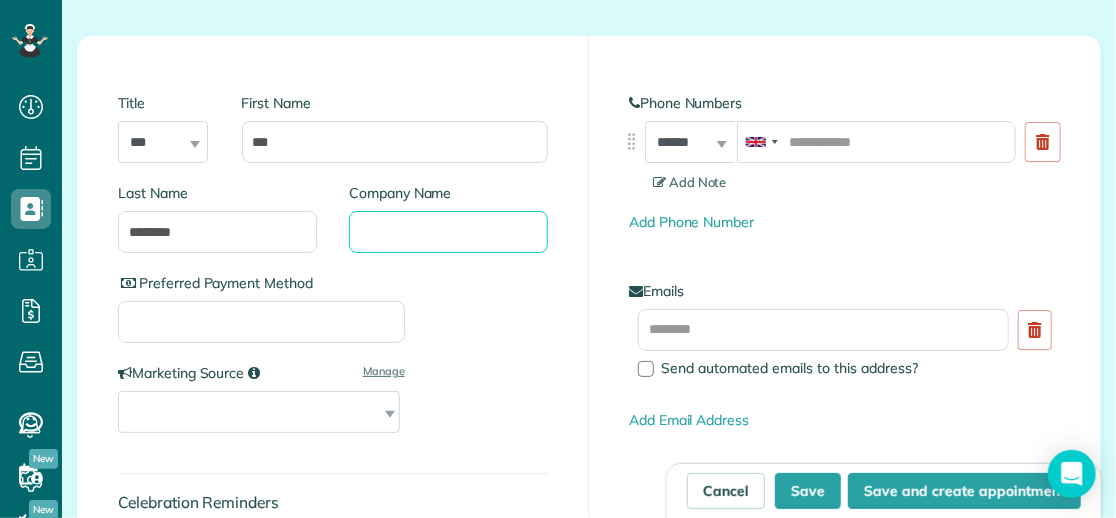 click on "Company Name" at bounding box center (448, 232) 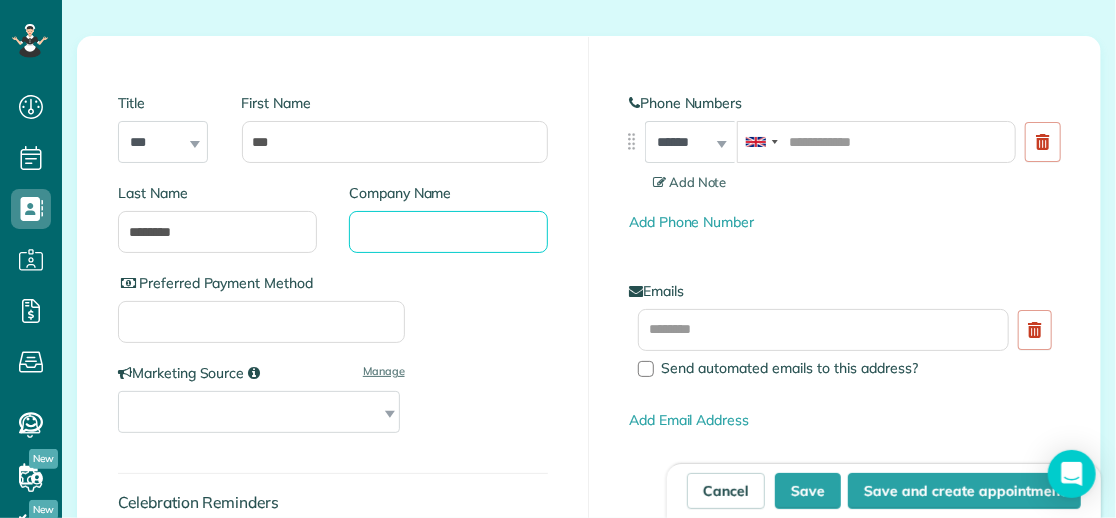 scroll, scrollTop: 400, scrollLeft: 0, axis: vertical 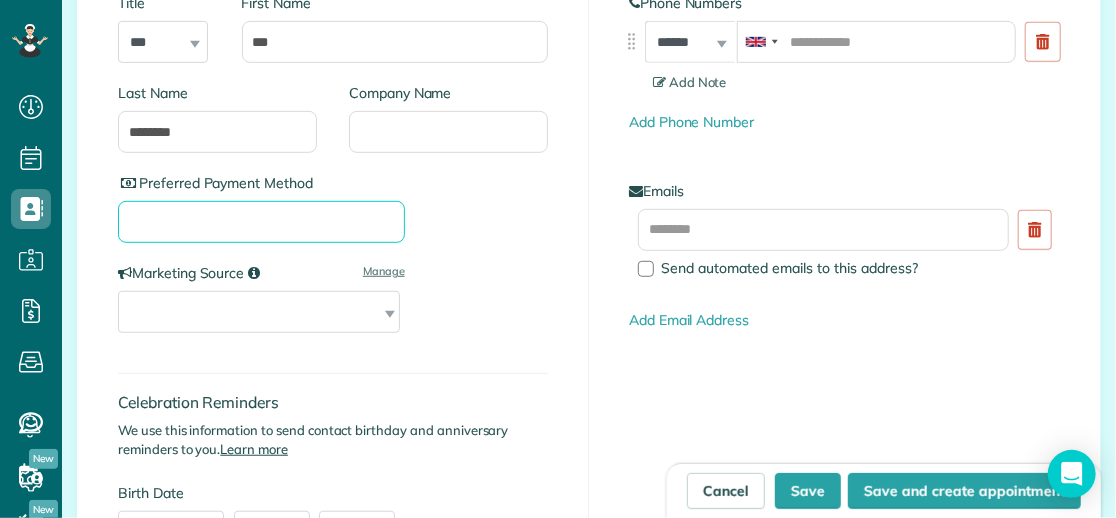 click on "Preferred Payment Method" at bounding box center [261, 222] 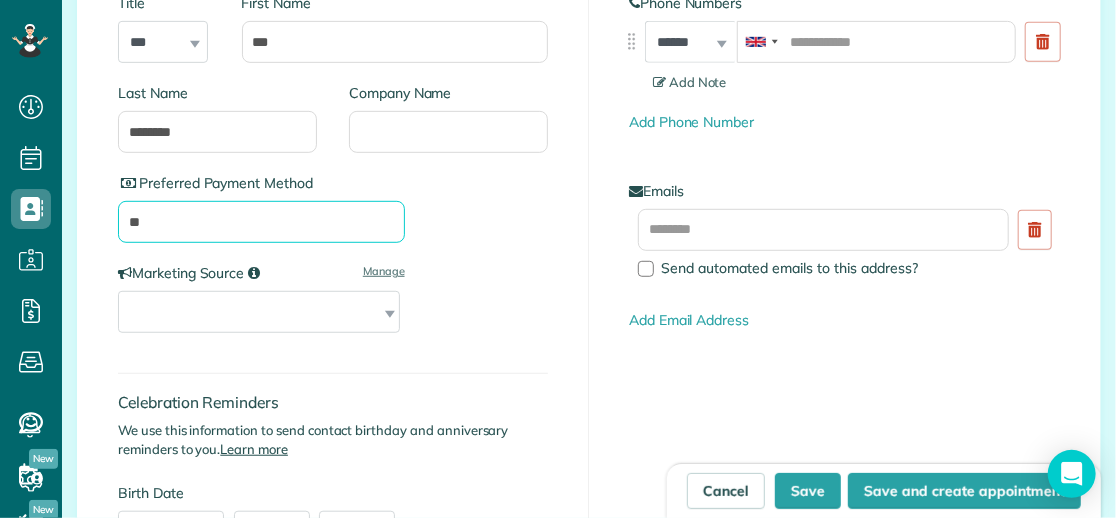 type on "*" 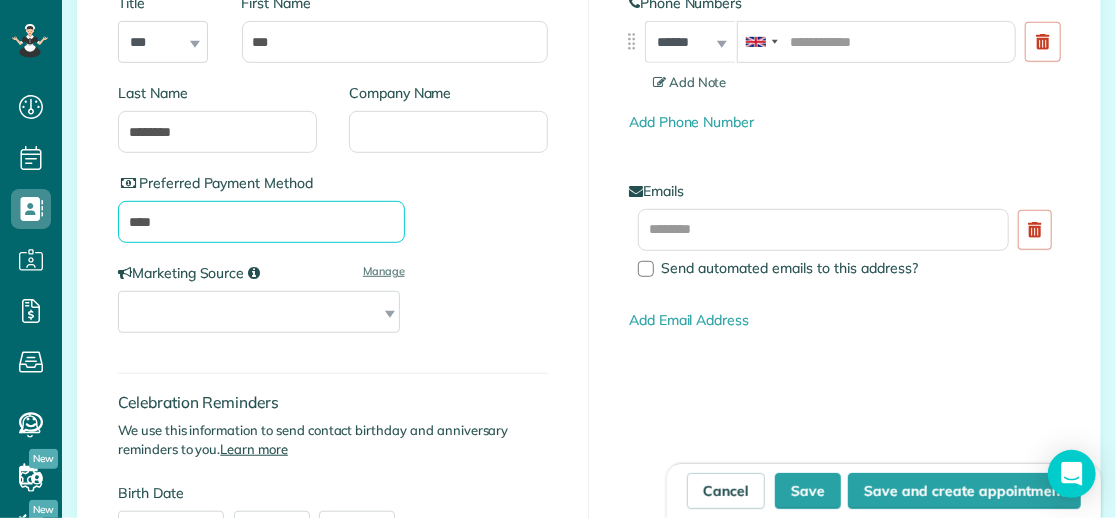 type on "****" 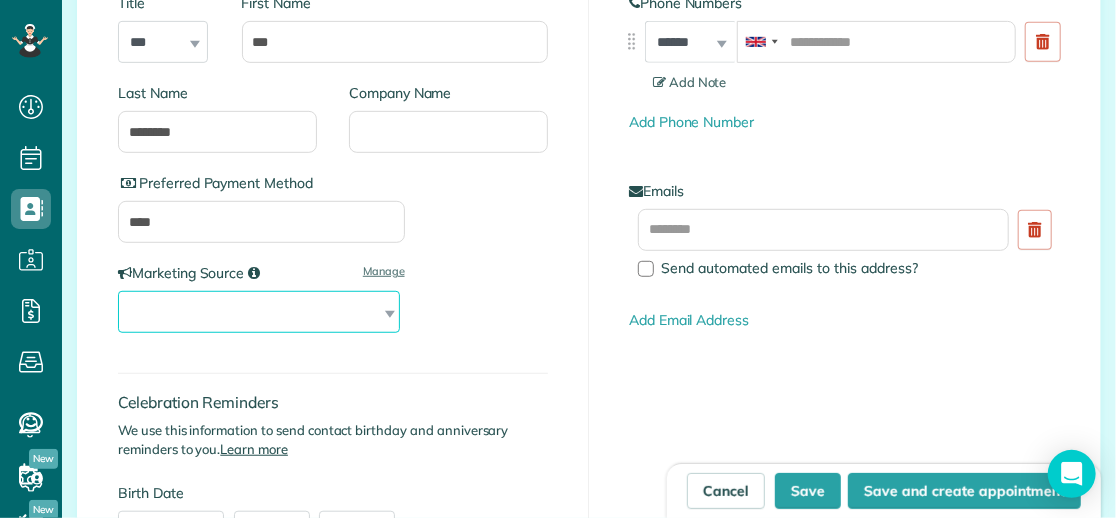 click on "**********" at bounding box center (259, 312) 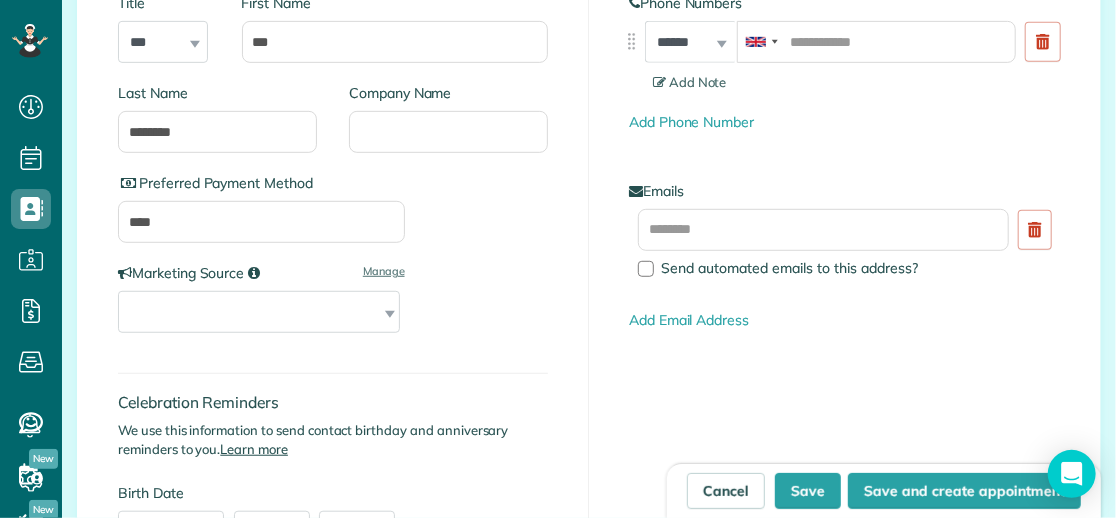 click on "**********" at bounding box center (333, 263) 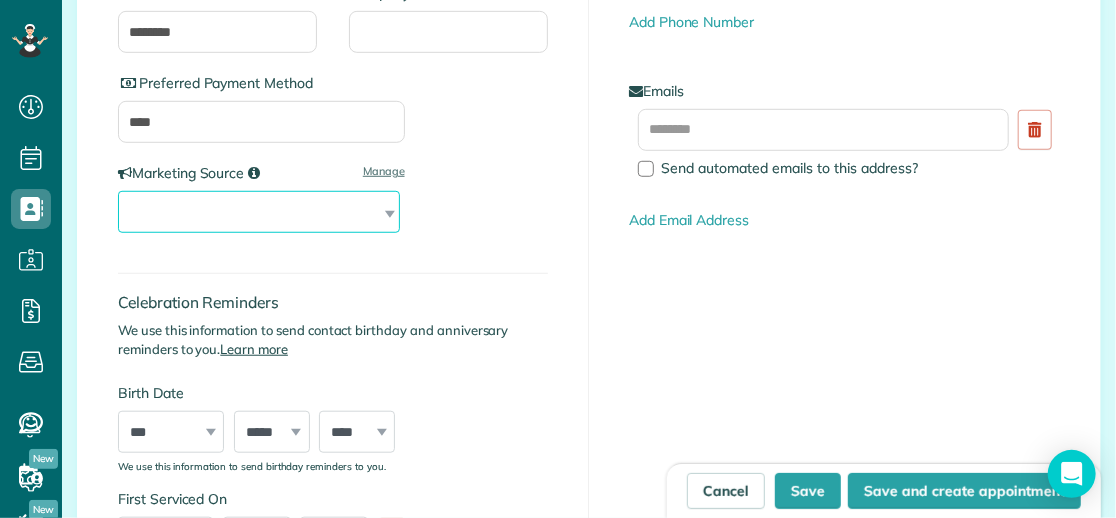 click on "**********" at bounding box center (259, 212) 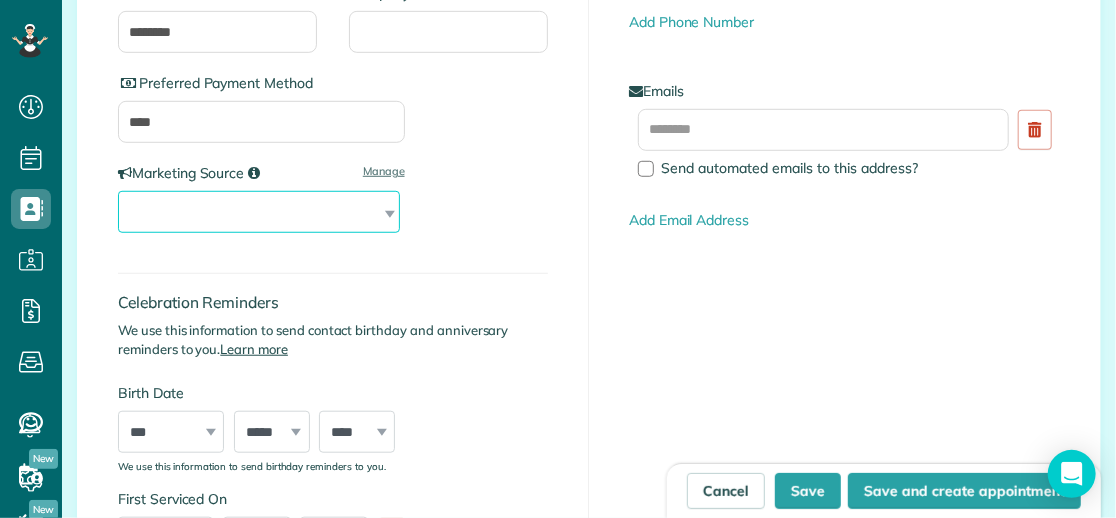 select on "**********" 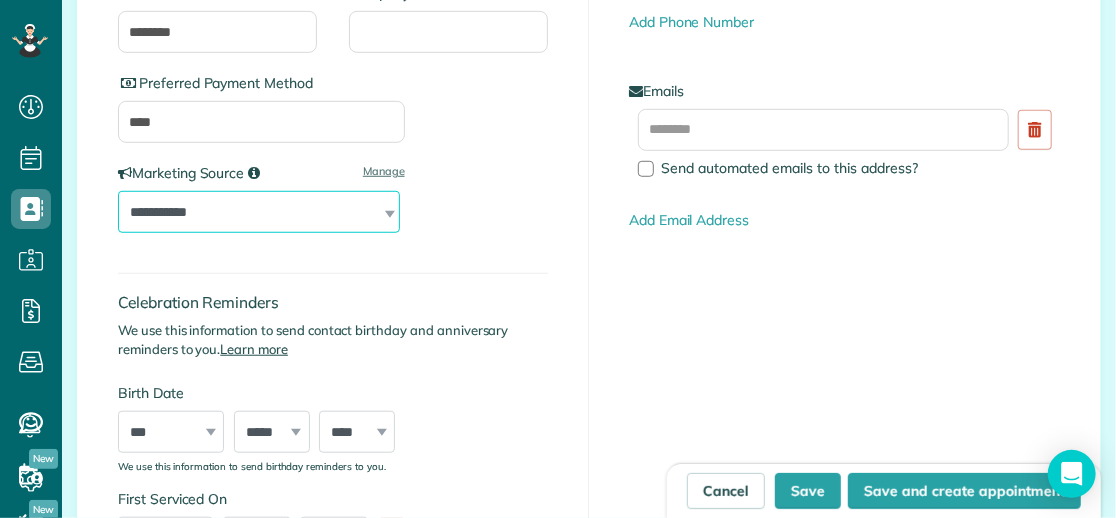 click on "**********" at bounding box center (259, 212) 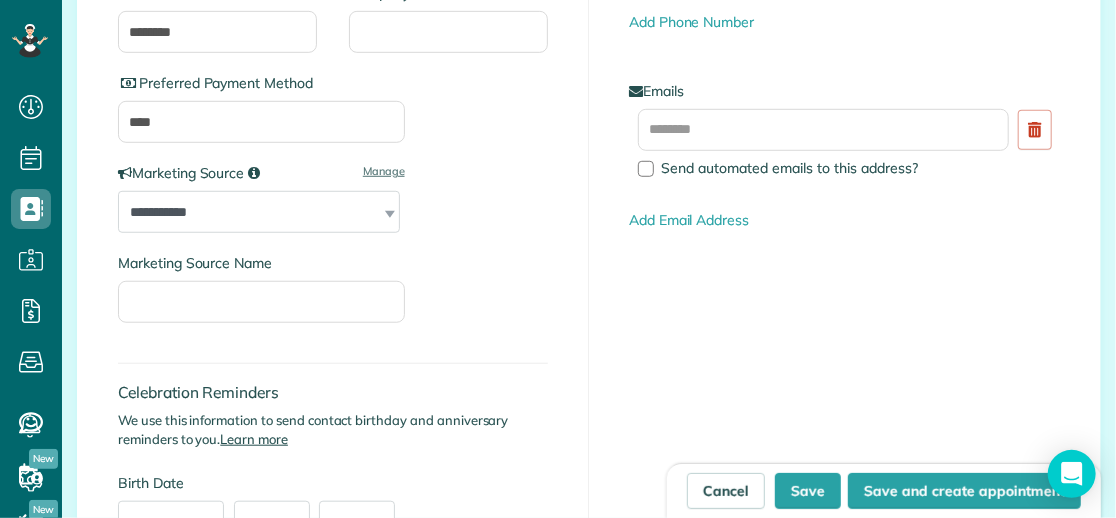 click on "**********" at bounding box center [261, 212] 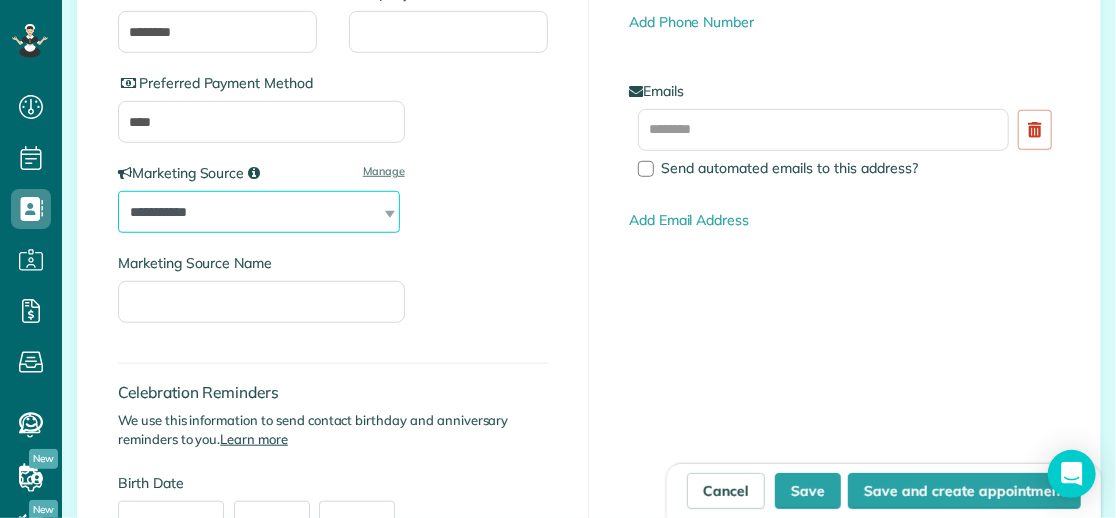 click on "**********" at bounding box center (259, 212) 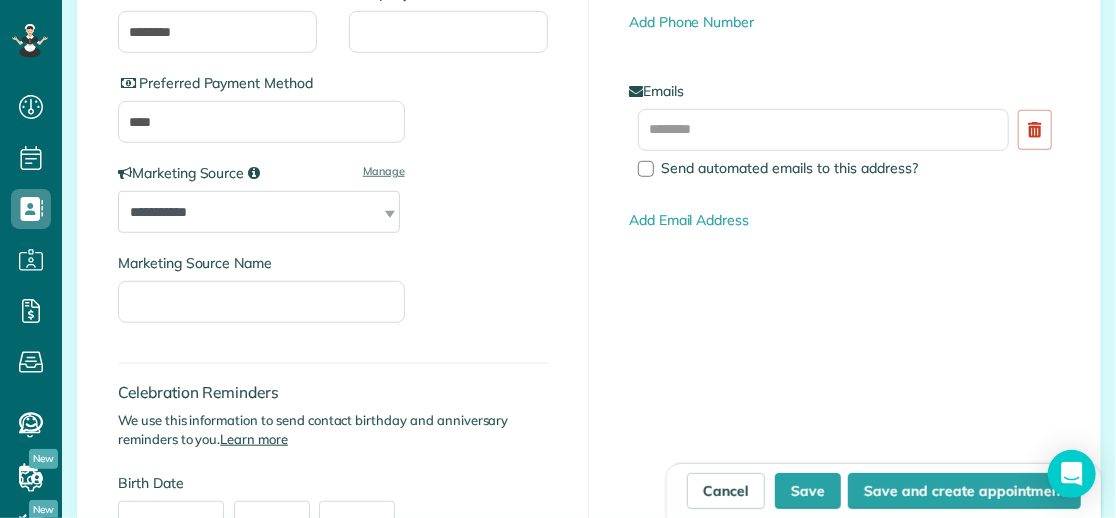 click on "**********" at bounding box center [333, 208] 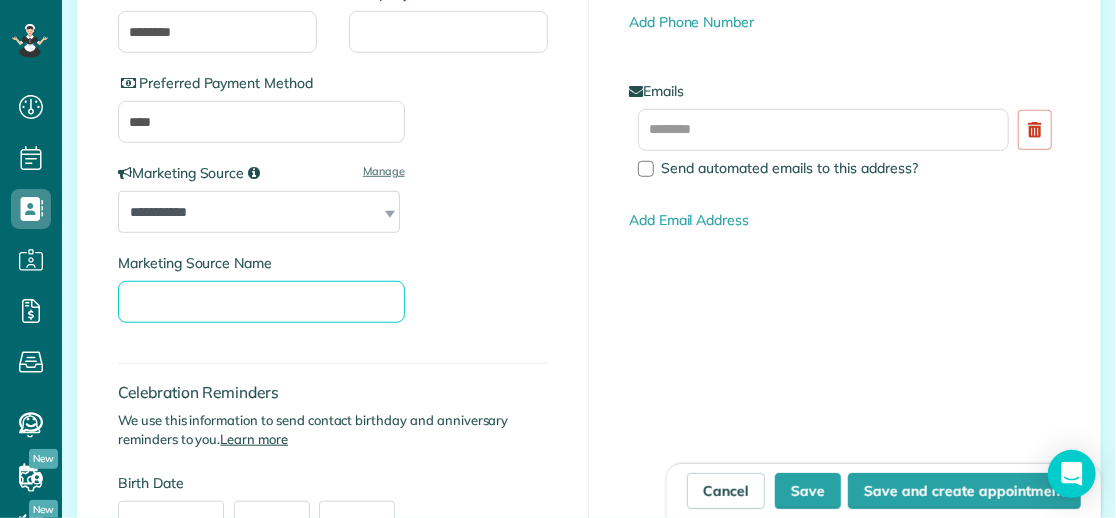 click on "Marketing Source Name" at bounding box center [261, 302] 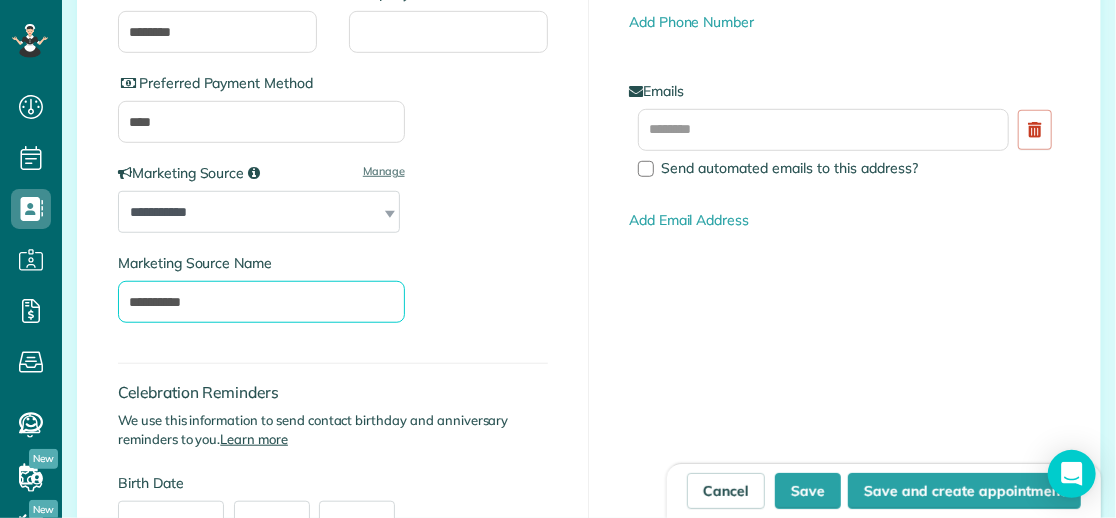 type on "**********" 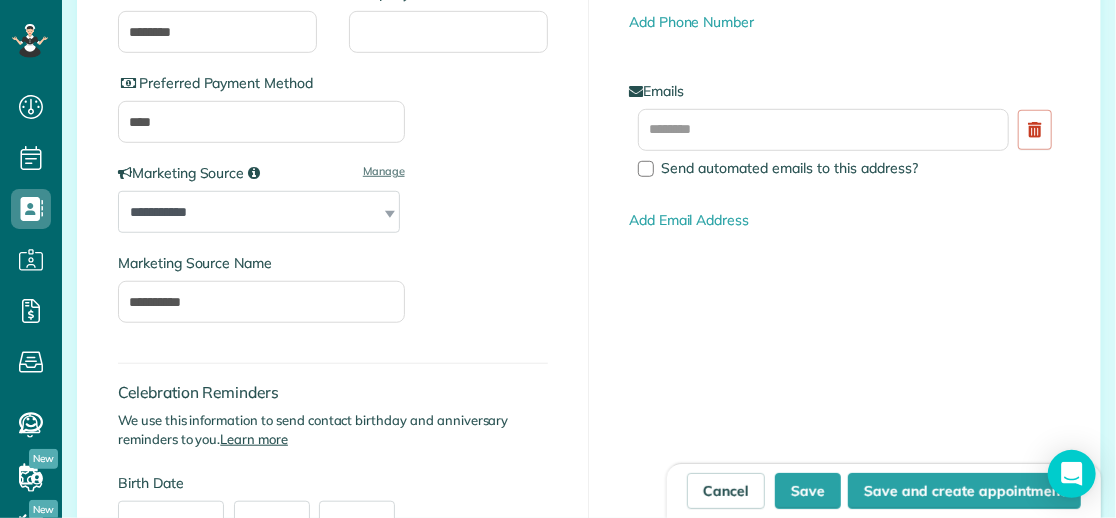 click on "**********" at bounding box center [333, 208] 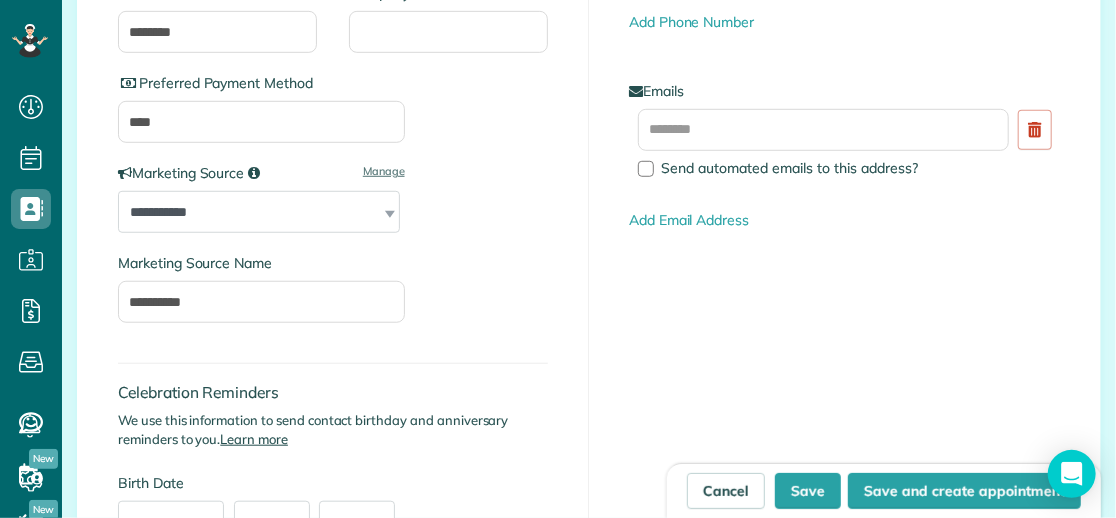 click on "Celebration Reminders
We use this information to send contact birthday and anniversary reminders to you.
Learn more
Birth Date
***
*
*
*
*
*
*
*
*
*
**
**
**
**
**
**
**
**
**
**
**
**
**
**
**
**
**
**
**
**
**
**
*****
*******
********
*****
*****
***
****
****
******
*********
*******
********
********
****
****
****
****
****
****
****
****
****
****
****
****
****
****
****
****
****
****
****
****
****
****
****
****
****
****
****
****
****
****
****
****
****
****
****
****
****
****
****
****
****
****
****
****
****
****
****
****
****
****
****
****
****
****
****
****
****
****
****
****
****" at bounding box center [333, 452] 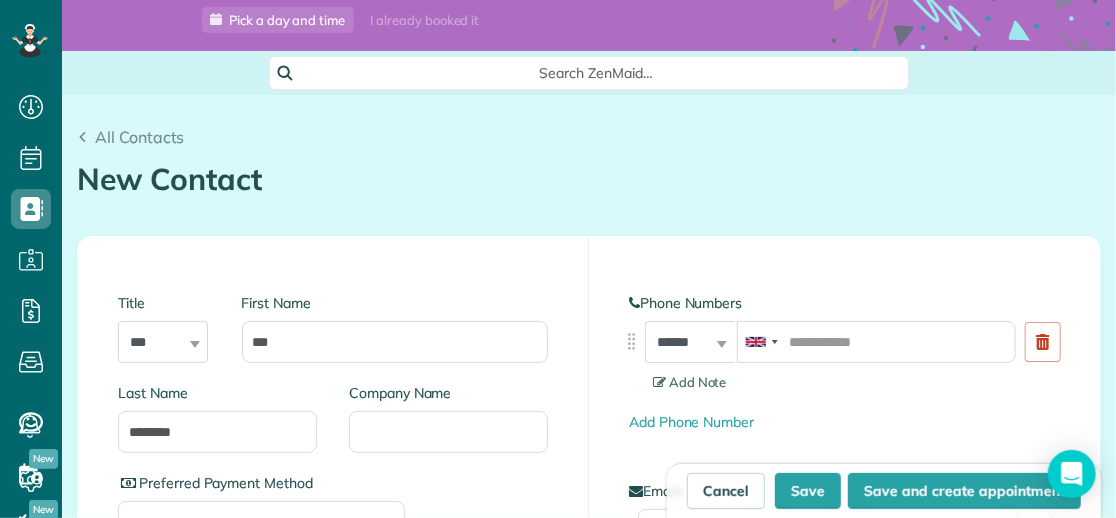 scroll, scrollTop: 300, scrollLeft: 0, axis: vertical 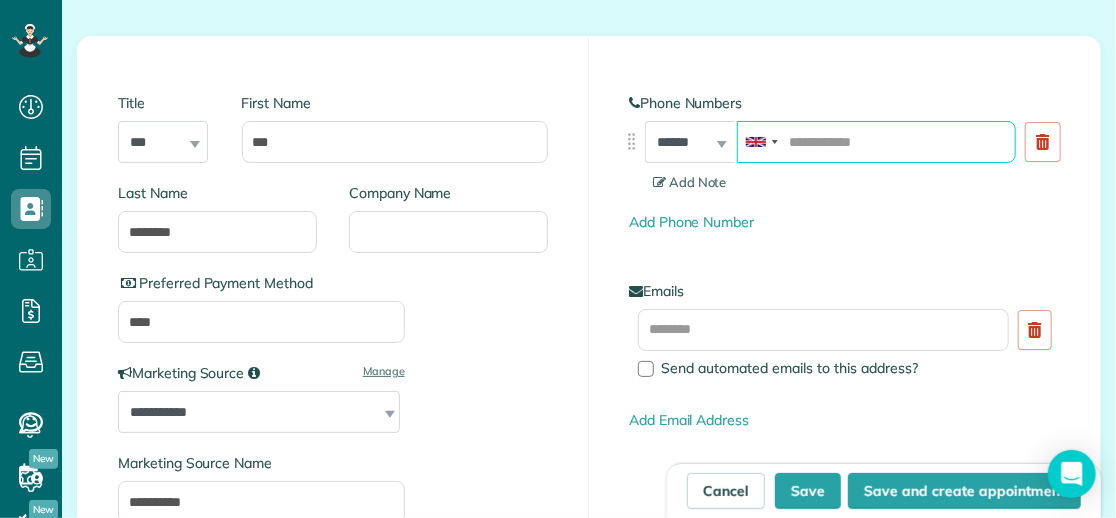click at bounding box center (876, 142) 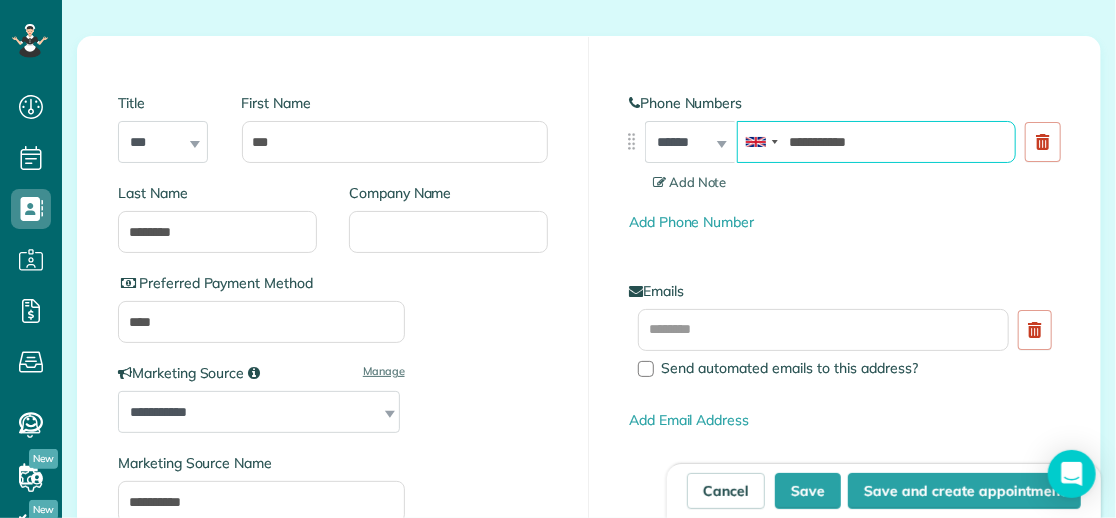 type on "**********" 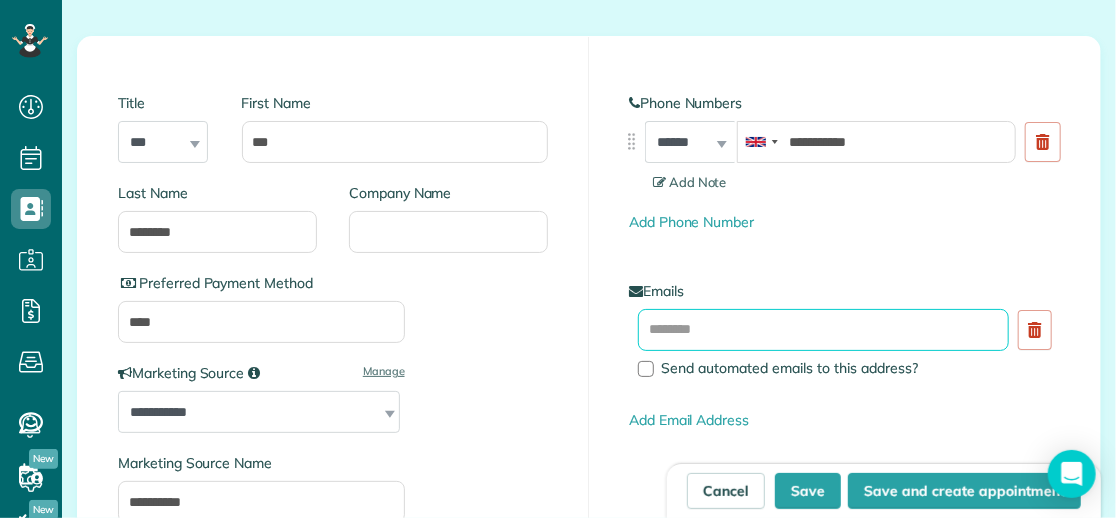 click at bounding box center (823, 330) 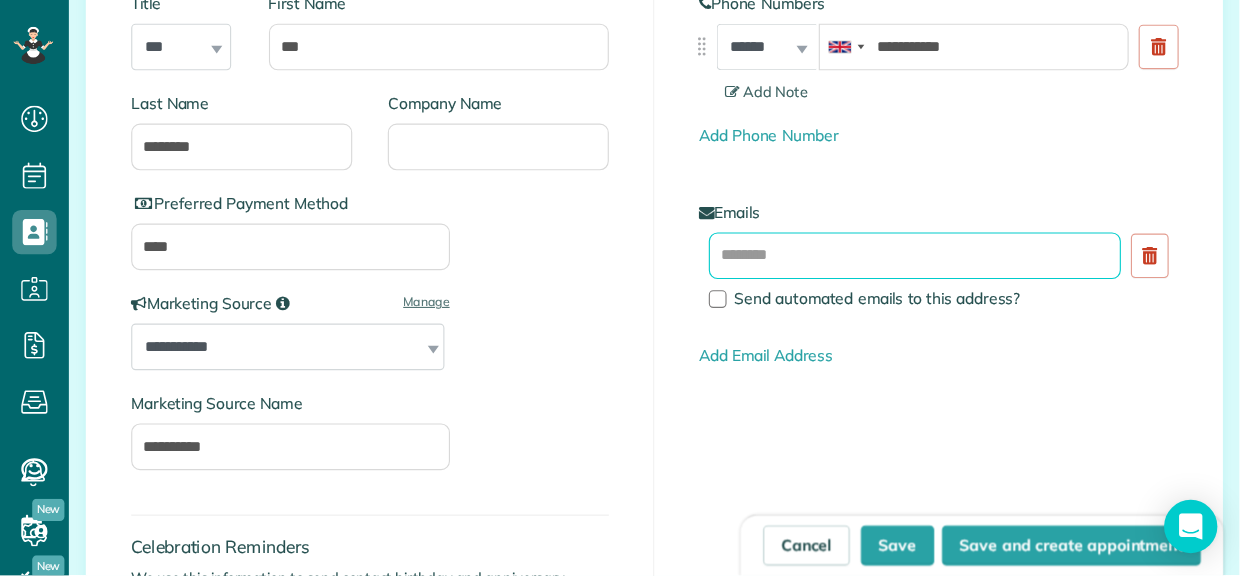 scroll, scrollTop: 300, scrollLeft: 0, axis: vertical 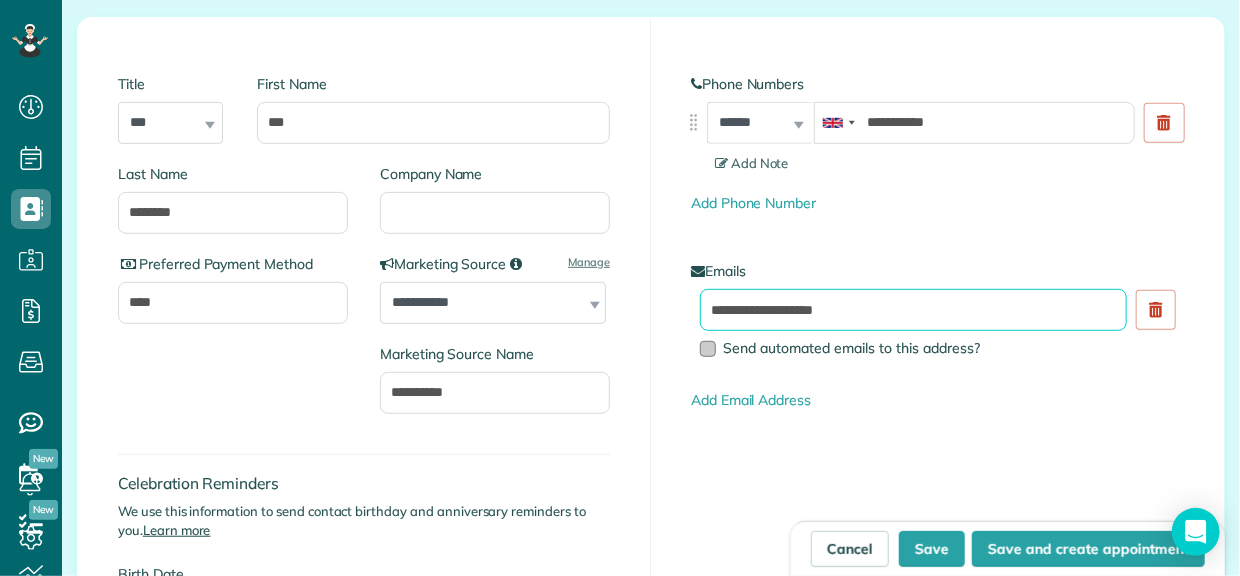 type on "**********" 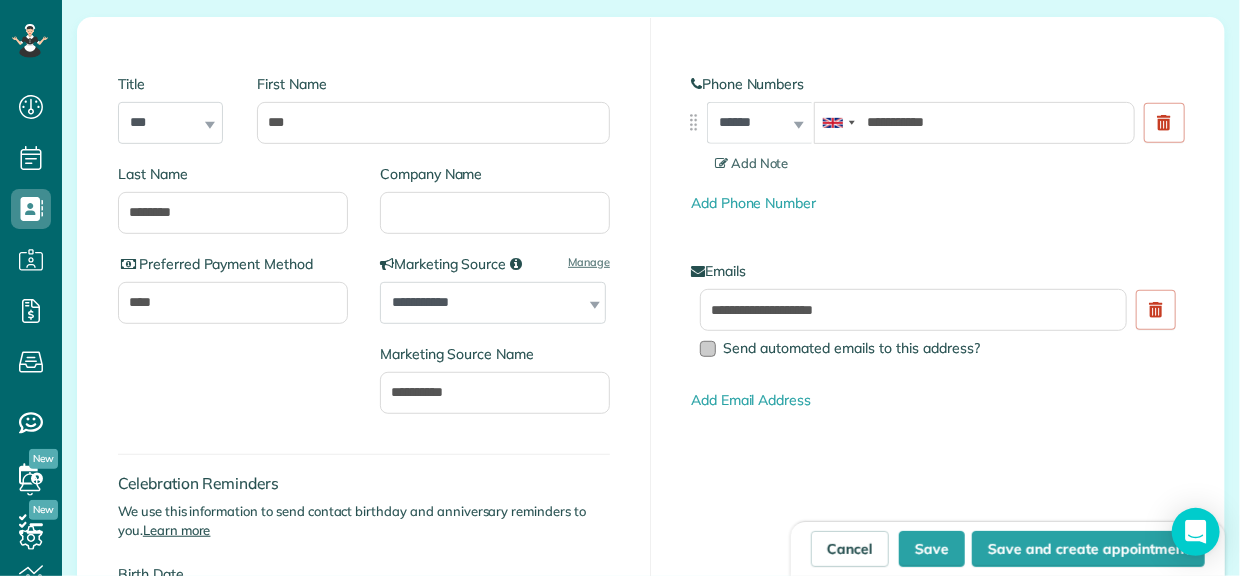 click at bounding box center [708, 349] 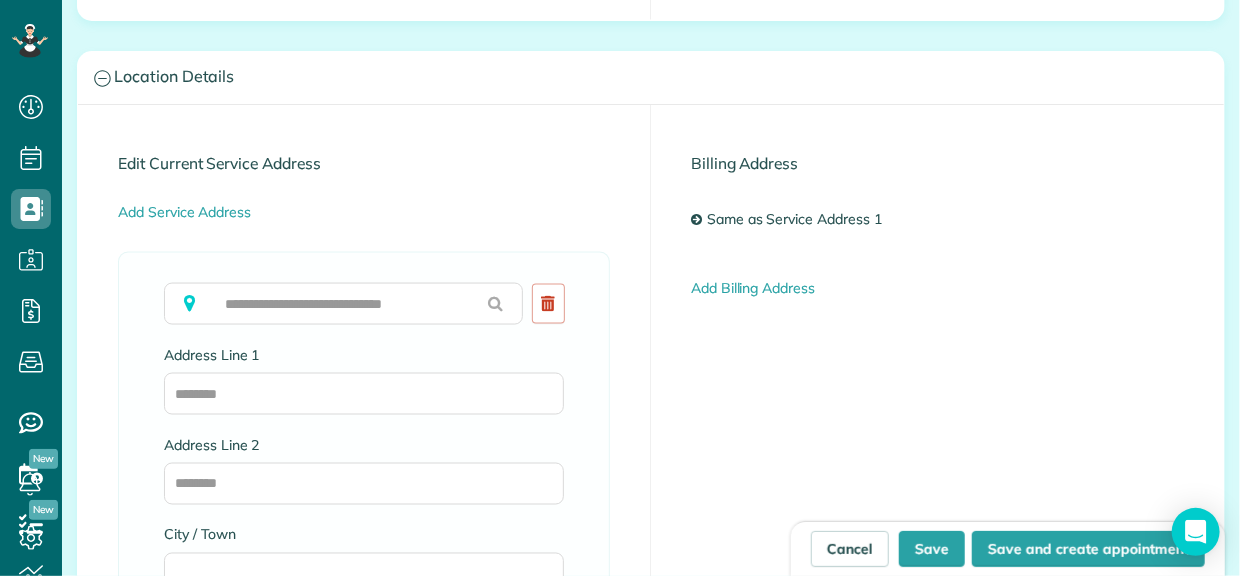 scroll, scrollTop: 1189, scrollLeft: 0, axis: vertical 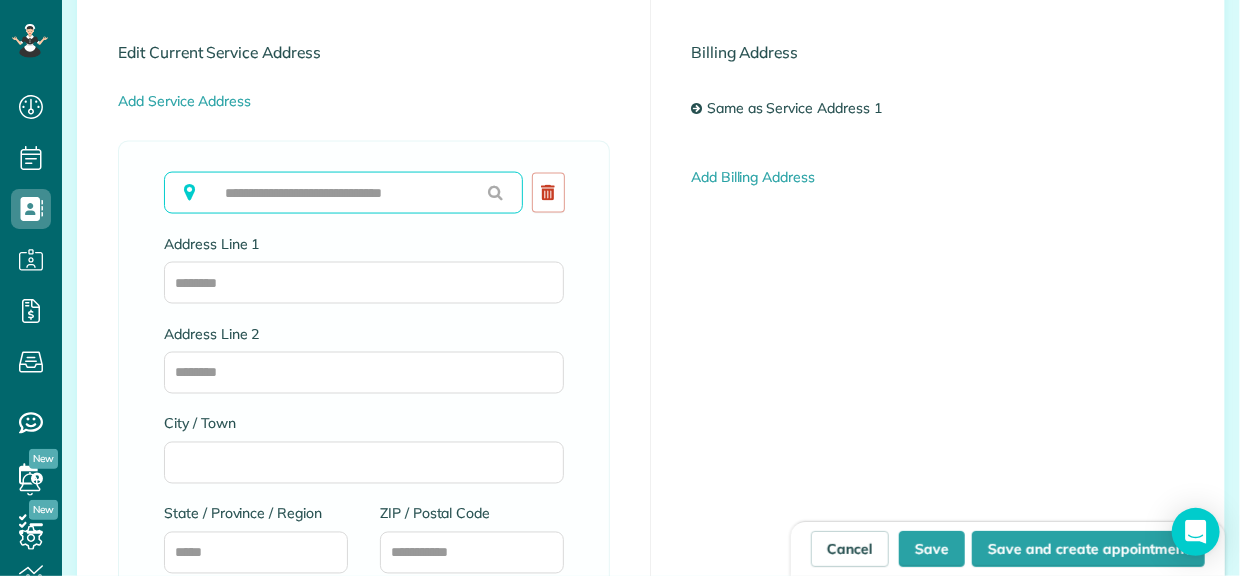 click at bounding box center (343, 193) 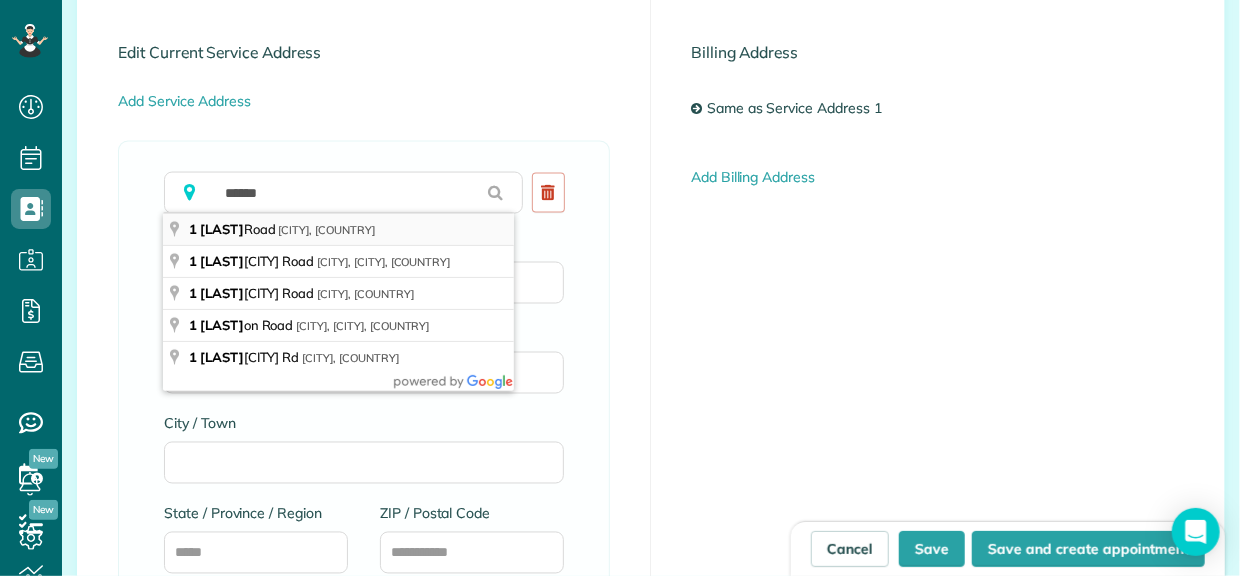 type on "**********" 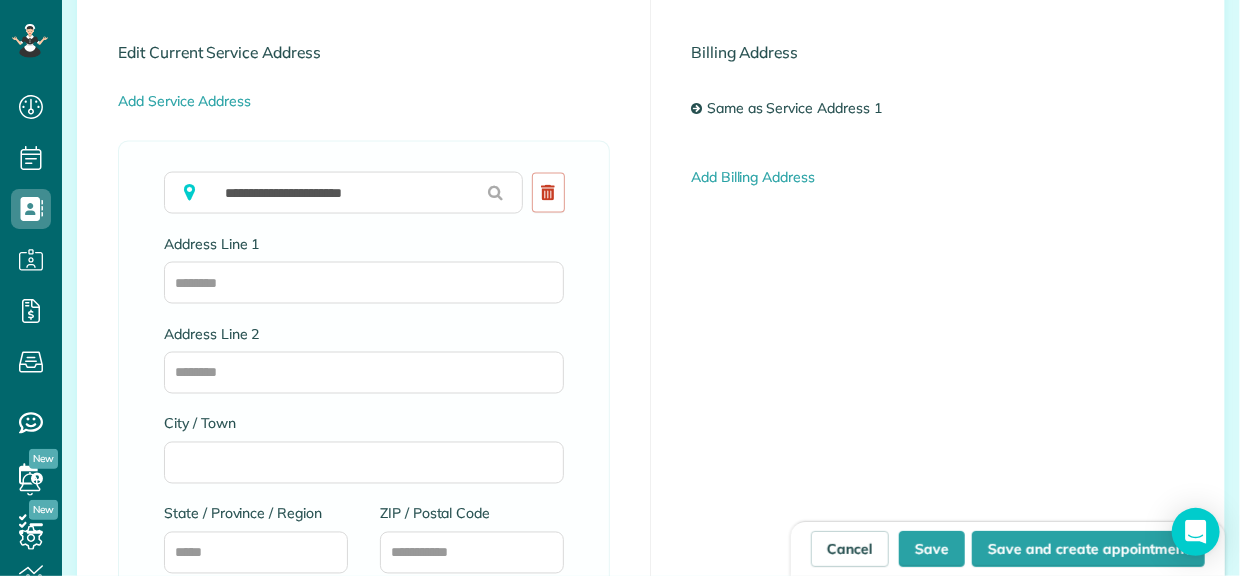 type on "**********" 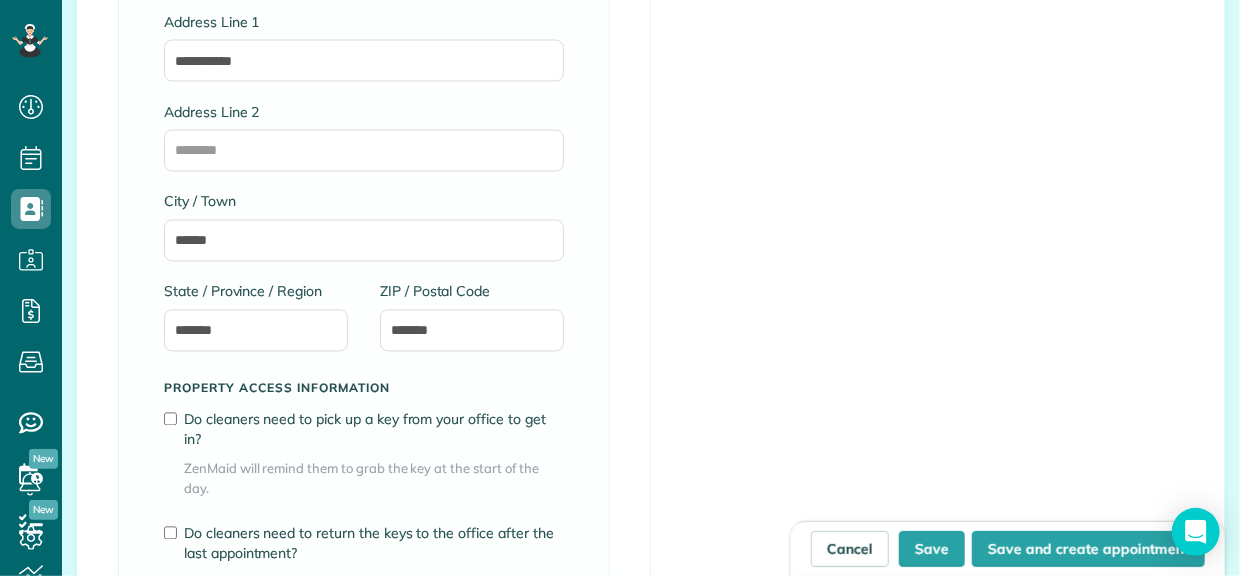 scroll, scrollTop: 1300, scrollLeft: 0, axis: vertical 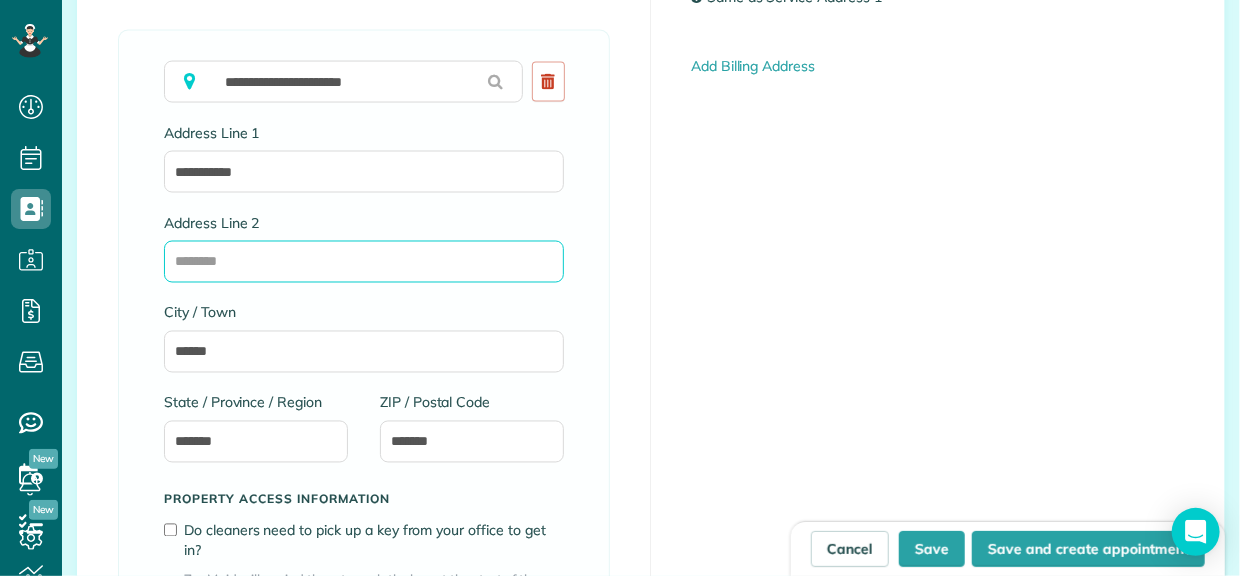 click on "Address Line 2" at bounding box center [364, 262] 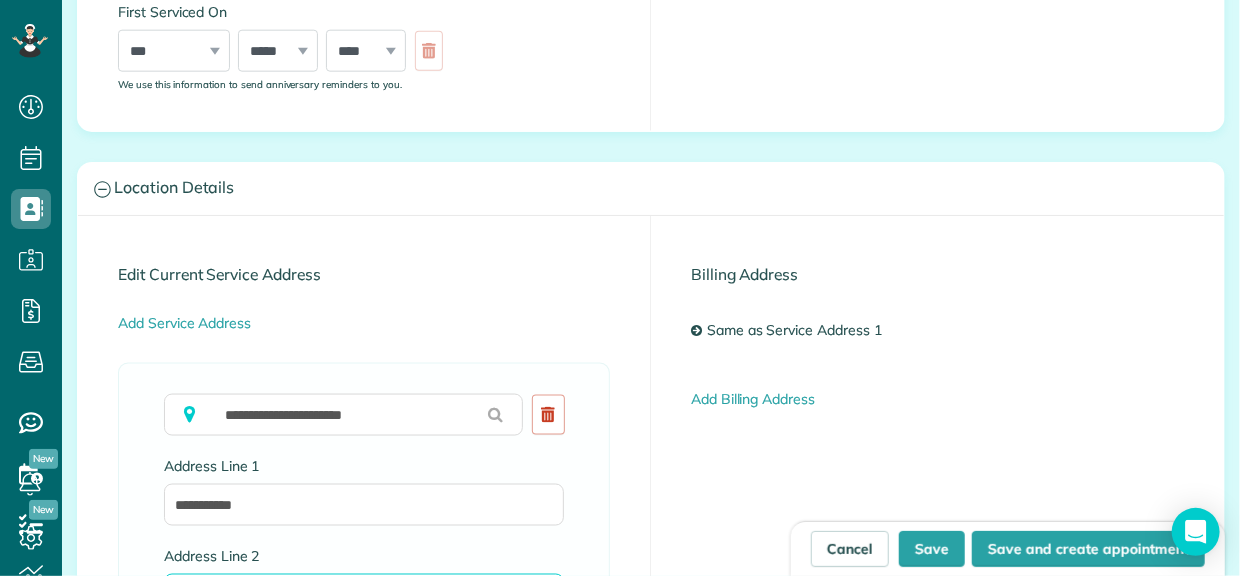 scroll, scrollTop: 1078, scrollLeft: 0, axis: vertical 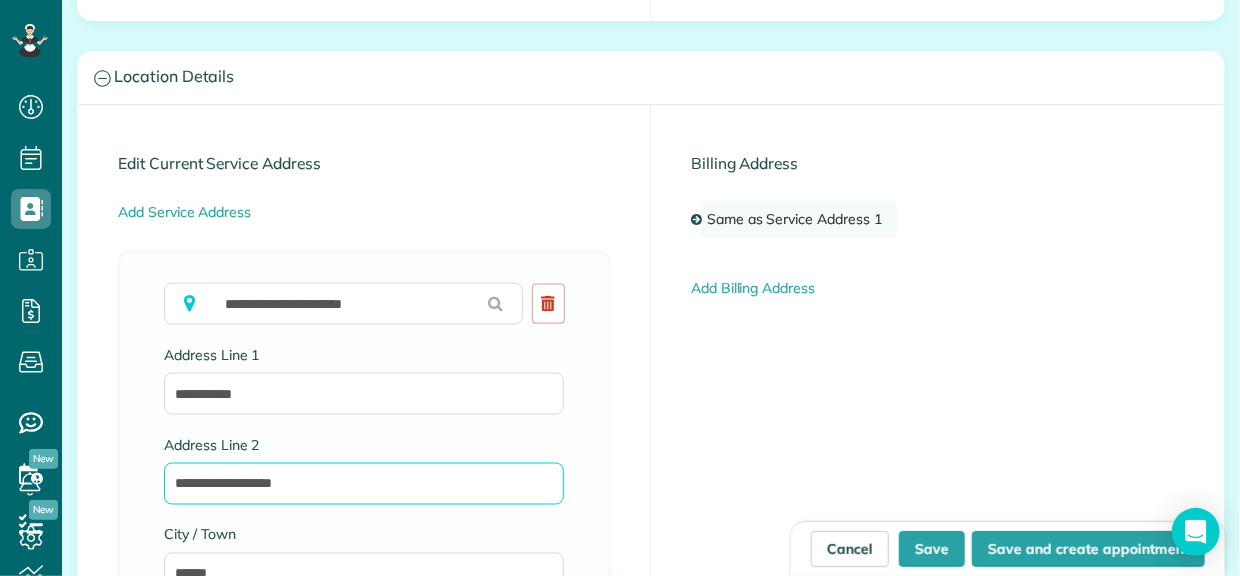 type on "**********" 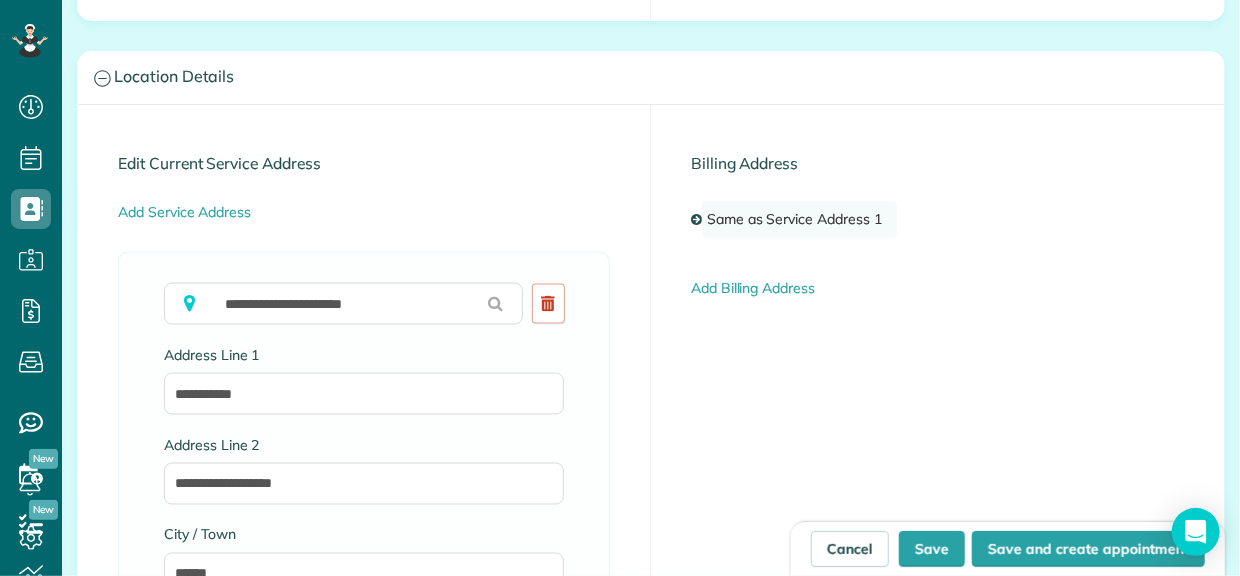 click on "Same as Service Address 1" at bounding box center (799, 220) 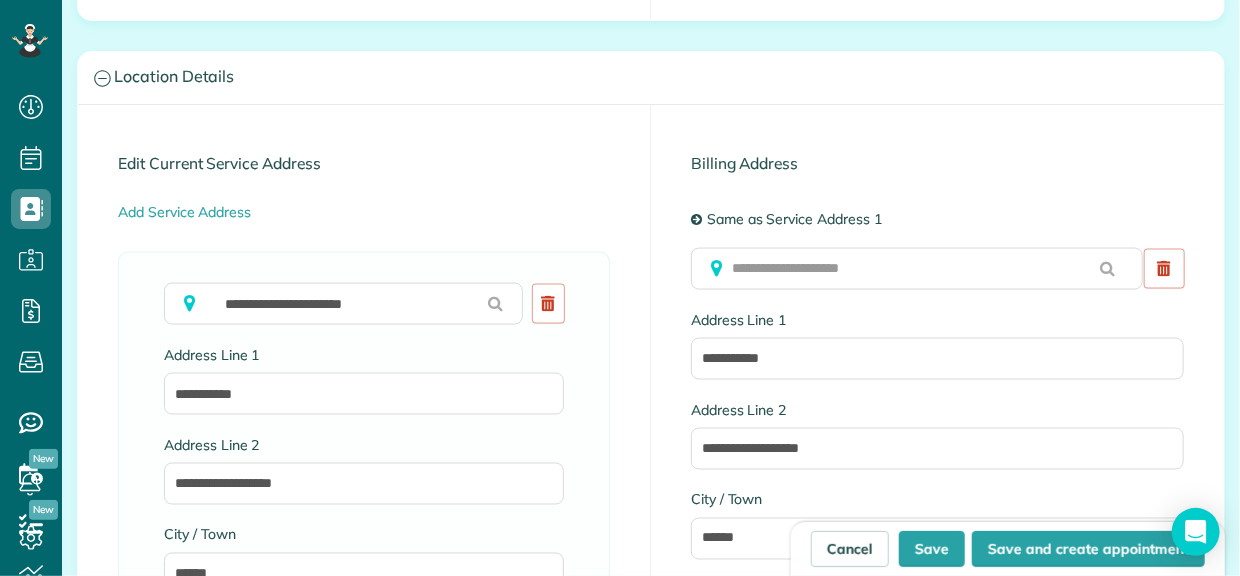 scroll, scrollTop: 1189, scrollLeft: 0, axis: vertical 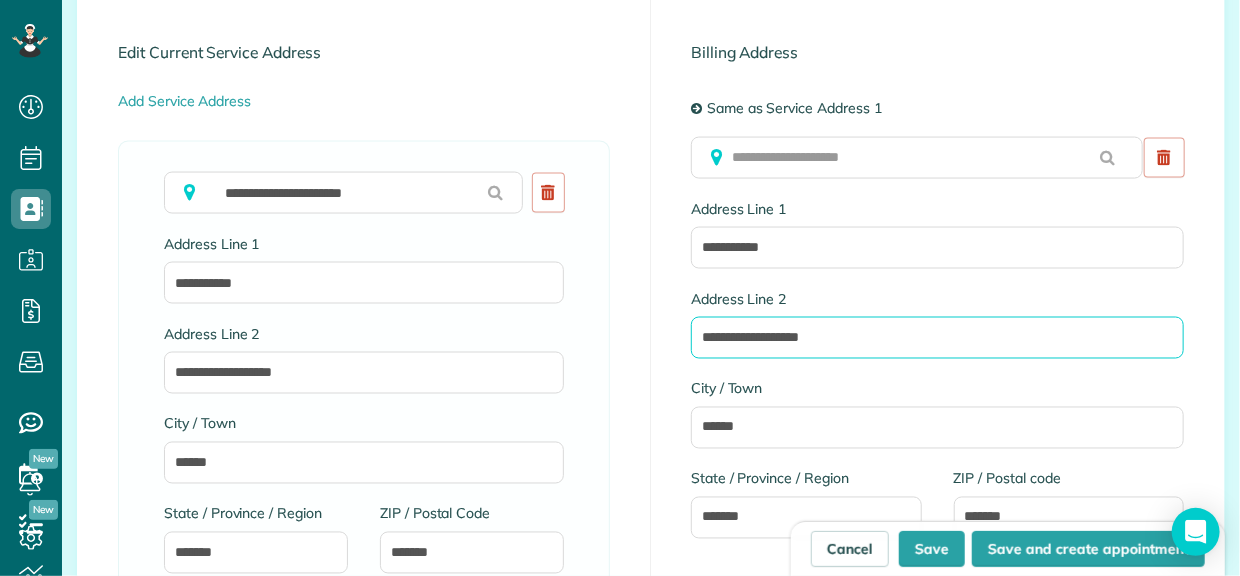 drag, startPoint x: 837, startPoint y: 341, endPoint x: 726, endPoint y: 353, distance: 111.64677 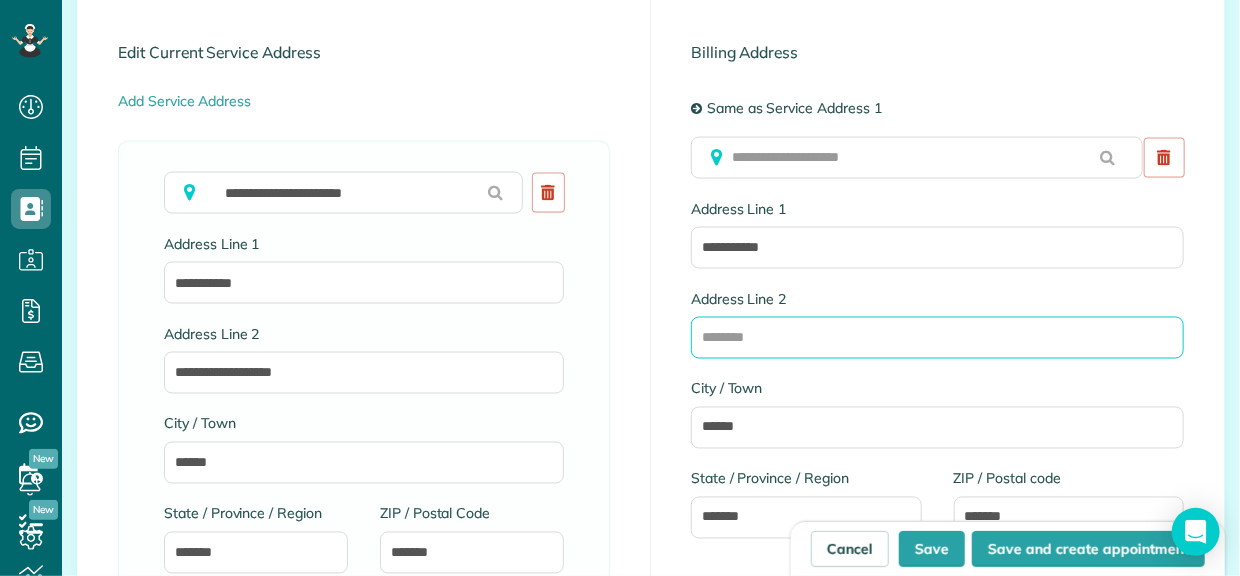 type 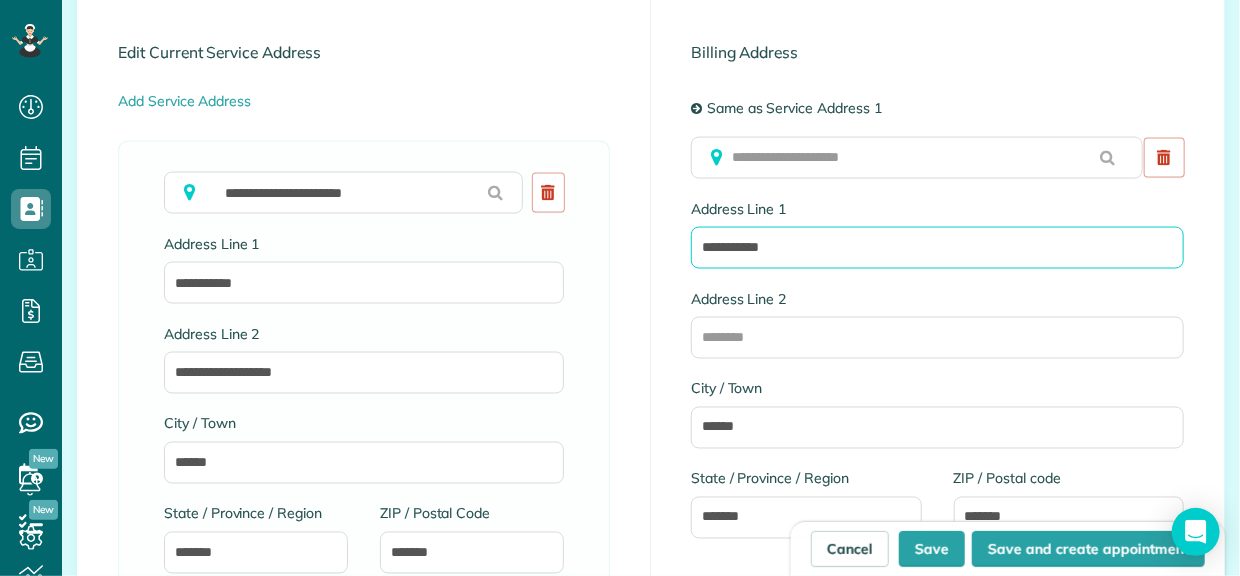 drag, startPoint x: 802, startPoint y: 246, endPoint x: 683, endPoint y: 244, distance: 119.01681 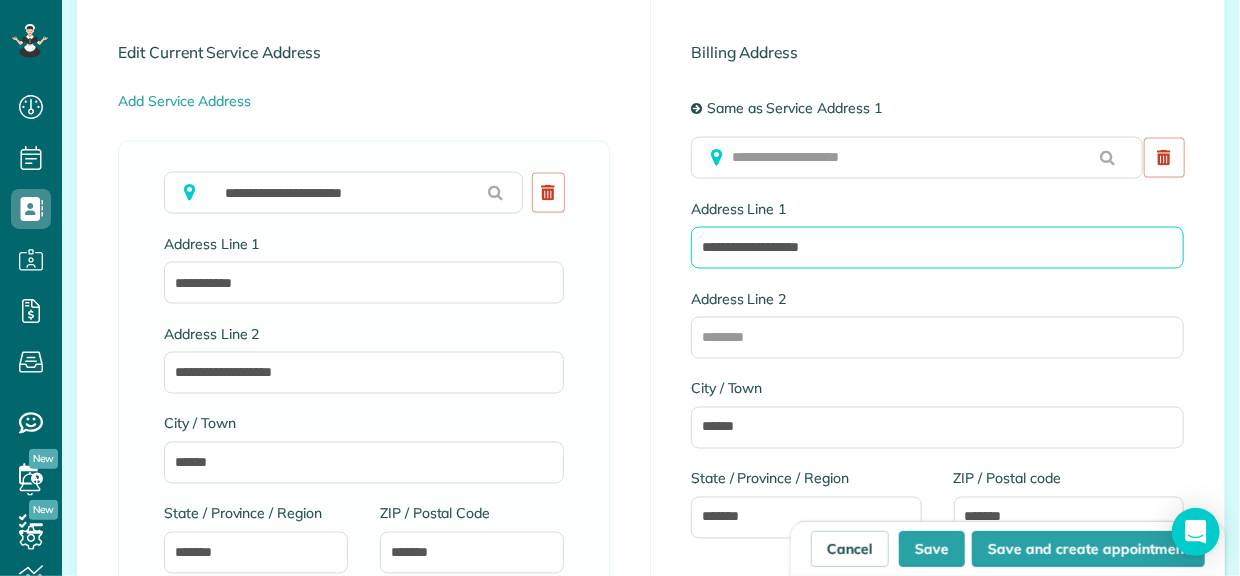 type on "**********" 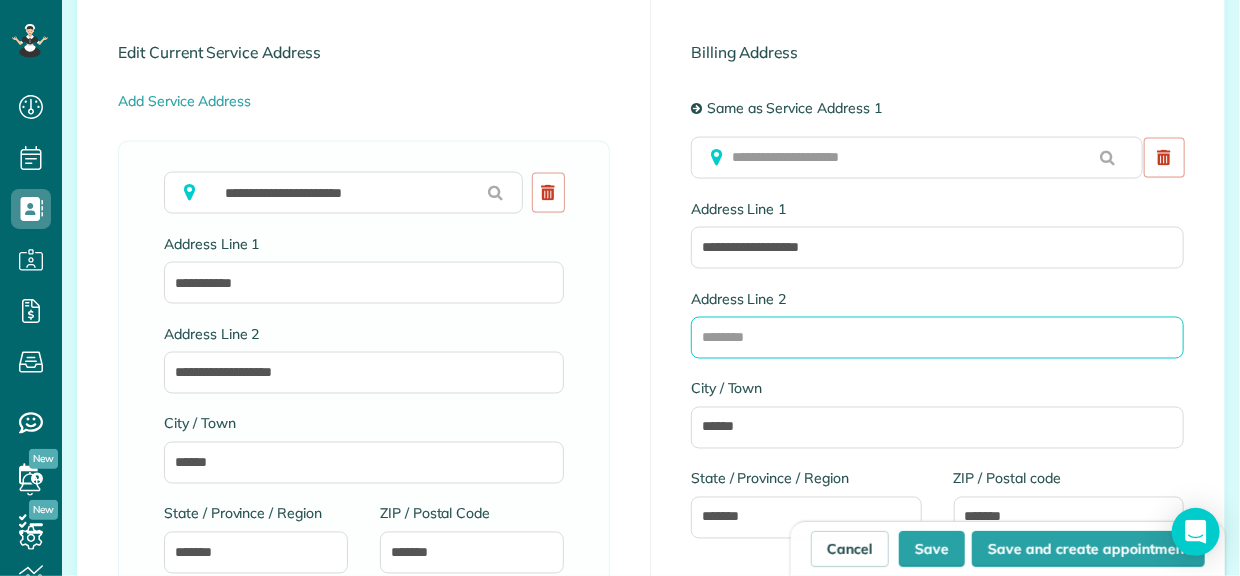 click on "Address Line 2" at bounding box center (937, 338) 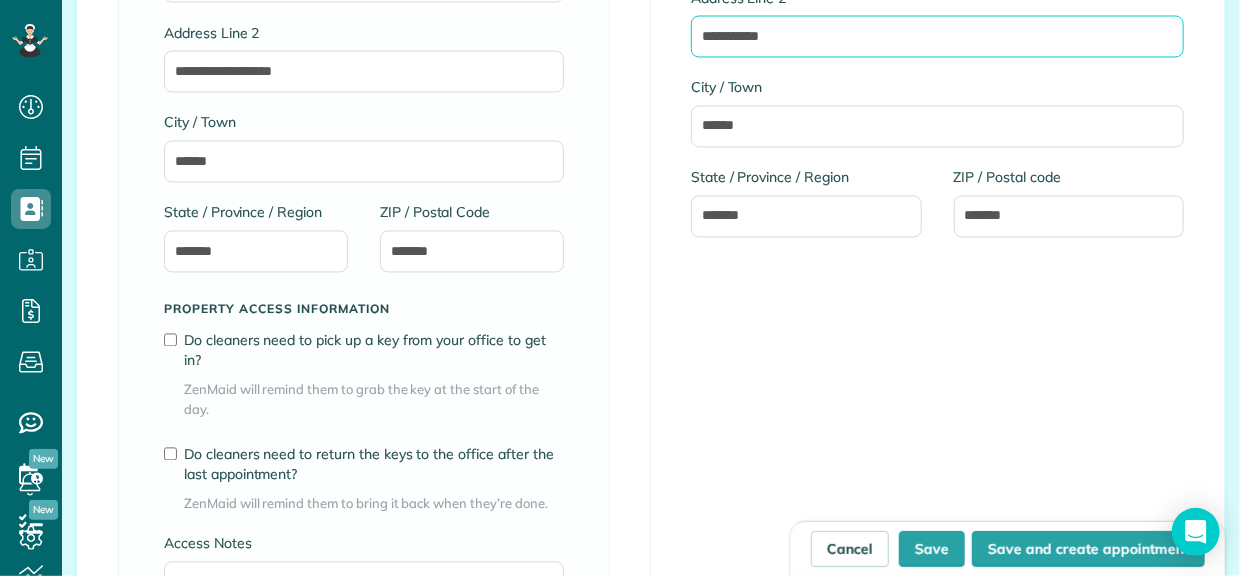 scroll, scrollTop: 1522, scrollLeft: 0, axis: vertical 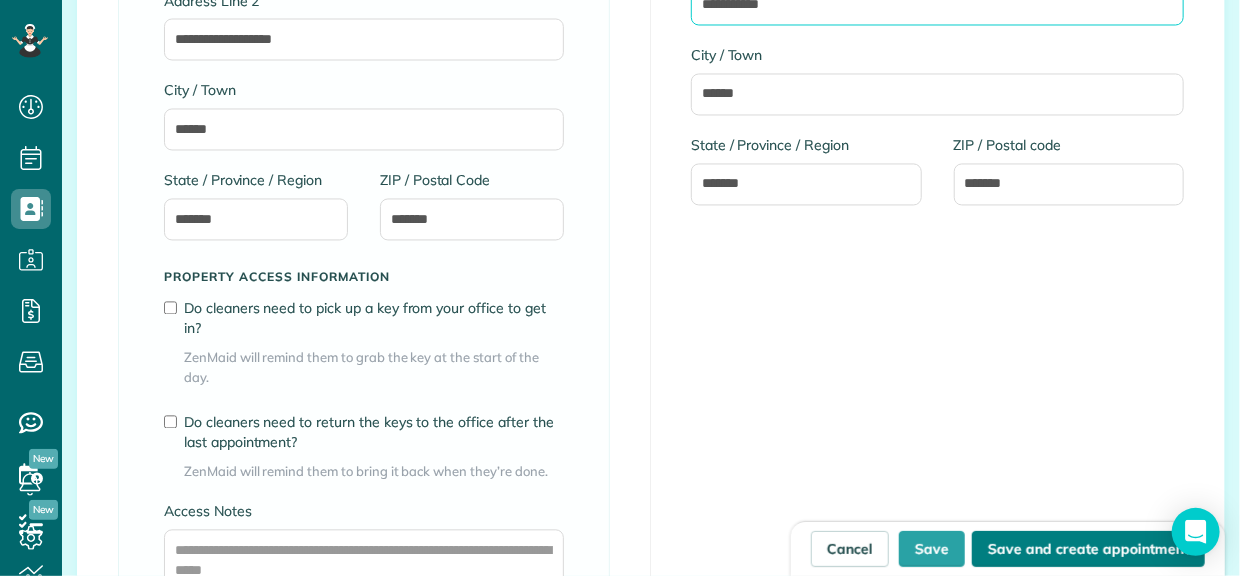 type on "**********" 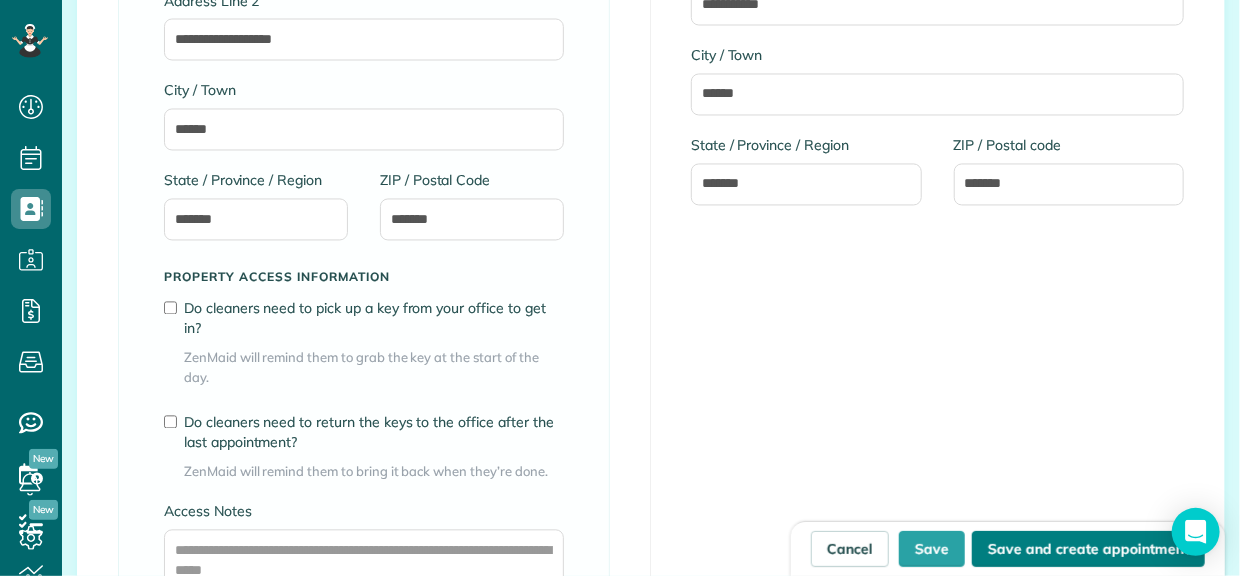 click on "Save and create appointment" at bounding box center (1088, 549) 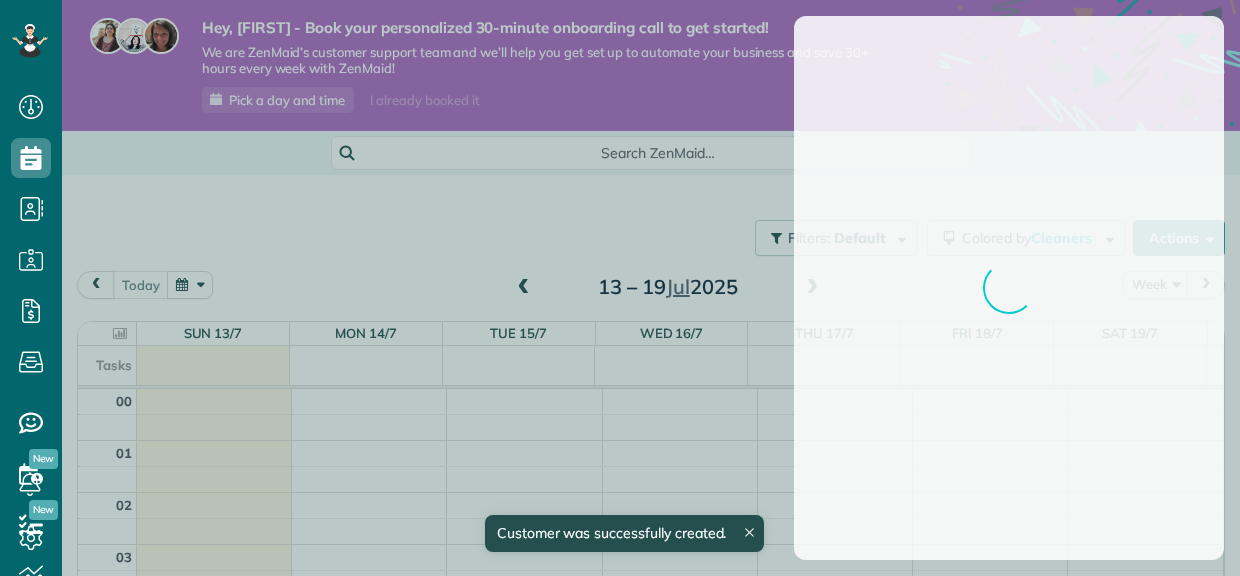 scroll, scrollTop: 0, scrollLeft: 0, axis: both 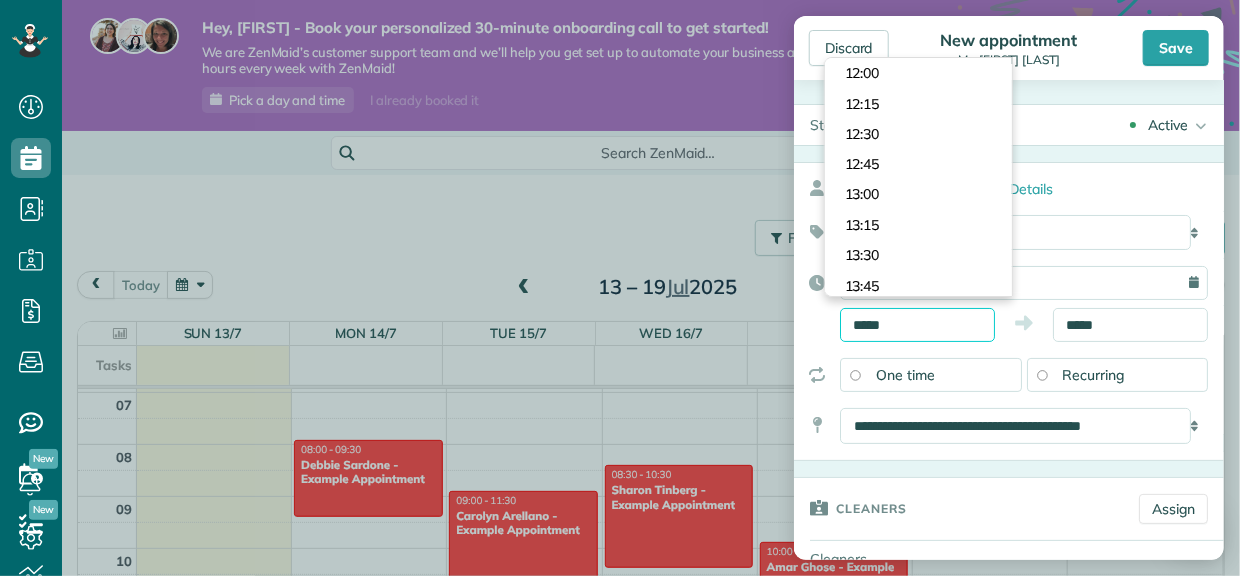 click on "*****" at bounding box center (917, 325) 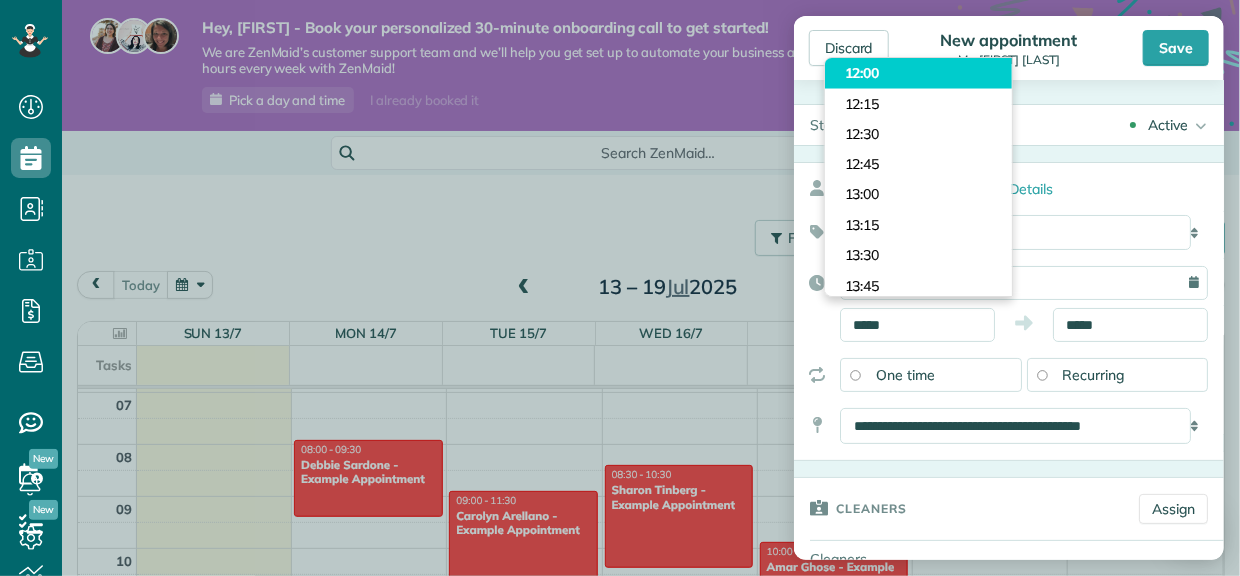 type on "*****" 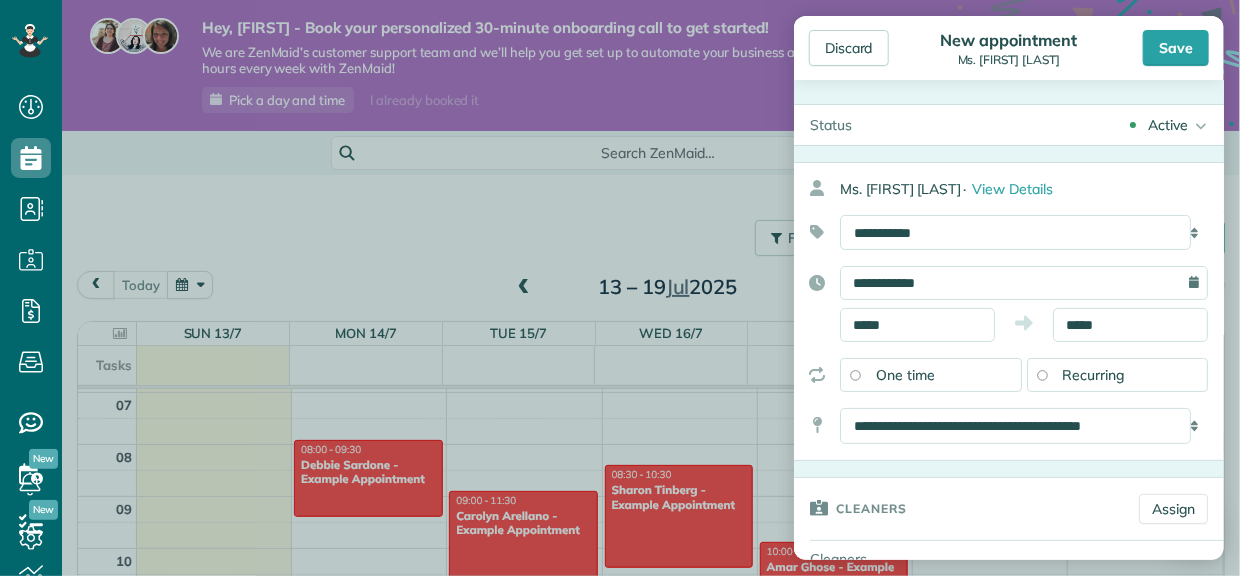 click on "Dashboard
Scheduling
Calendar View
List View
Dispatch View - Weekly scheduling (Beta)" at bounding box center (620, 288) 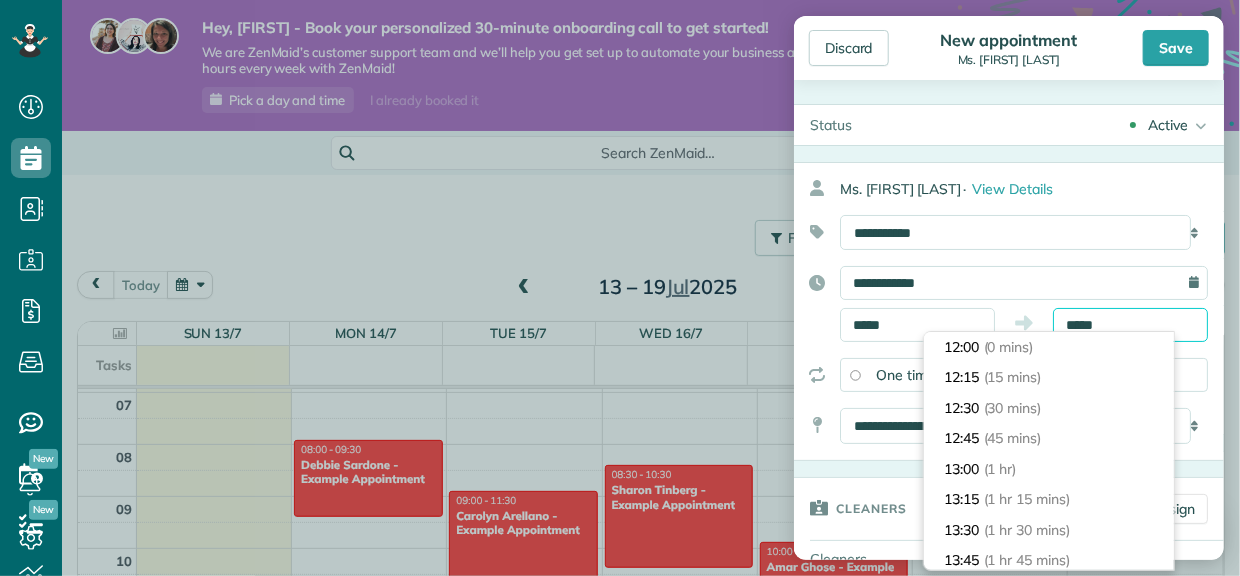 scroll, scrollTop: 30, scrollLeft: 0, axis: vertical 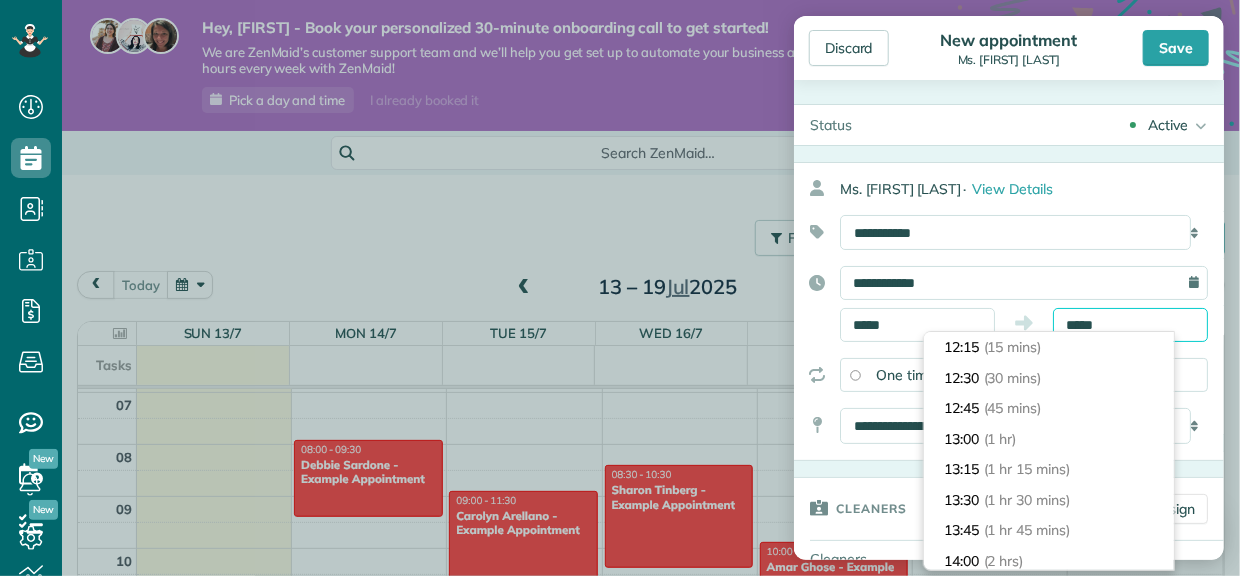 click on "*****" at bounding box center [1130, 325] 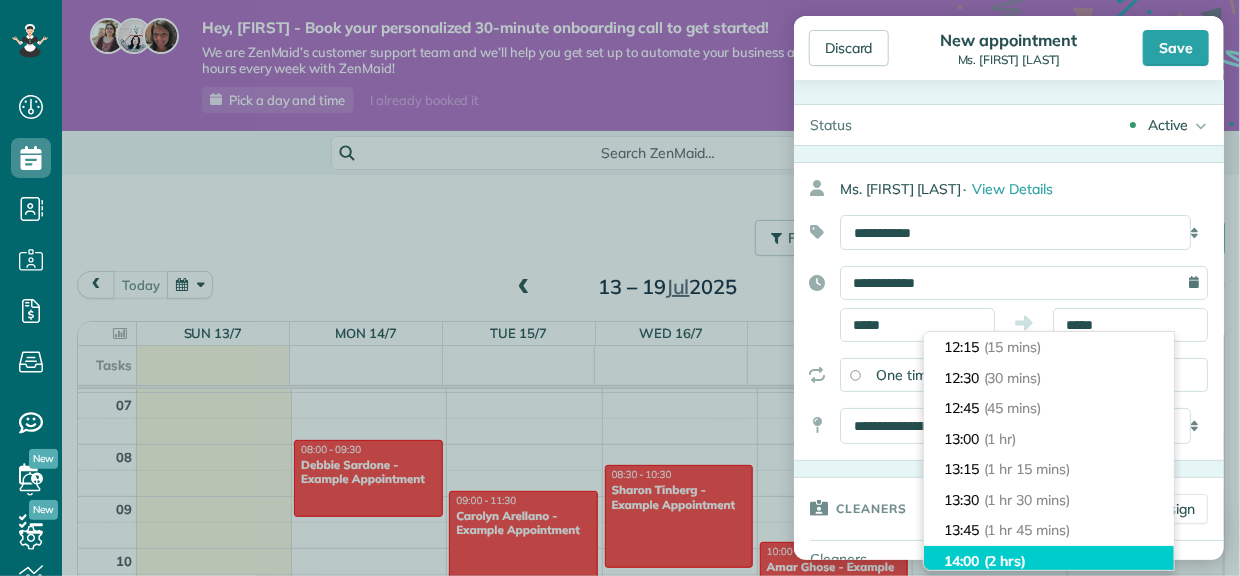 type on "*****" 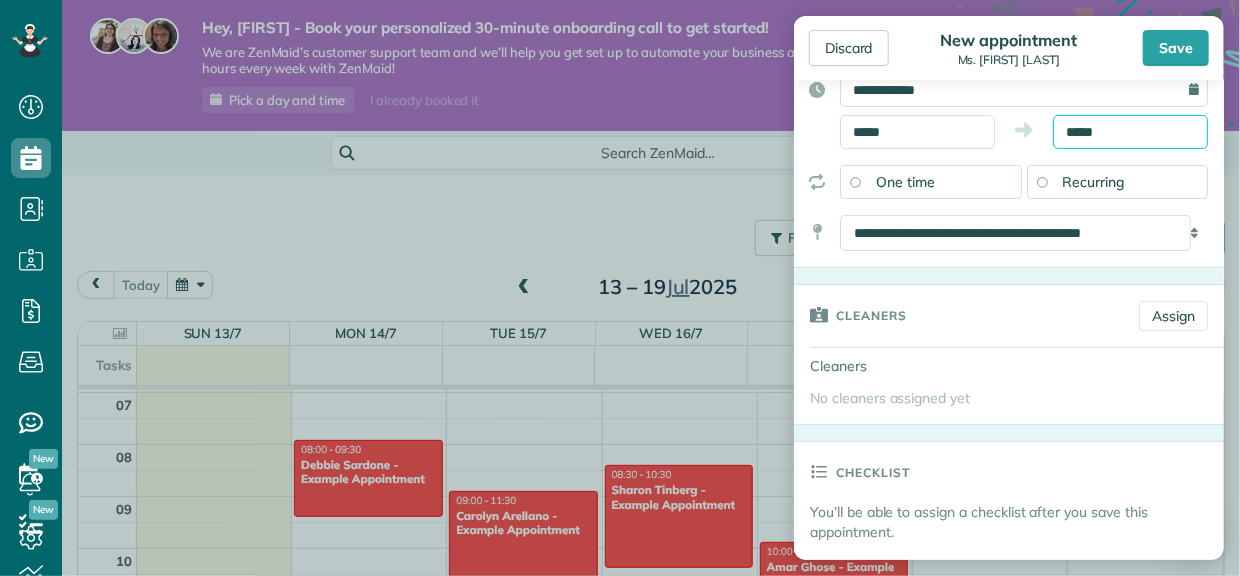 scroll, scrollTop: 222, scrollLeft: 0, axis: vertical 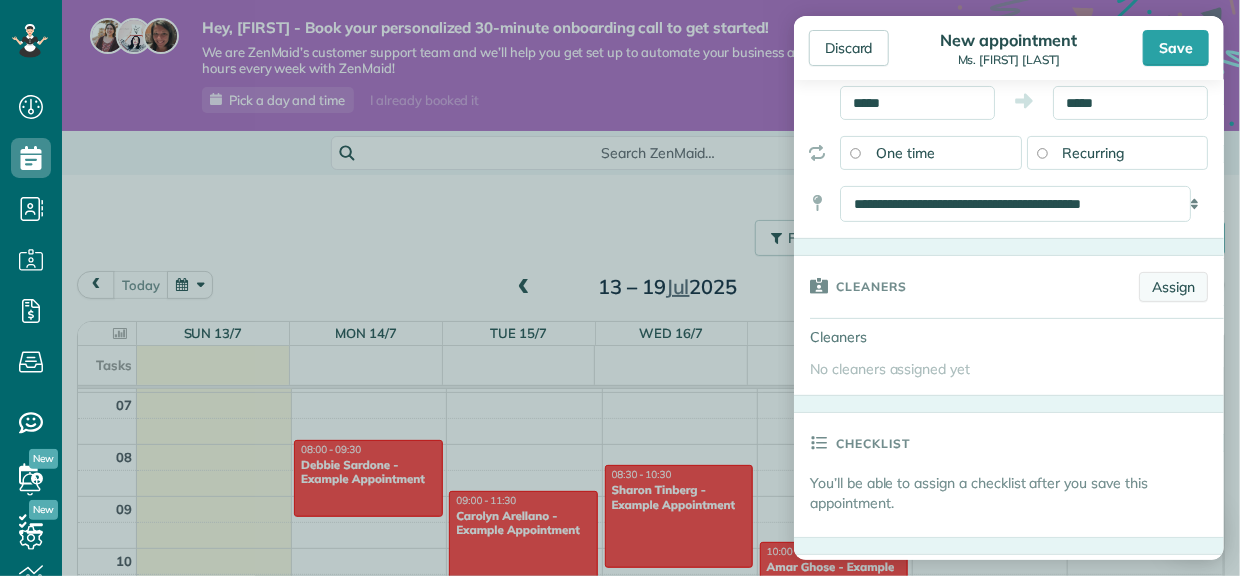 click on "Assign" at bounding box center [1173, 287] 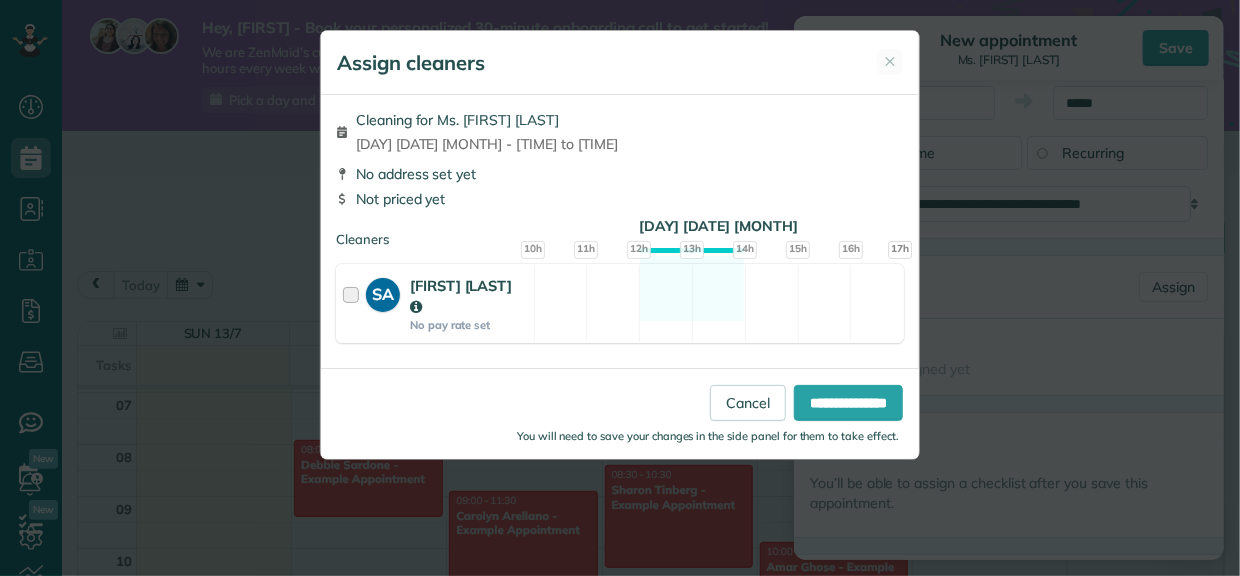 click on "No pay rate set" at bounding box center [469, 325] 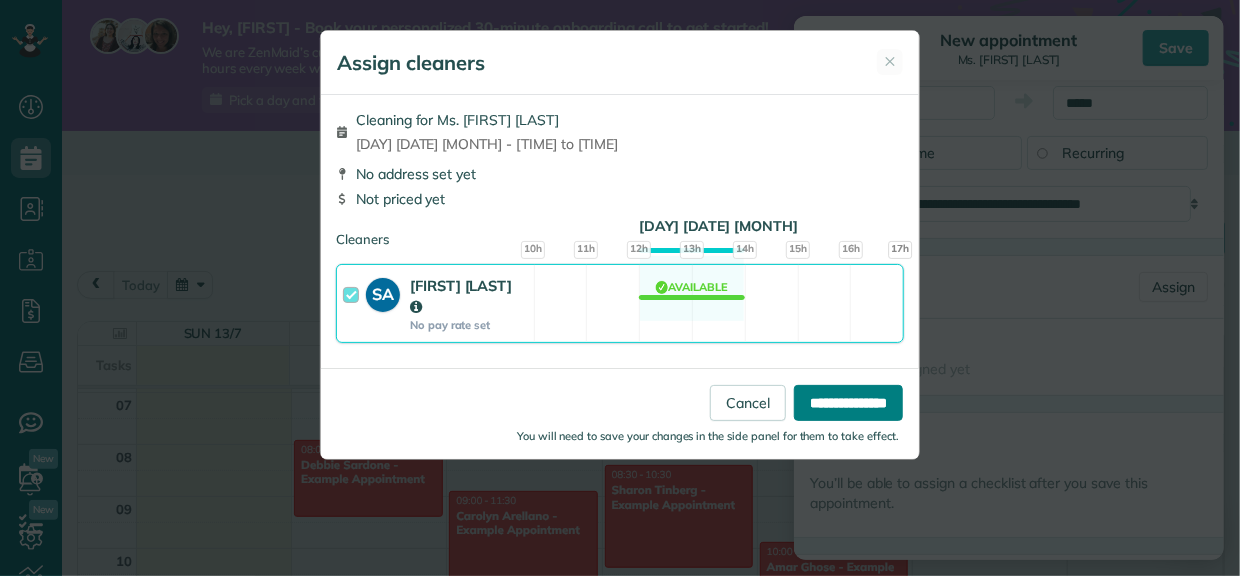 click on "**********" at bounding box center [848, 403] 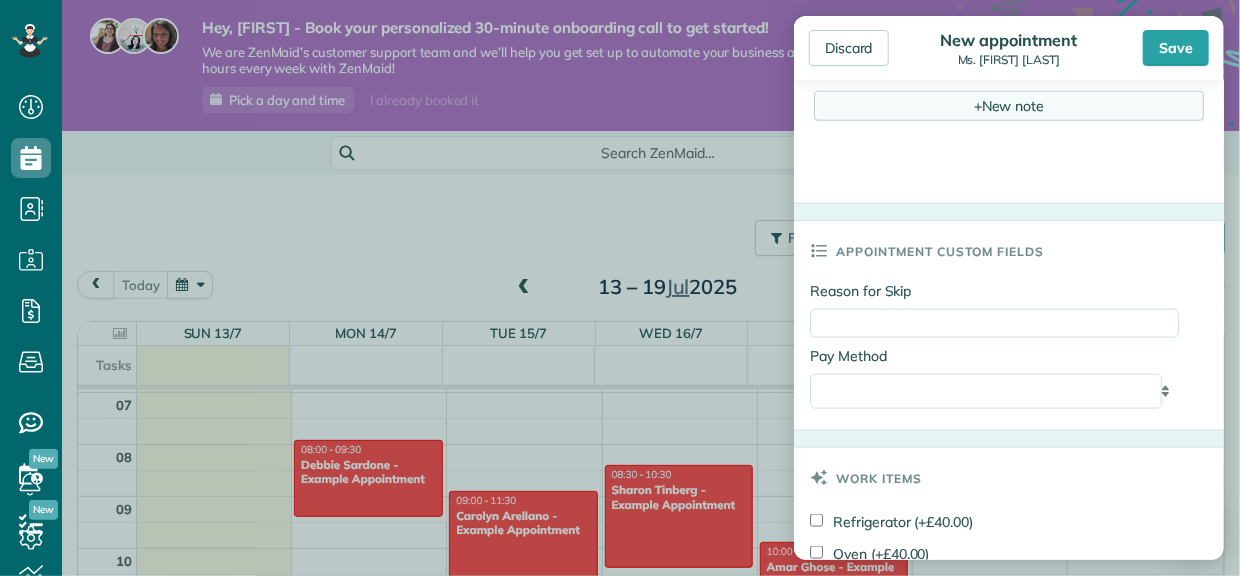 scroll, scrollTop: 1000, scrollLeft: 0, axis: vertical 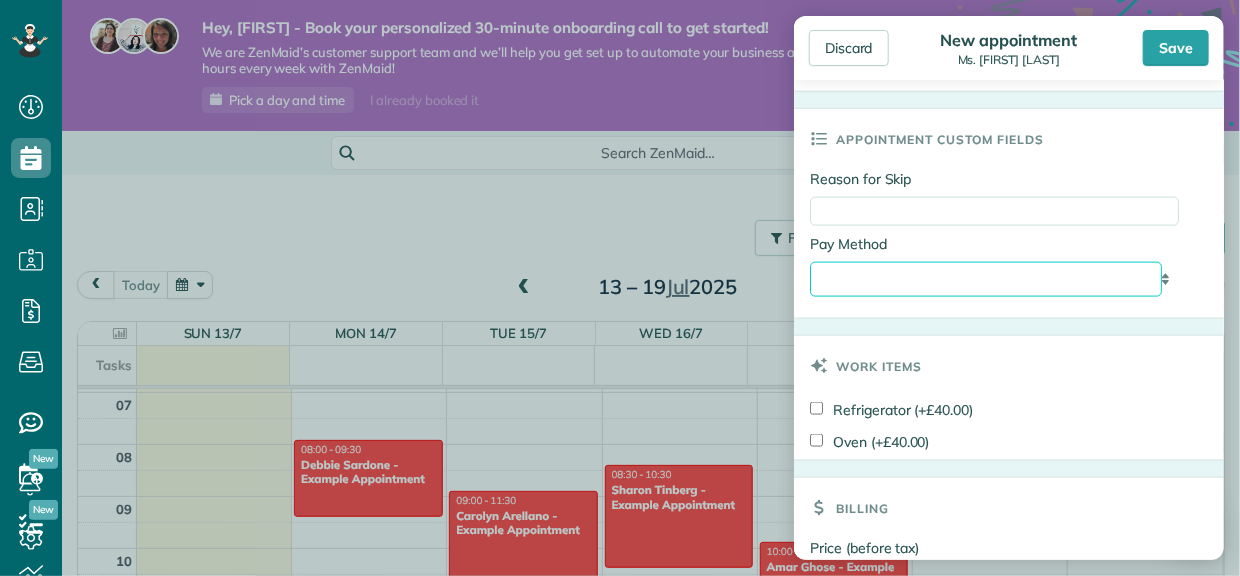 click on "**********" at bounding box center (986, 279) 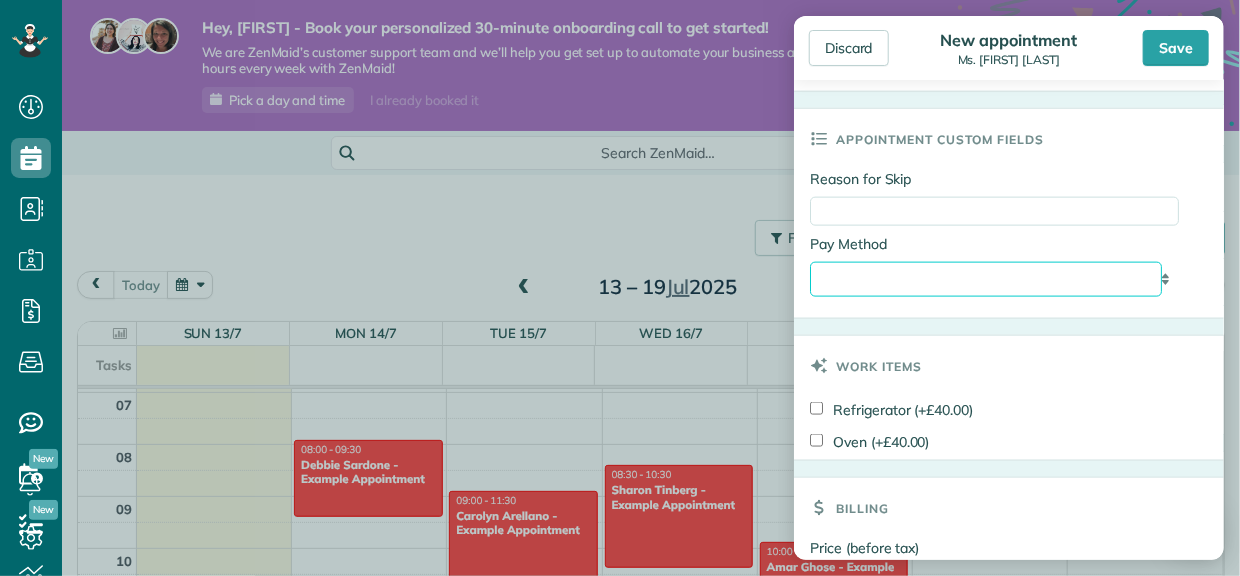 select on "**********" 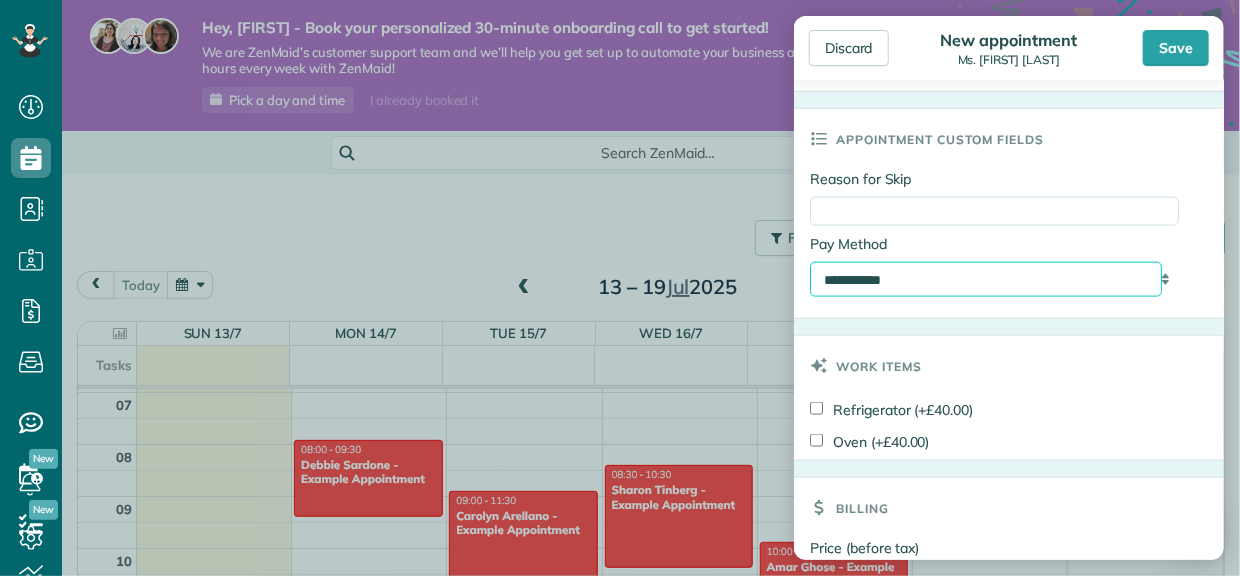 click on "**********" at bounding box center (986, 279) 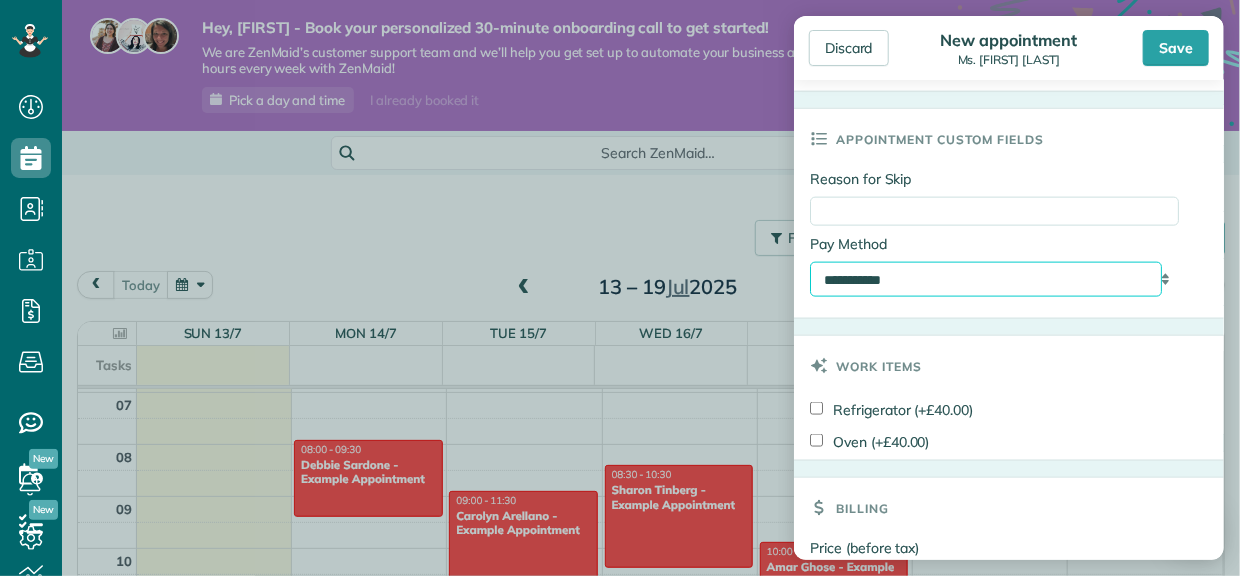scroll, scrollTop: 1111, scrollLeft: 0, axis: vertical 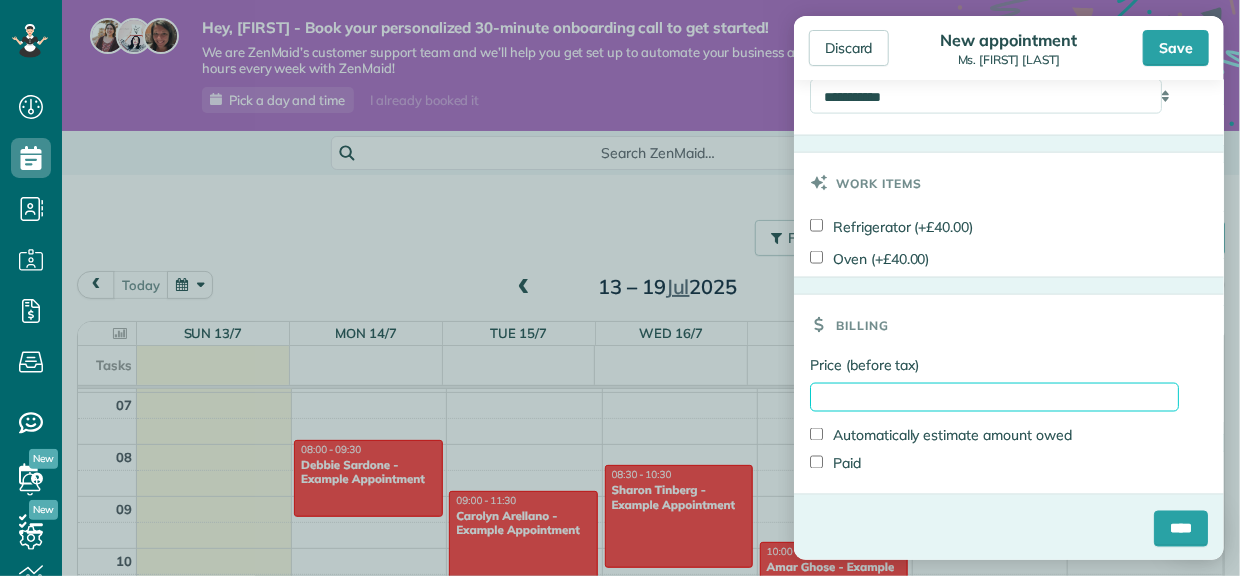 click on "Price (before tax)" at bounding box center (994, 397) 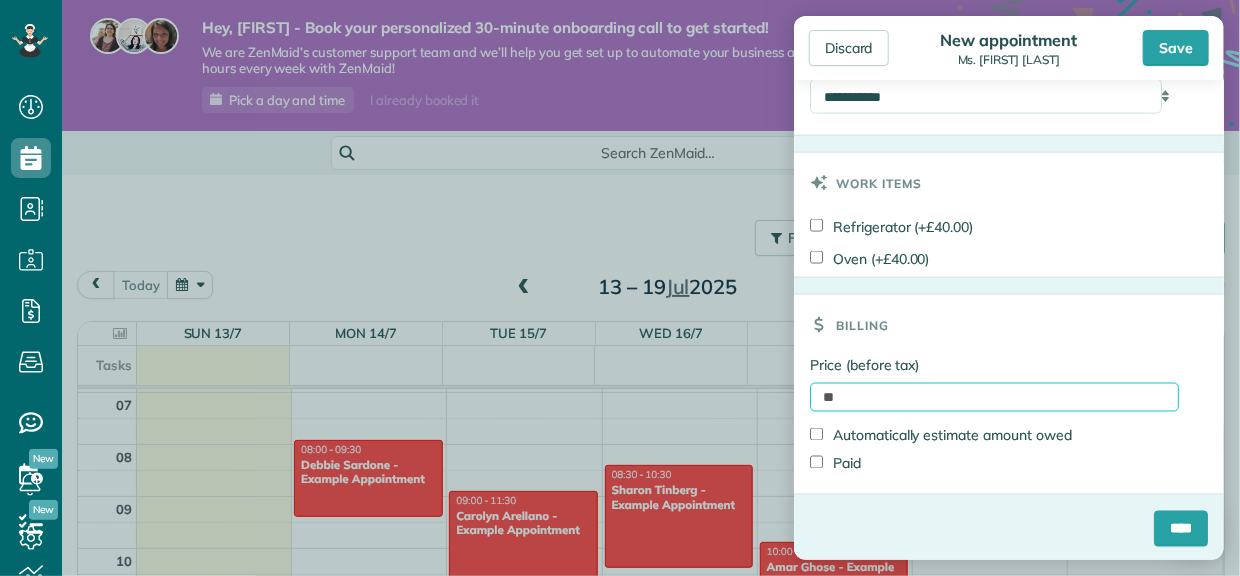 type on "*" 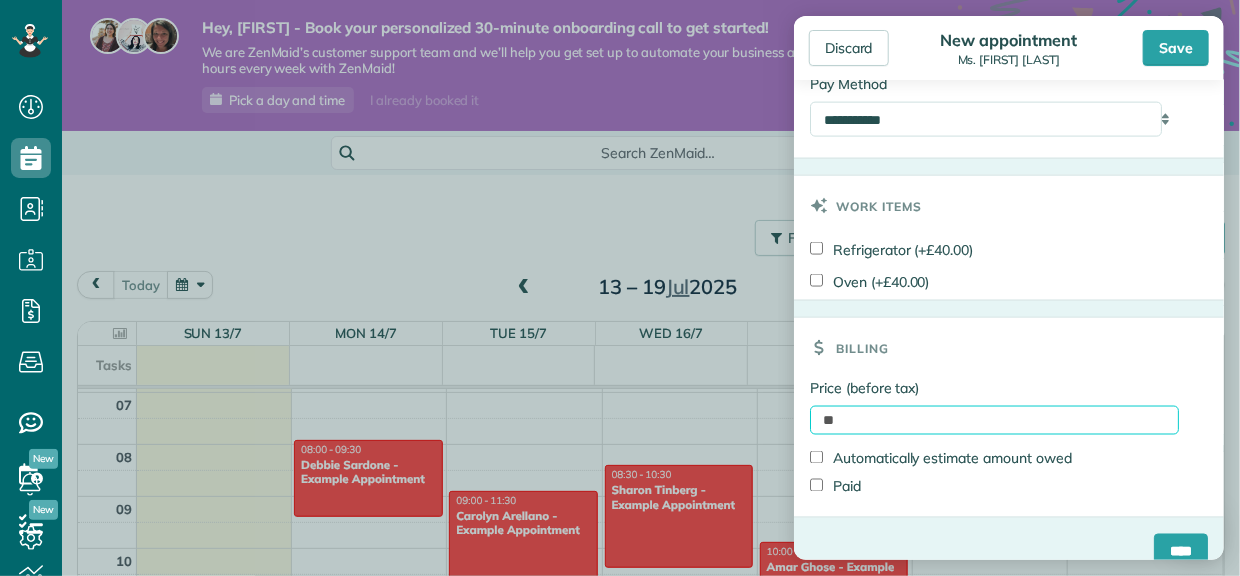 scroll, scrollTop: 1183, scrollLeft: 0, axis: vertical 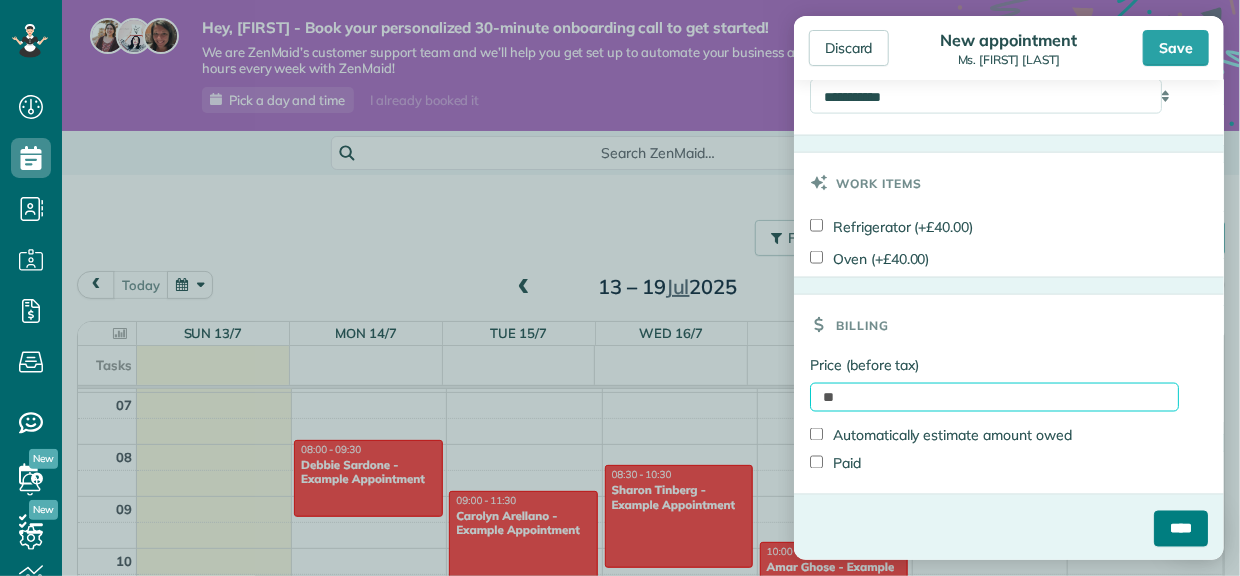type on "**" 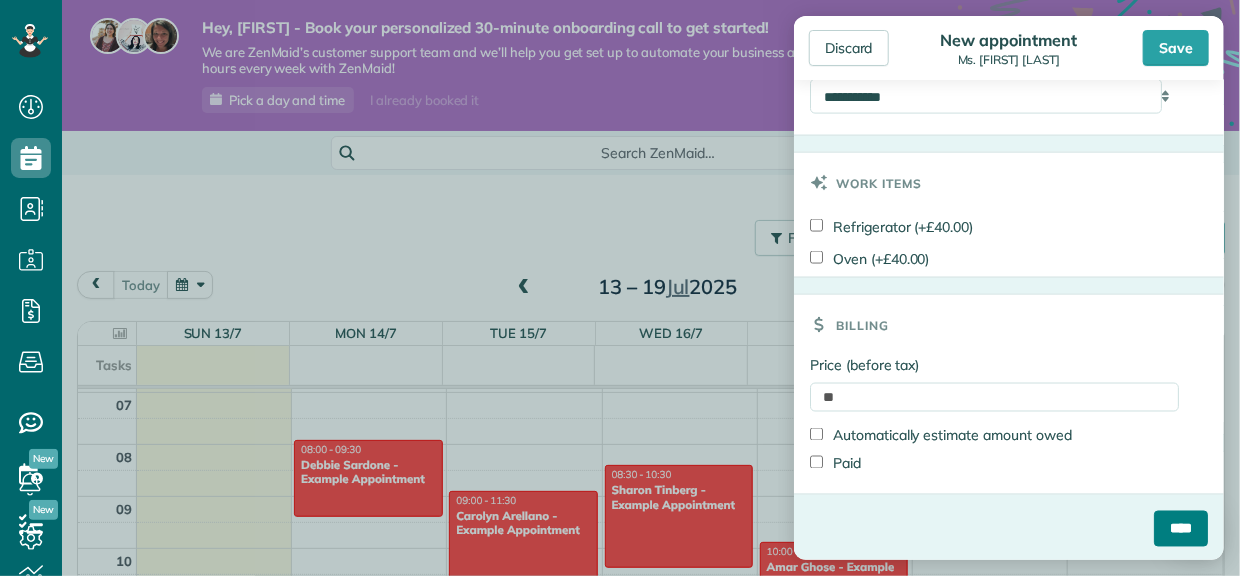 click on "****" at bounding box center [1181, 529] 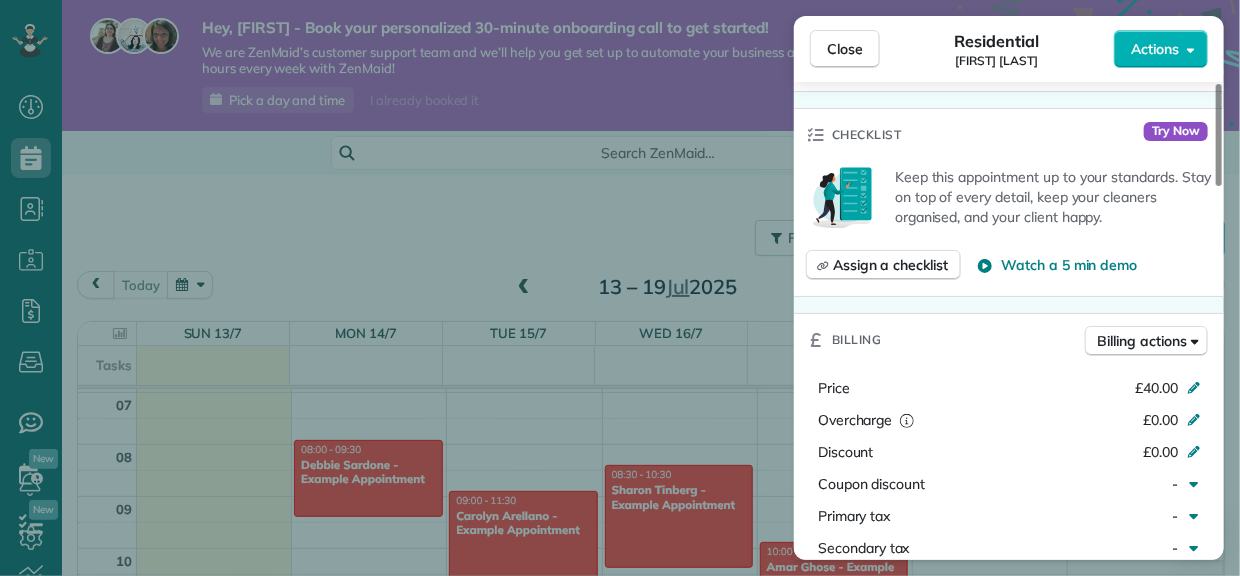 scroll, scrollTop: 777, scrollLeft: 0, axis: vertical 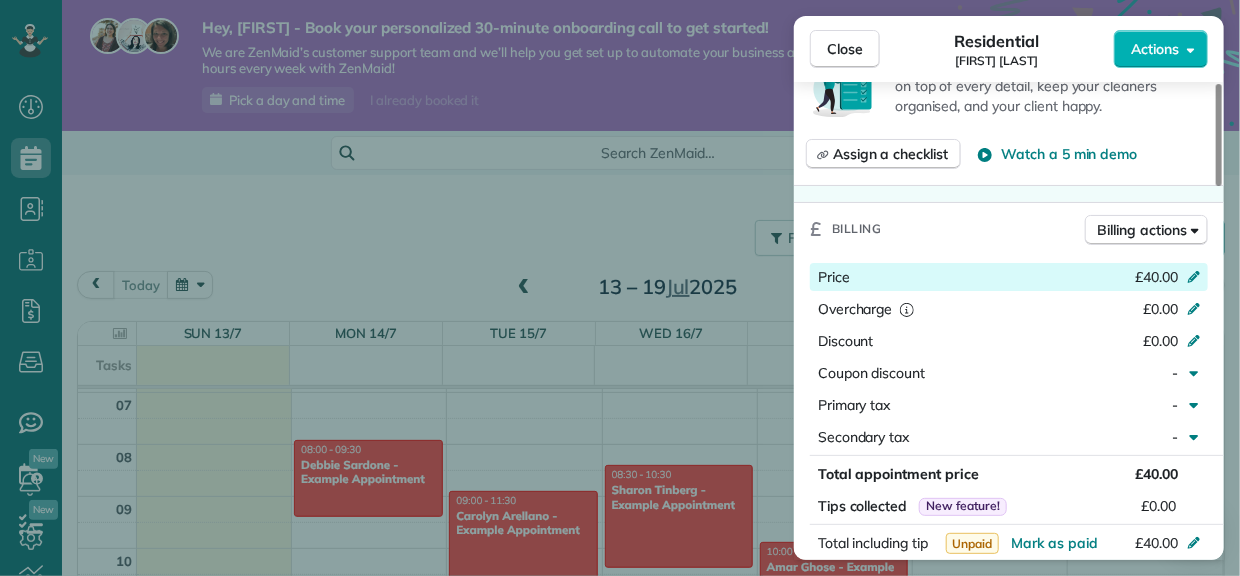 click 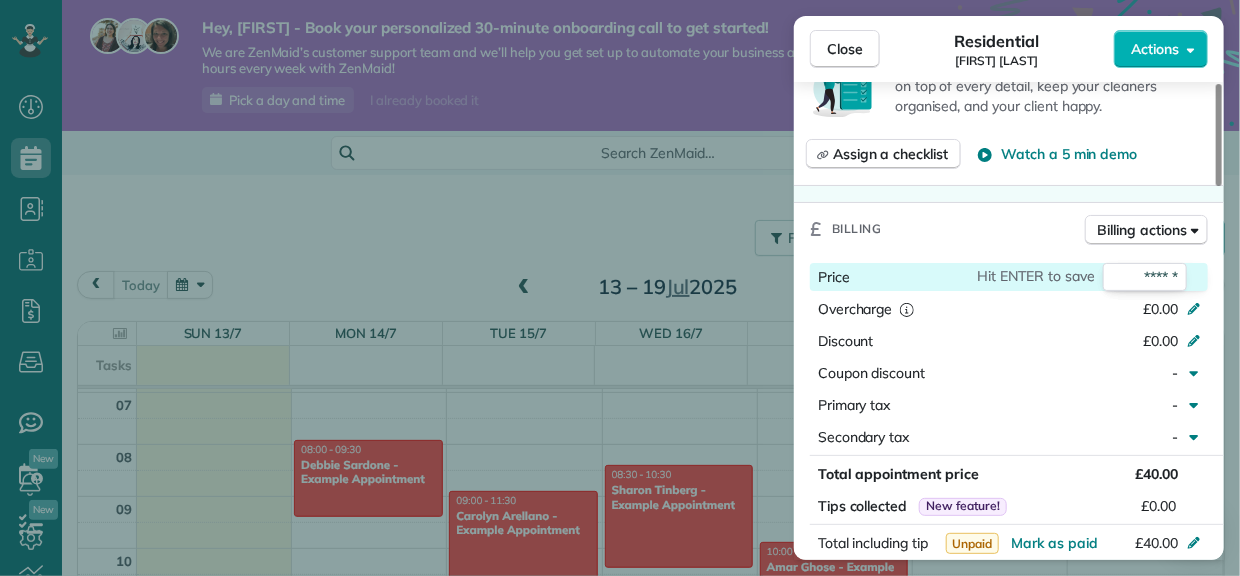 click on "Billing Billing actions" at bounding box center (1009, 229) 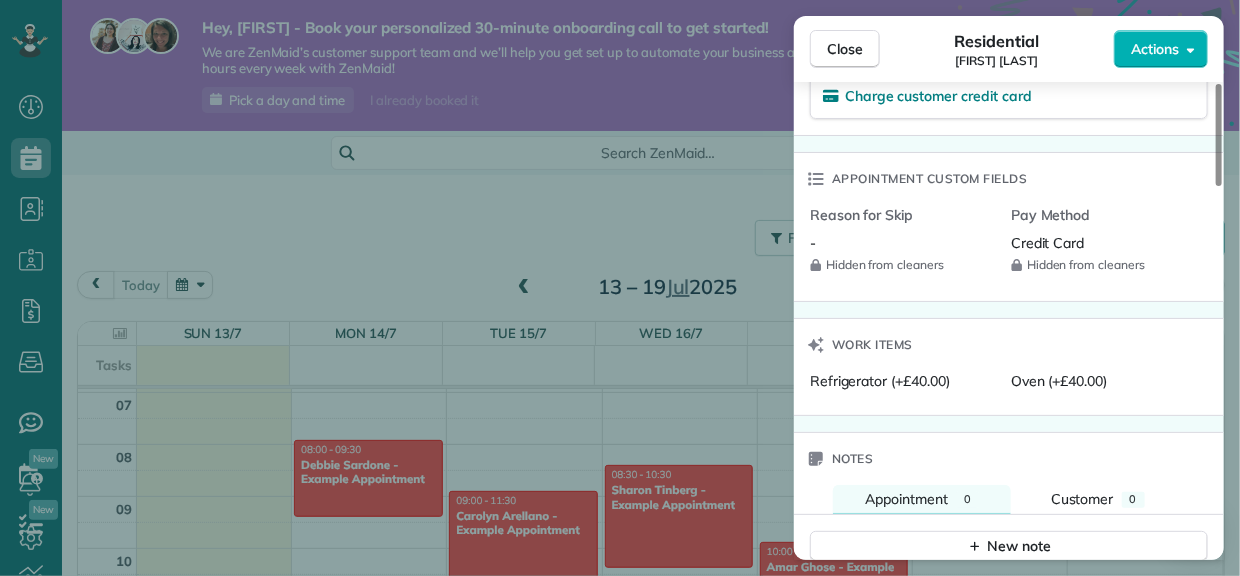 scroll, scrollTop: 1444, scrollLeft: 0, axis: vertical 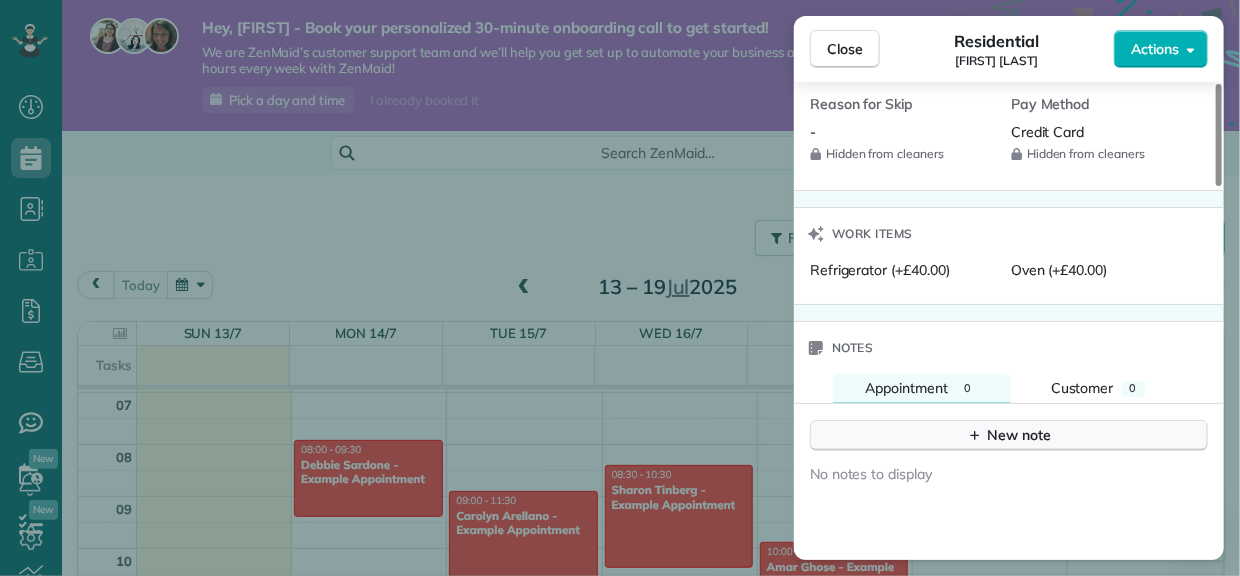 click on "New note" at bounding box center [1009, 435] 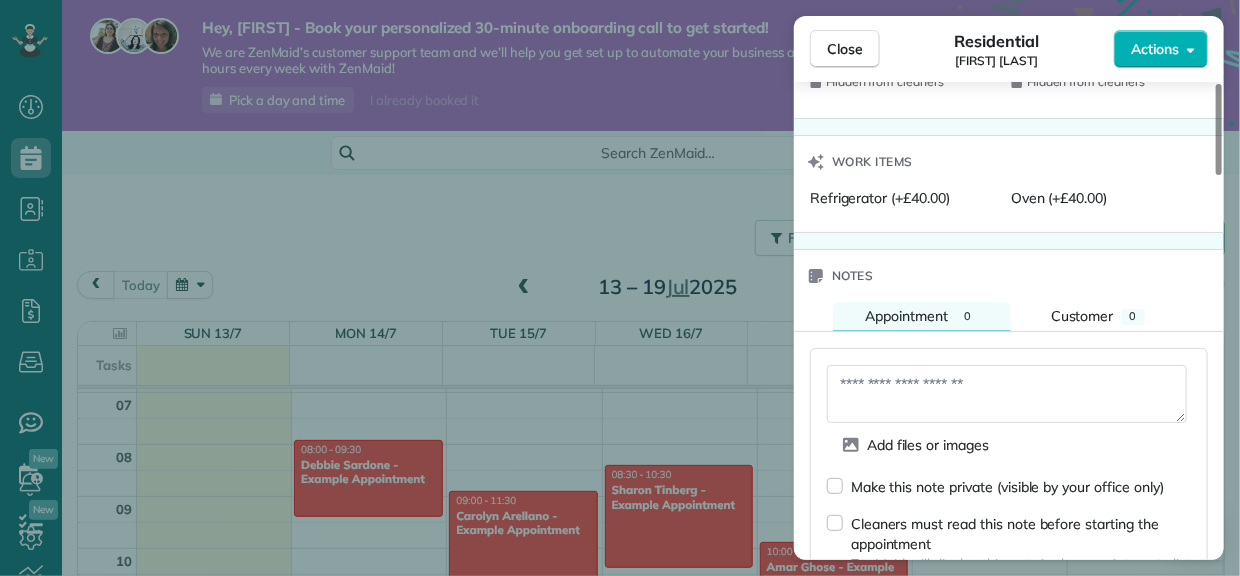 scroll, scrollTop: 1555, scrollLeft: 0, axis: vertical 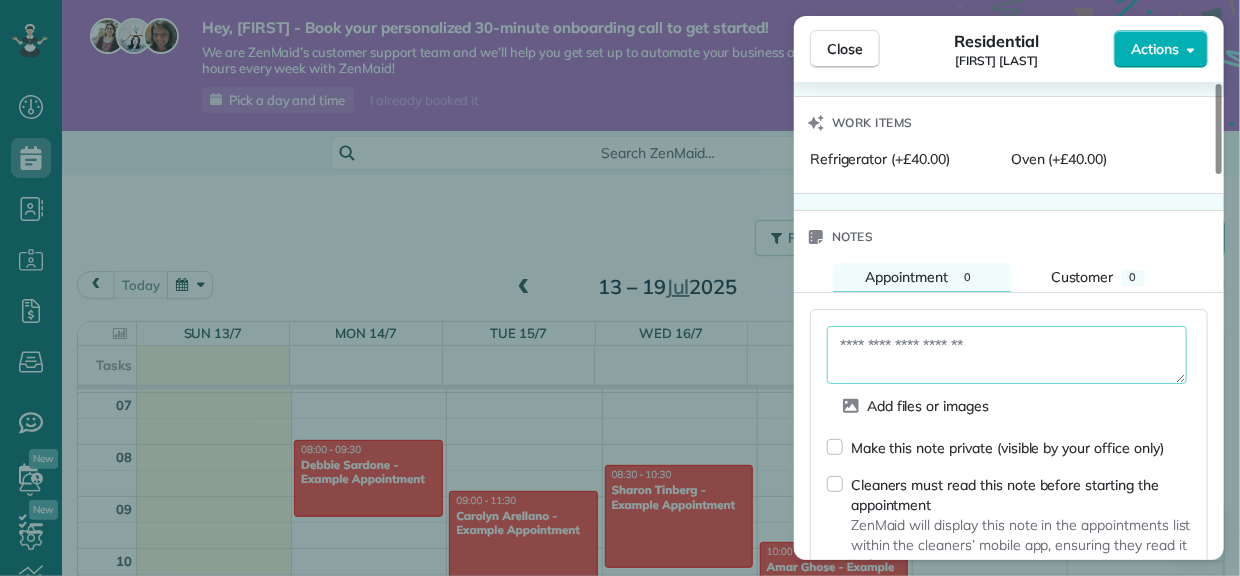 click at bounding box center (1007, 355) 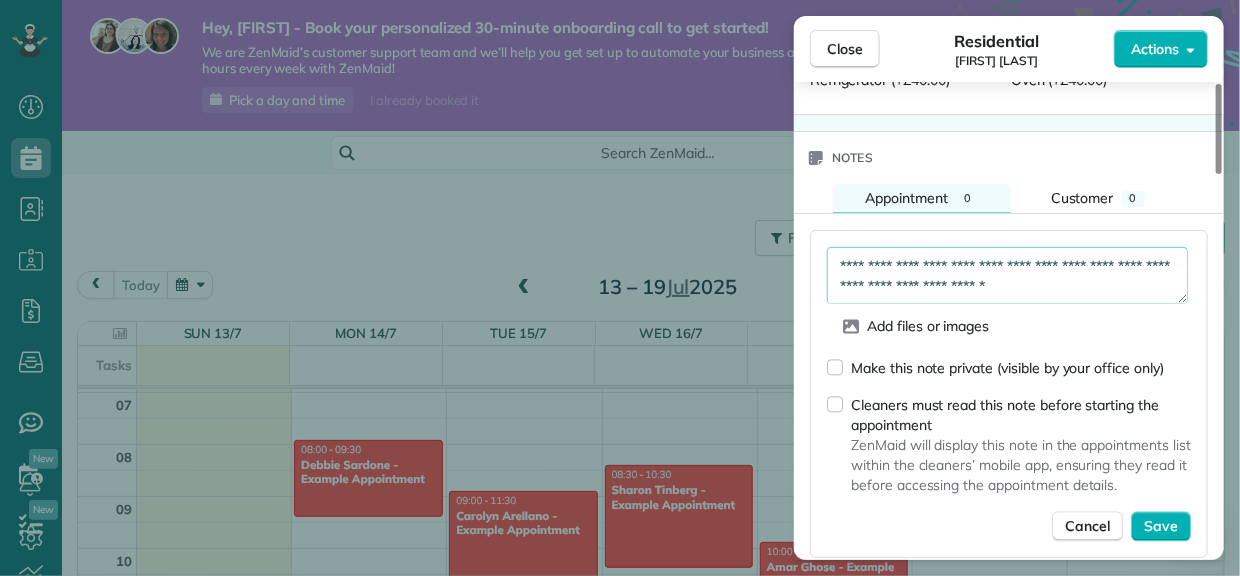 scroll, scrollTop: 1666, scrollLeft: 0, axis: vertical 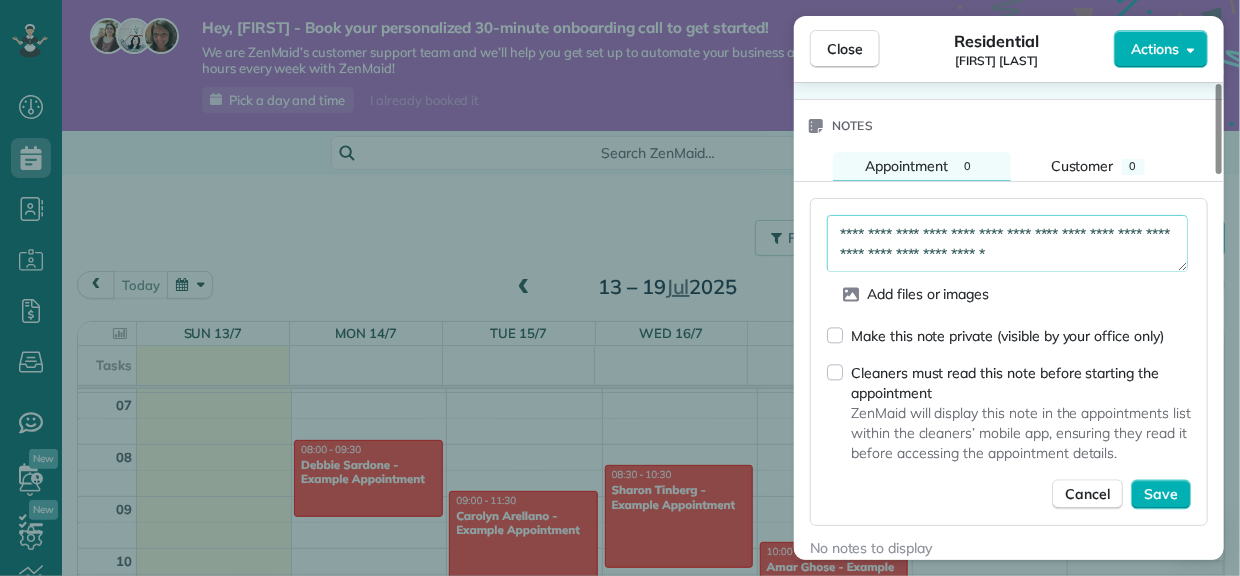 type on "**********" 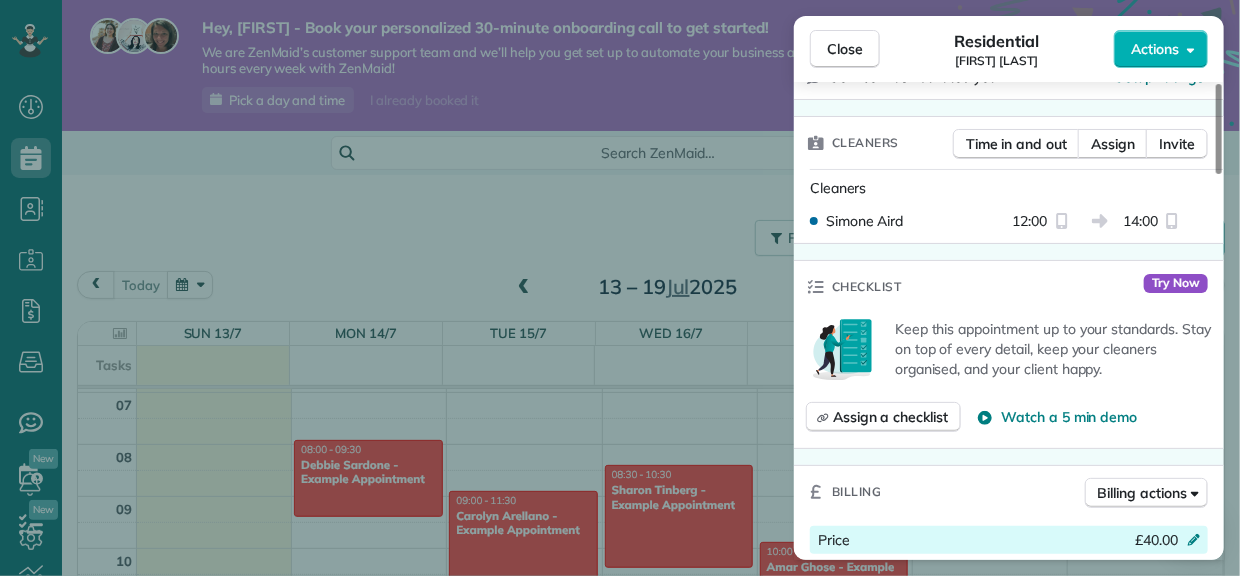 scroll, scrollTop: 444, scrollLeft: 0, axis: vertical 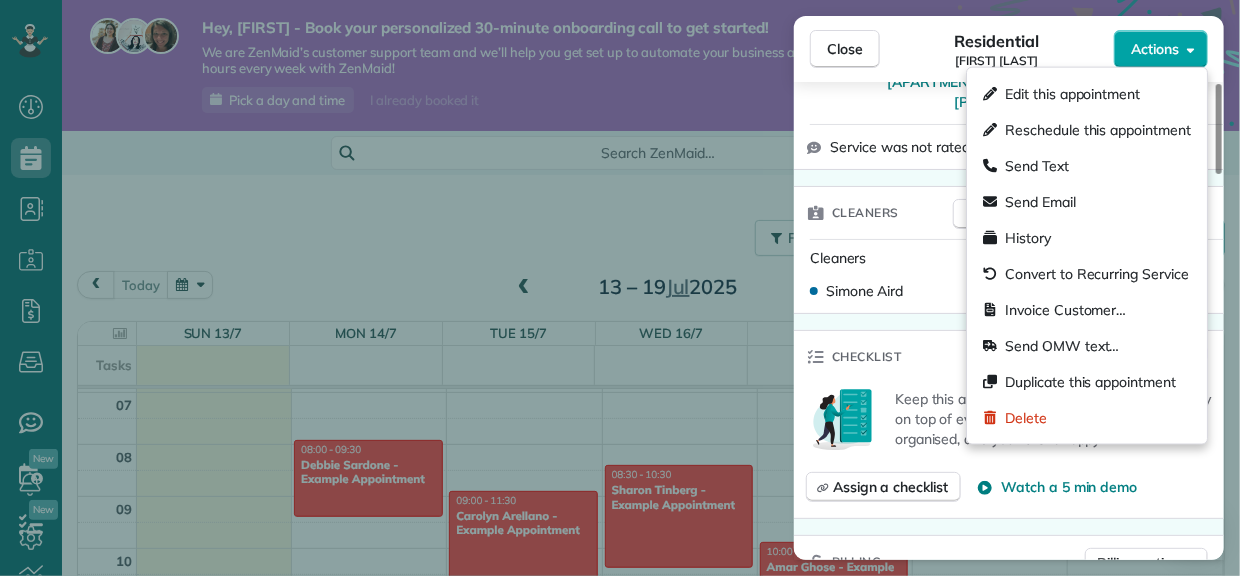 click 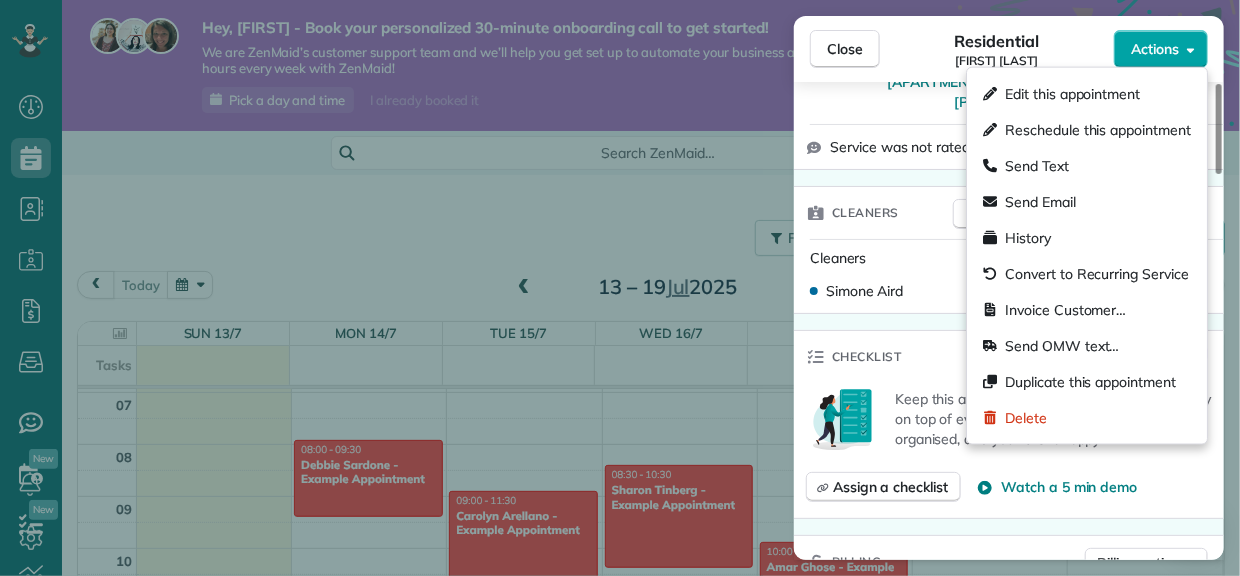 click 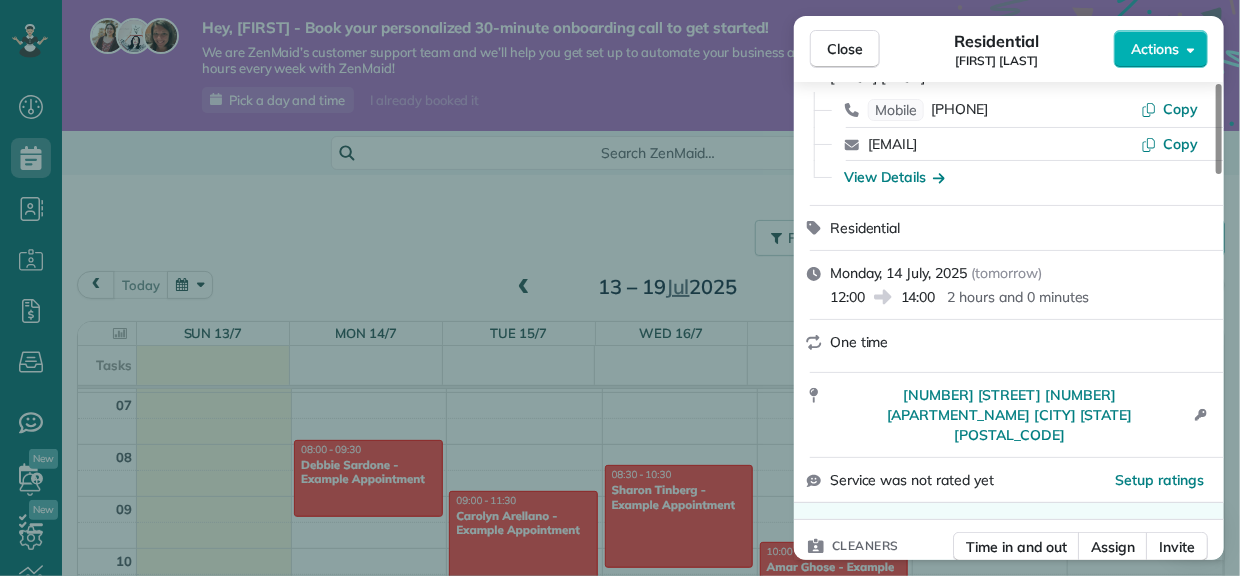 scroll, scrollTop: 0, scrollLeft: 0, axis: both 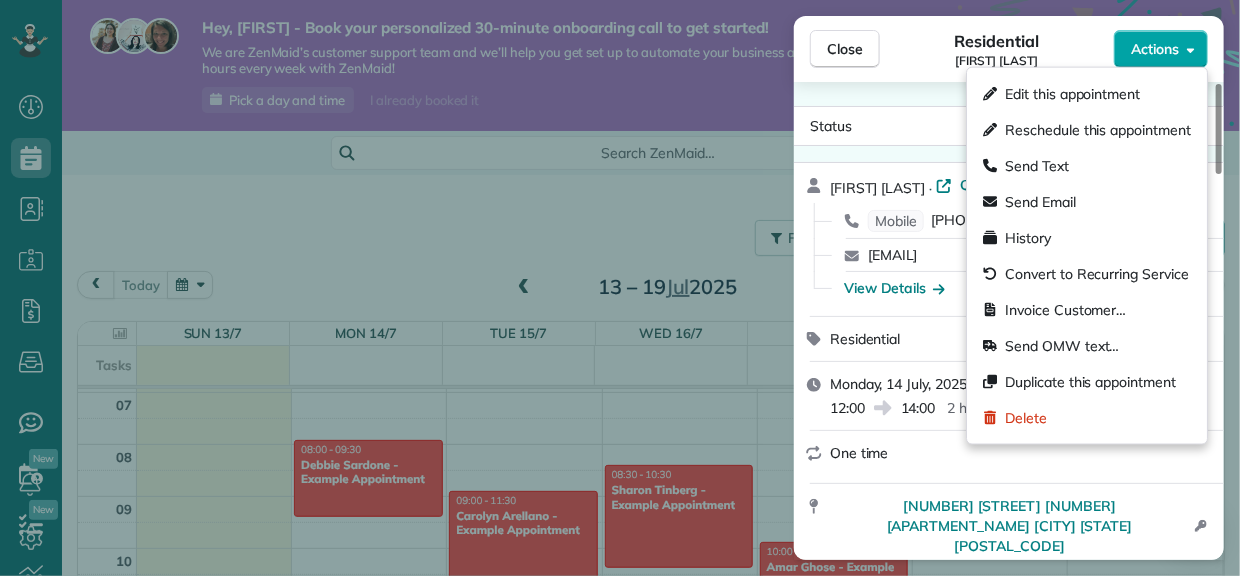 click on "Actions" at bounding box center (1161, 49) 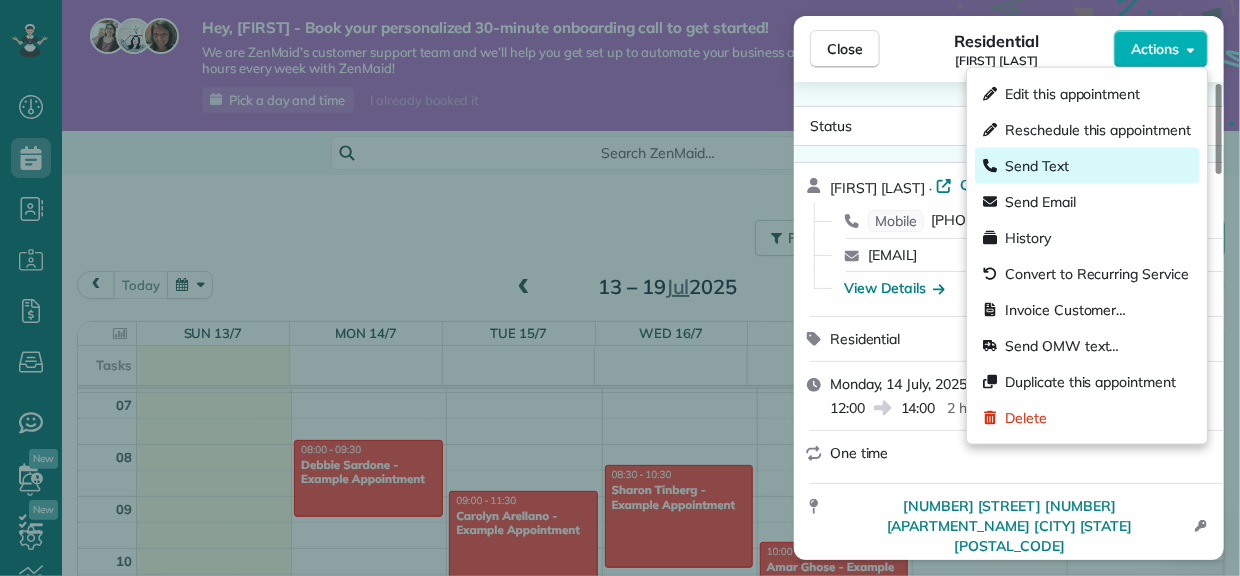 click on "Send Text" at bounding box center [1037, 166] 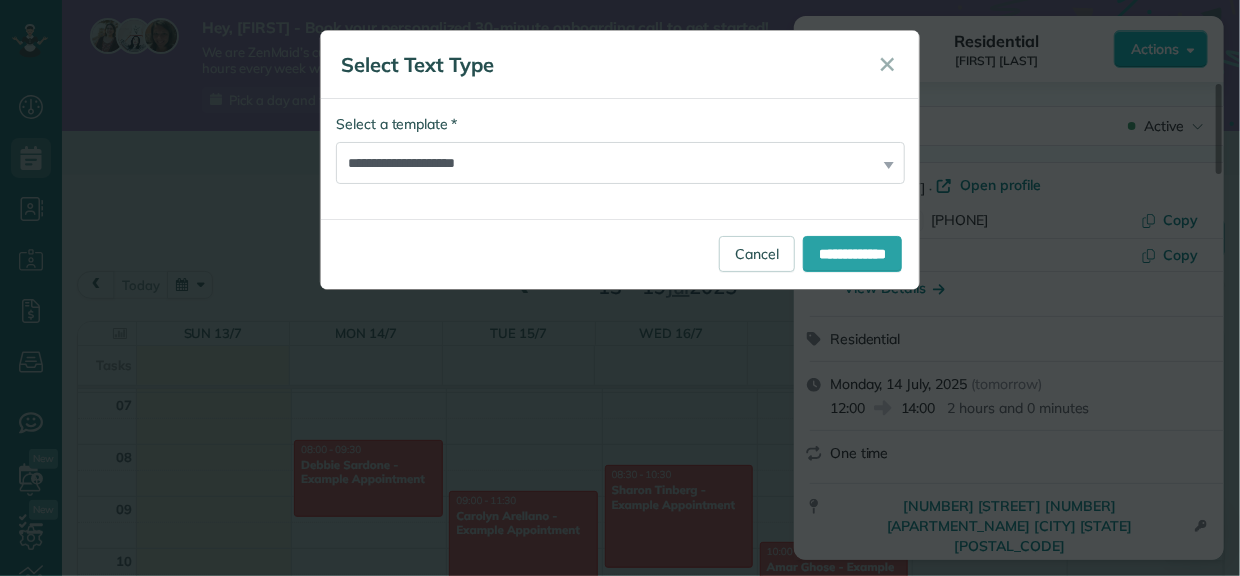 click on "**********" at bounding box center [620, 149] 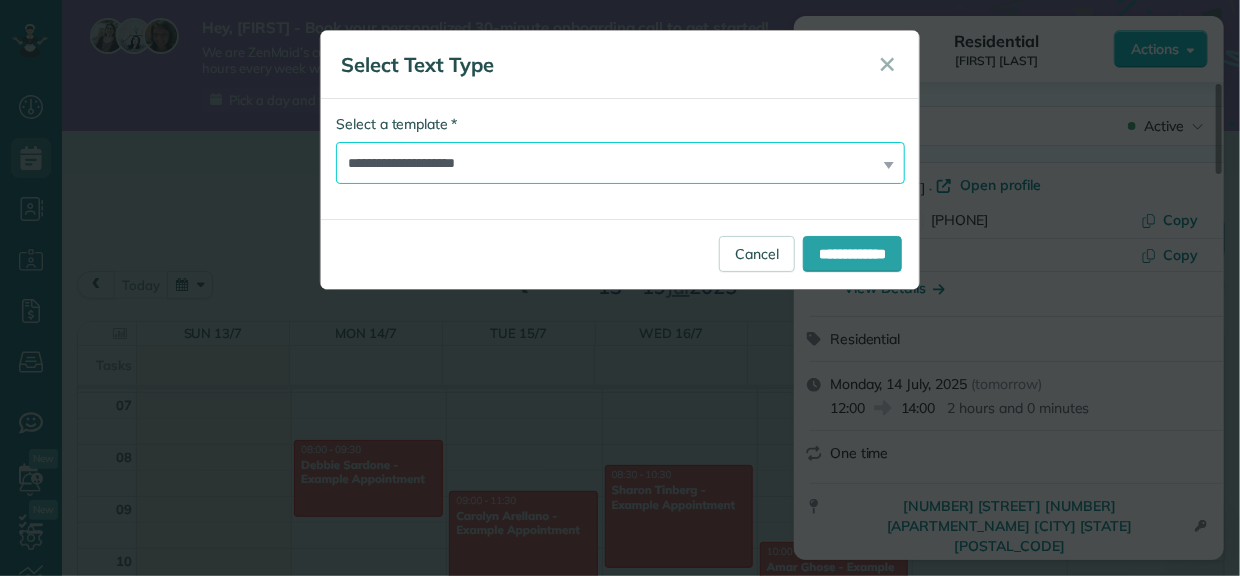 click on "**********" at bounding box center (620, 163) 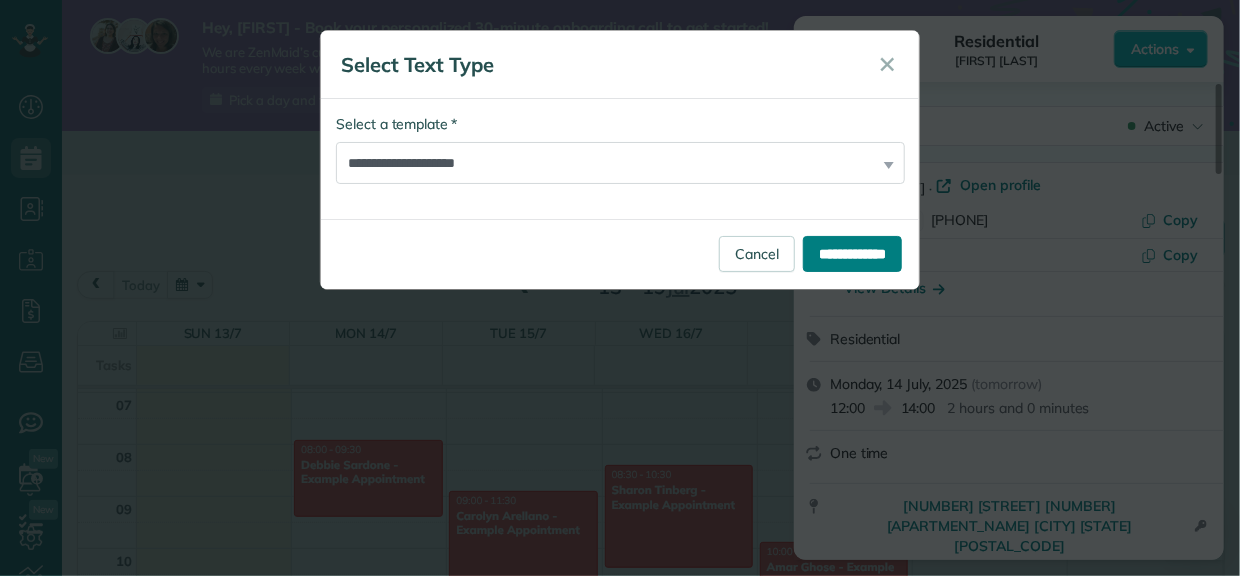 click on "**********" at bounding box center (852, 254) 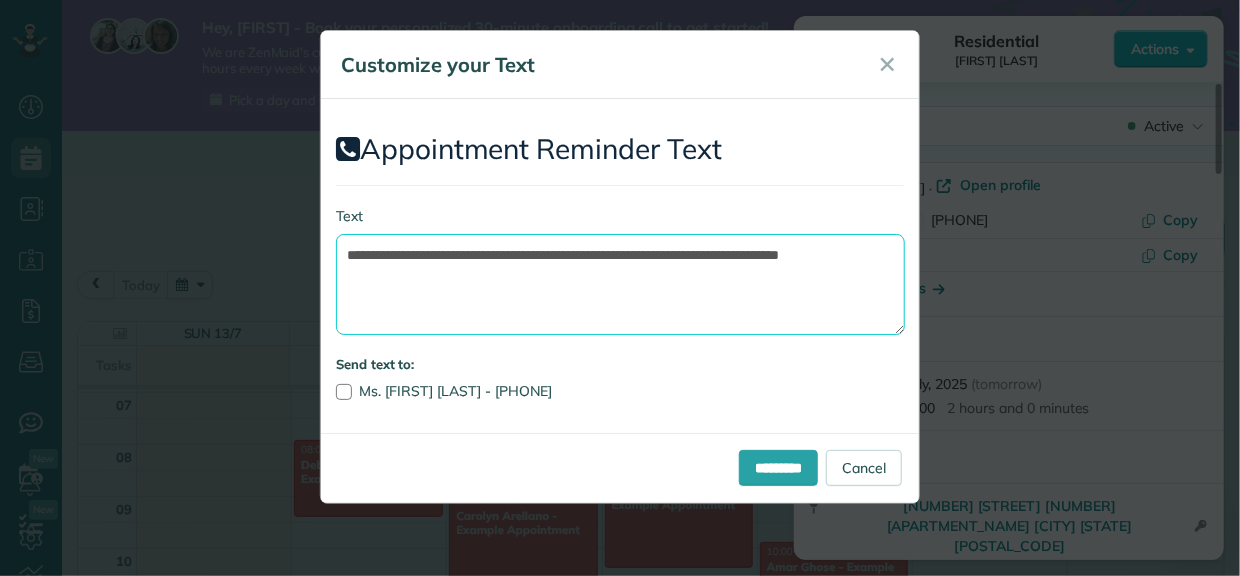 click on "**********" at bounding box center (620, 284) 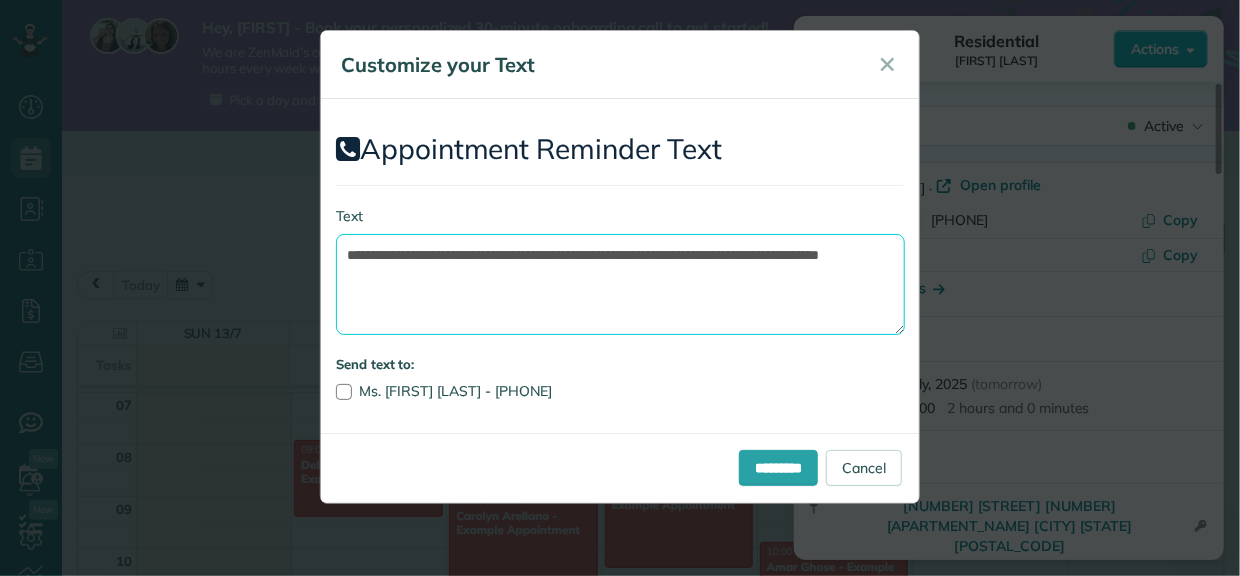 click on "**********" at bounding box center [620, 284] 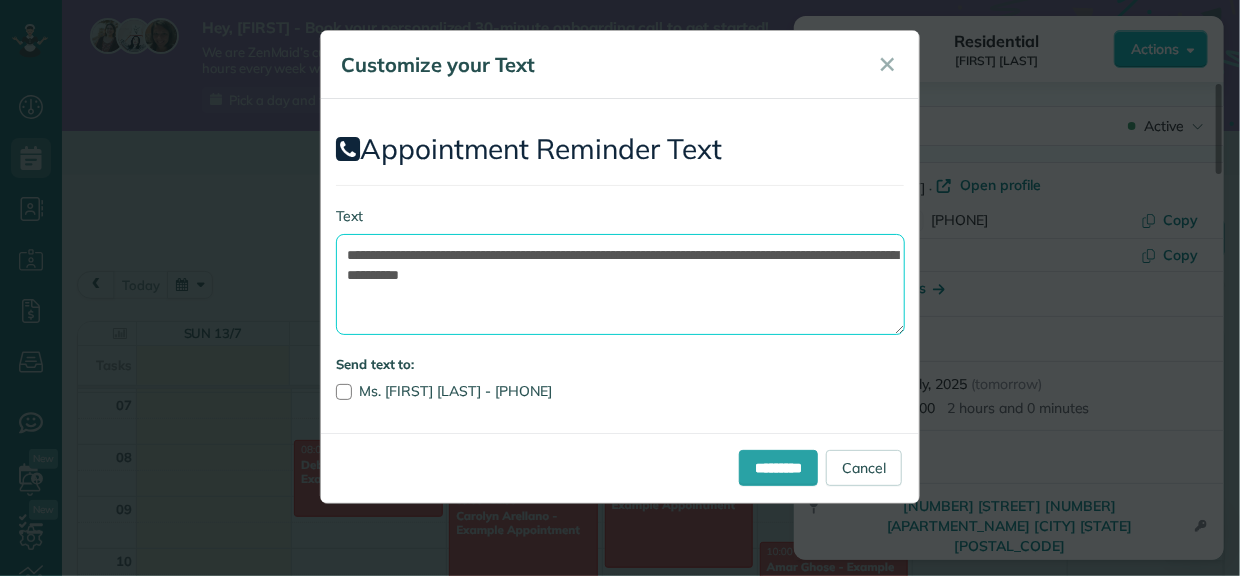 click on "**********" at bounding box center [620, 284] 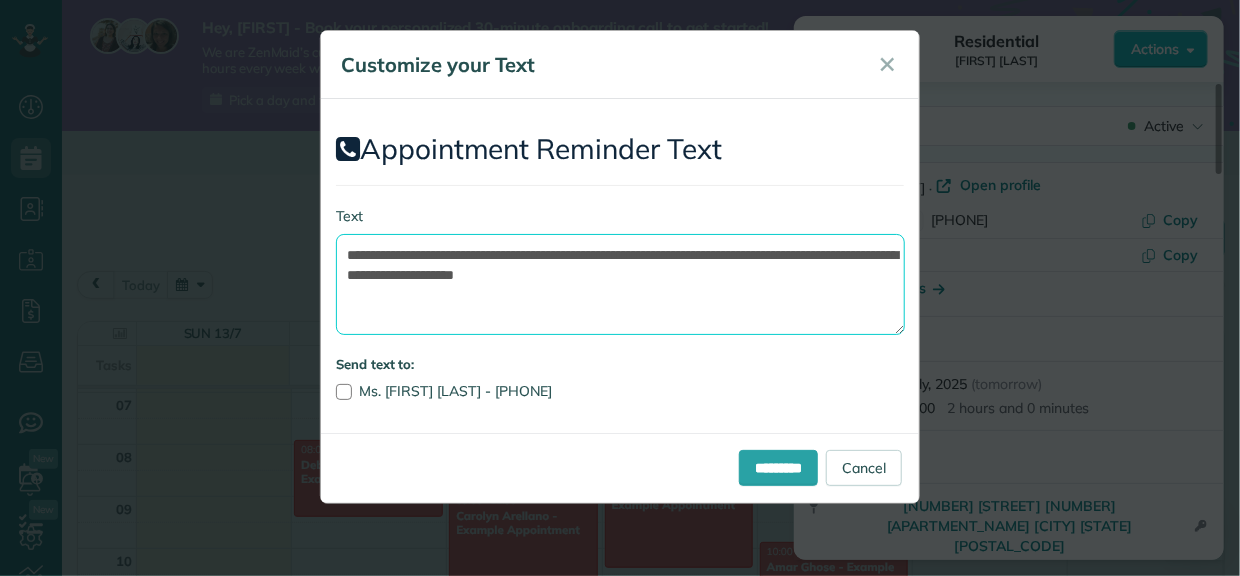 drag, startPoint x: 450, startPoint y: 273, endPoint x: 666, endPoint y: 289, distance: 216.59178 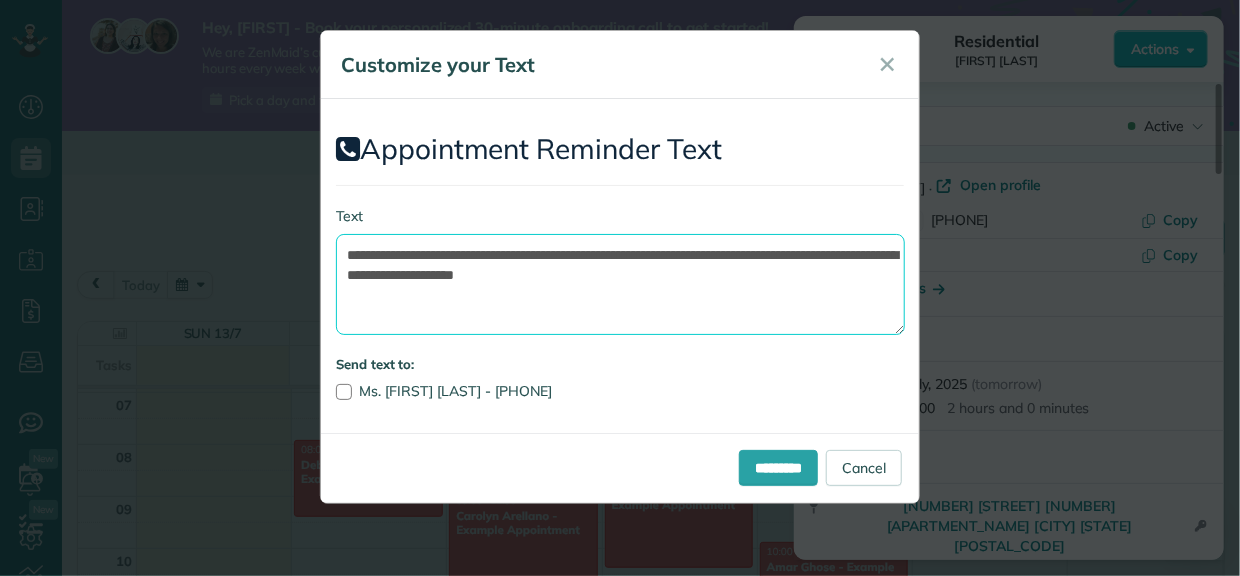 click on "**********" at bounding box center [620, 284] 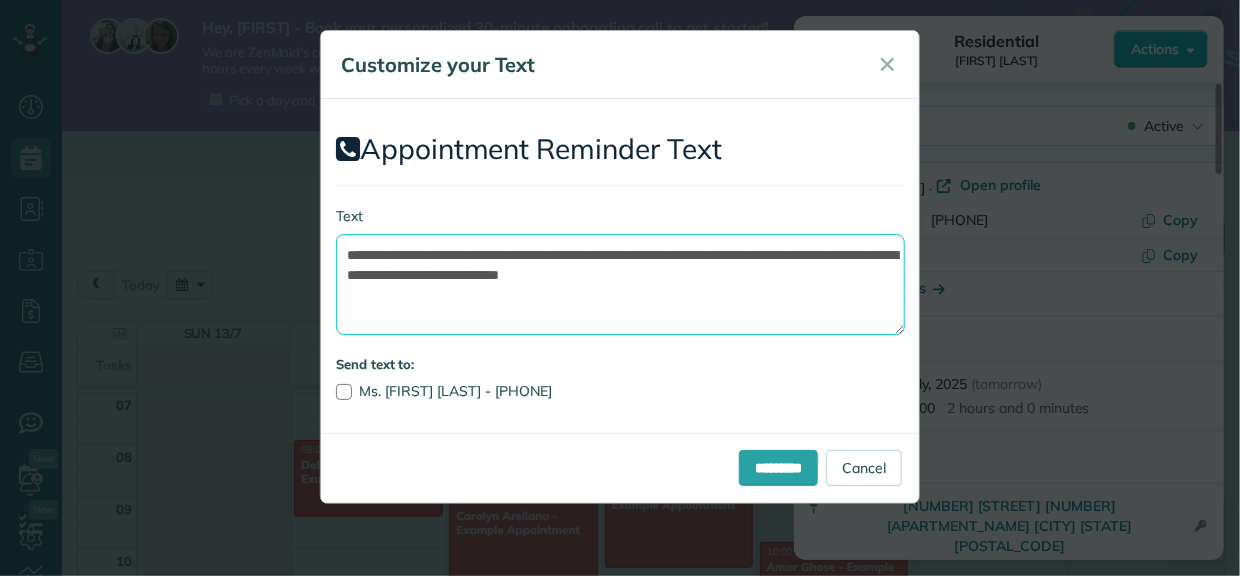 click on "**********" at bounding box center (620, 284) 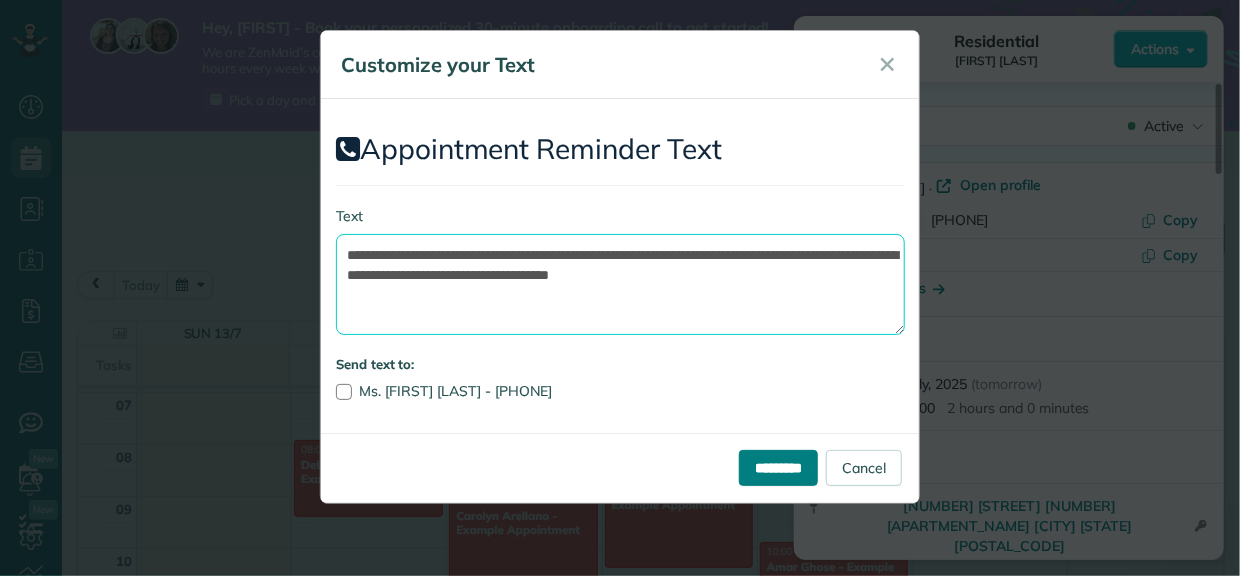 type on "**********" 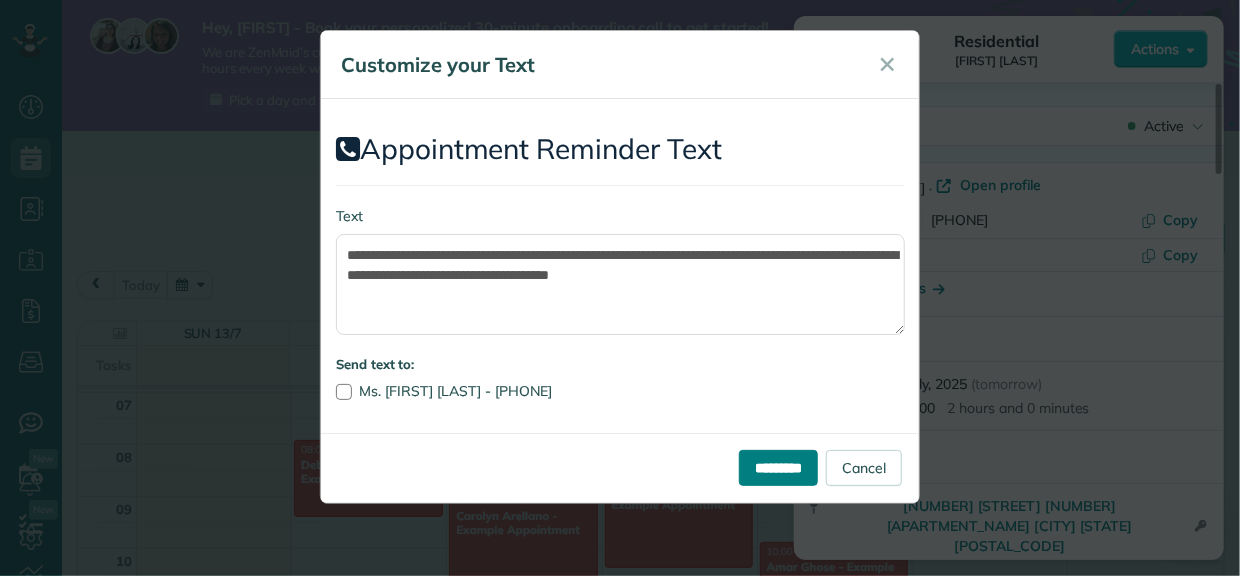 click on "*********" at bounding box center (778, 468) 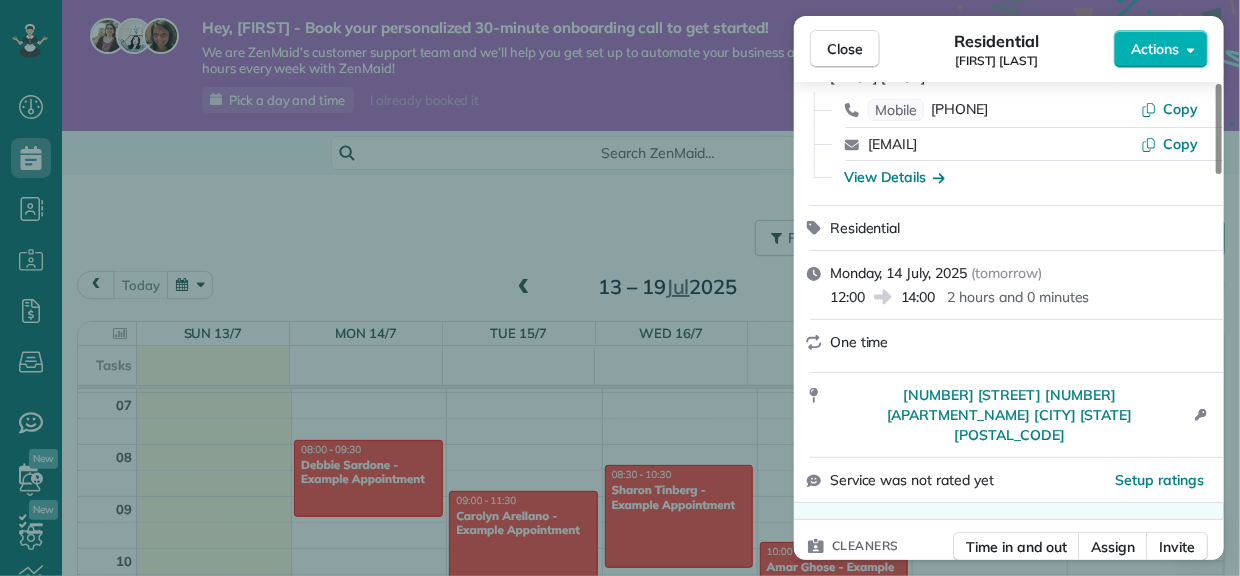 scroll, scrollTop: 0, scrollLeft: 0, axis: both 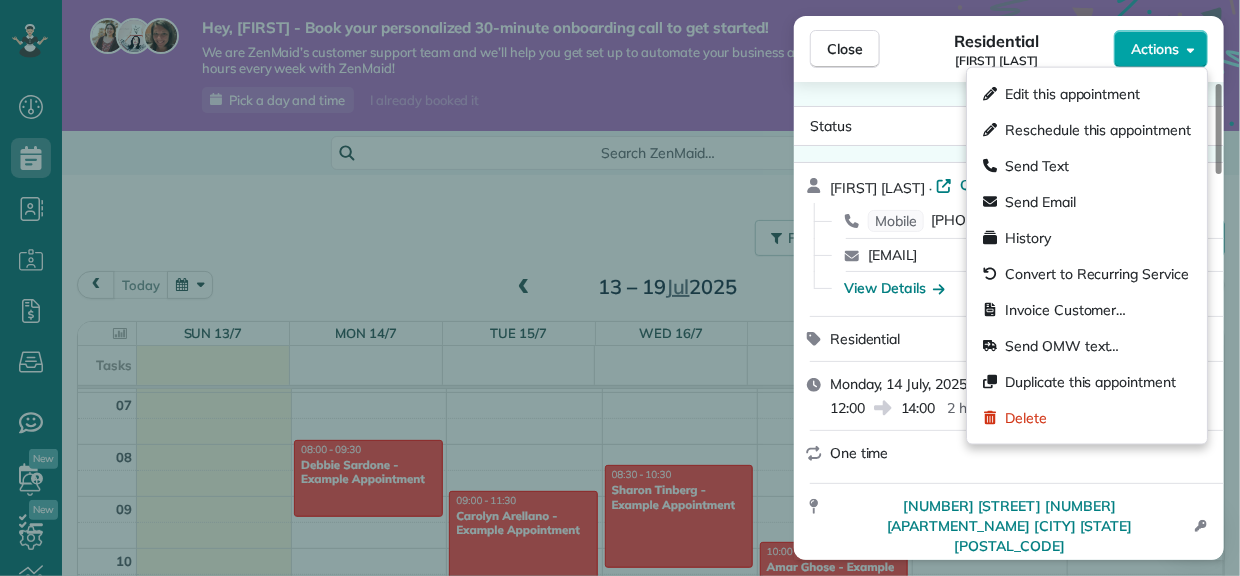 click 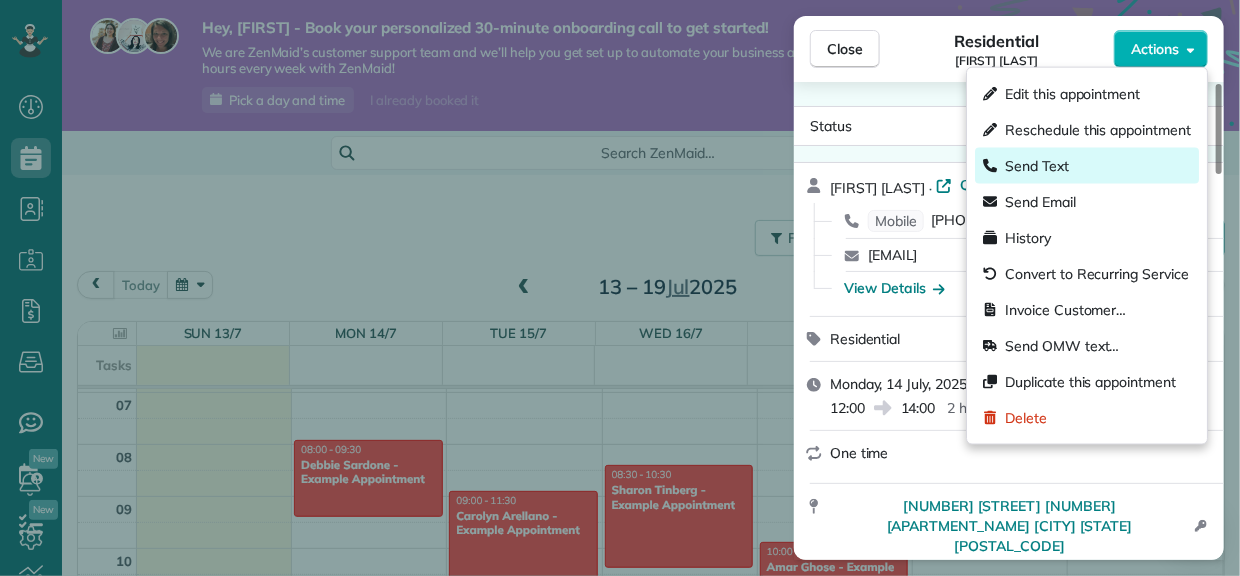 click on "Send Text" at bounding box center (1087, 166) 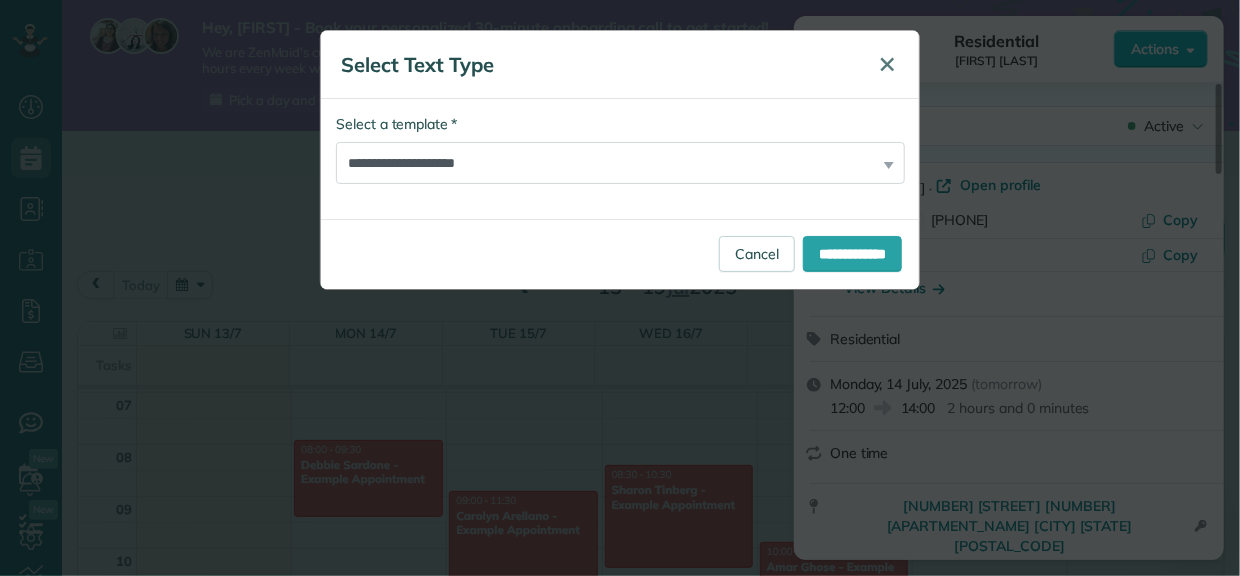 click on "✕" at bounding box center (887, 64) 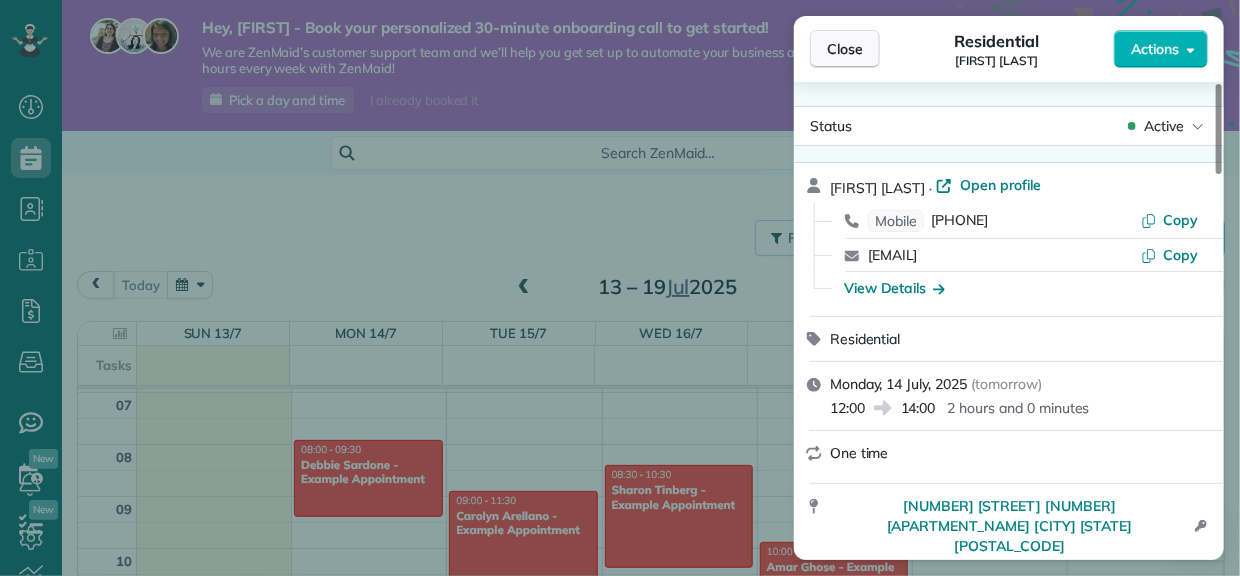 click on "Close" at bounding box center (845, 49) 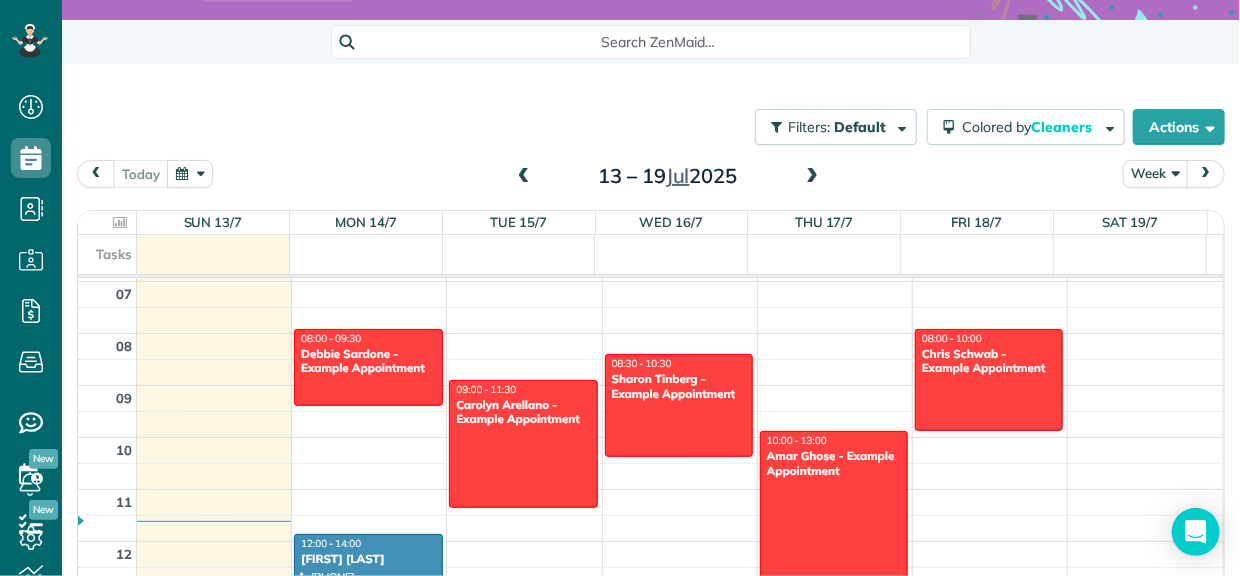 scroll, scrollTop: 187, scrollLeft: 0, axis: vertical 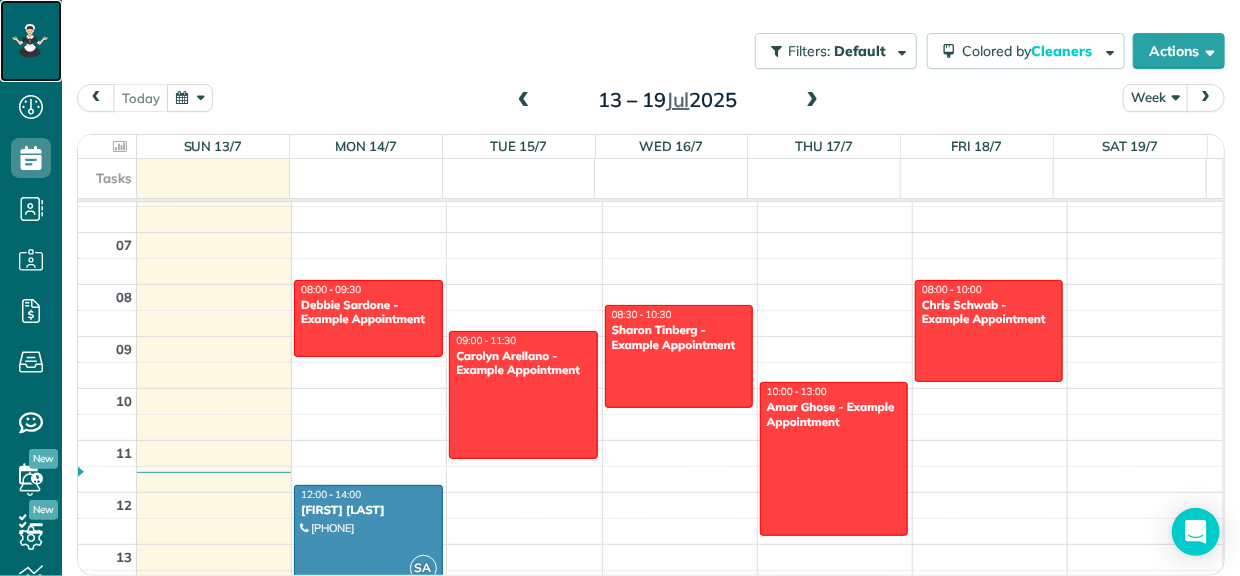 click 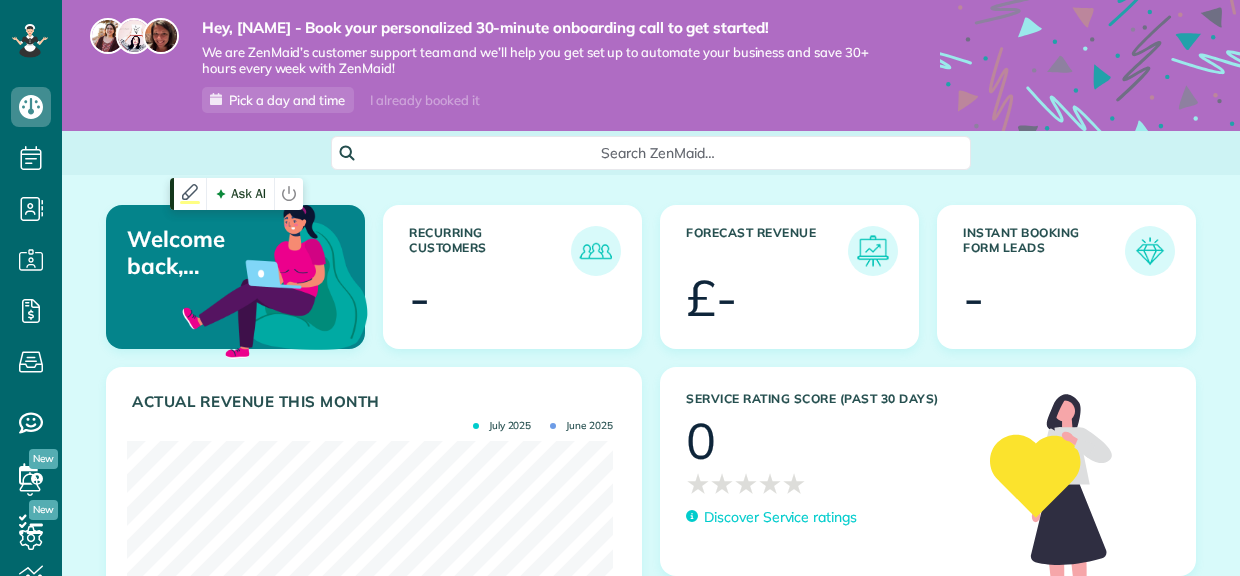scroll, scrollTop: 0, scrollLeft: 0, axis: both 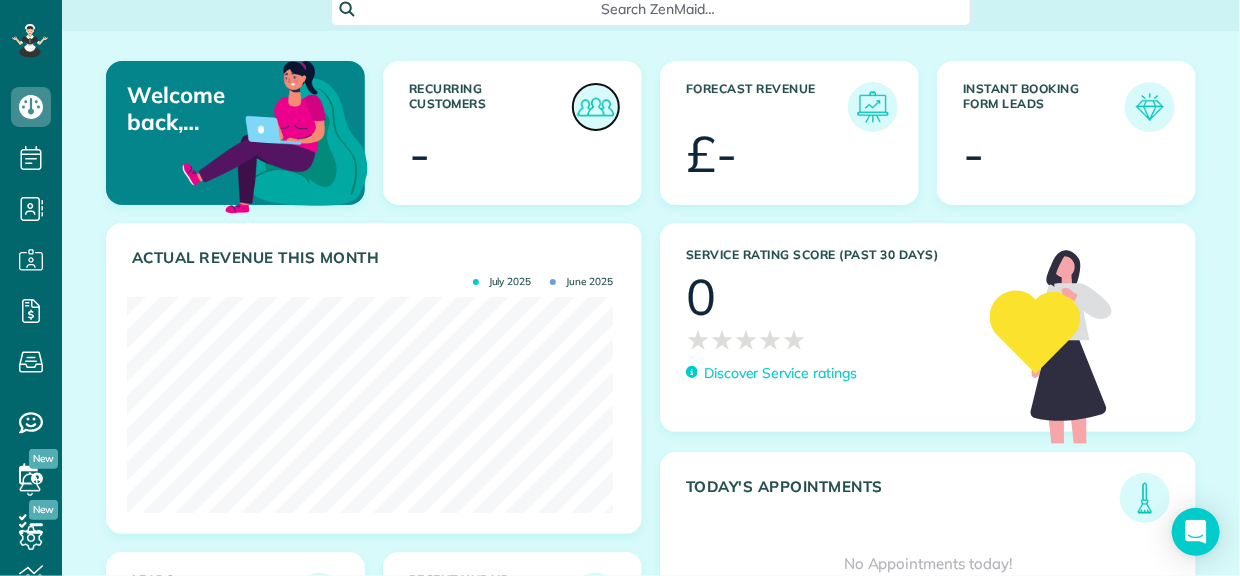 click at bounding box center [596, 107] 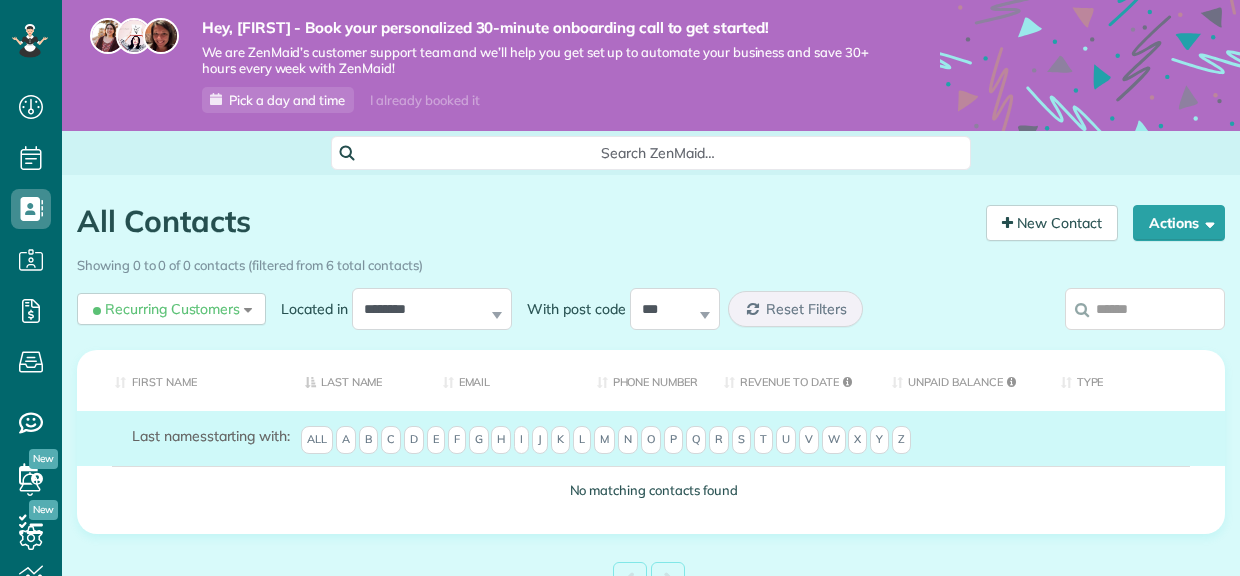 scroll, scrollTop: 0, scrollLeft: 0, axis: both 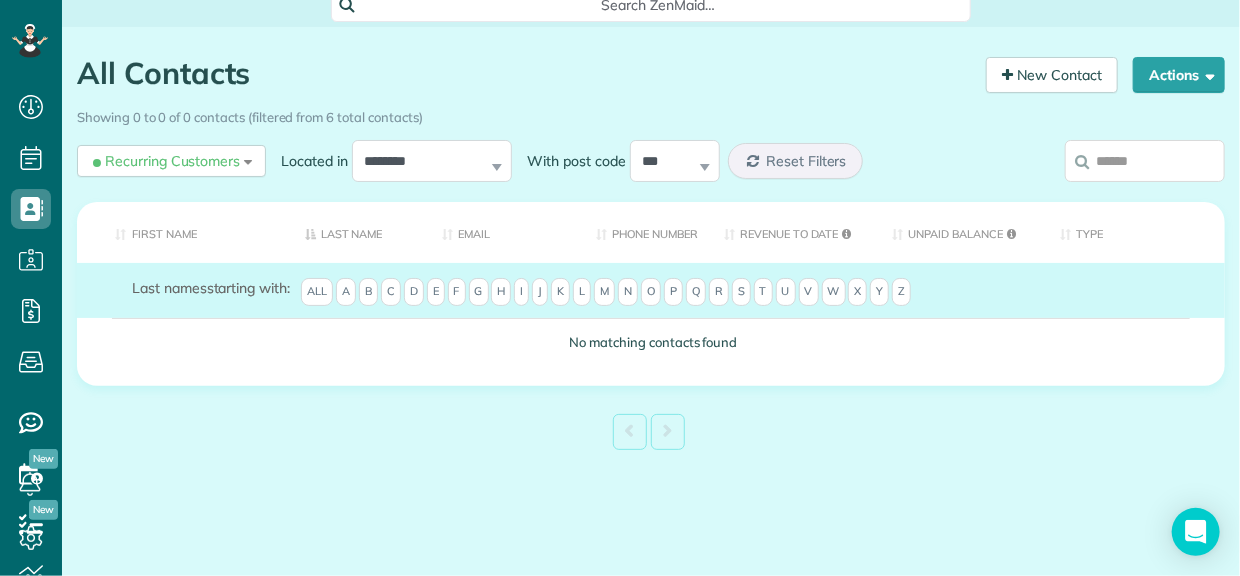 click on "First Name" at bounding box center (183, 232) 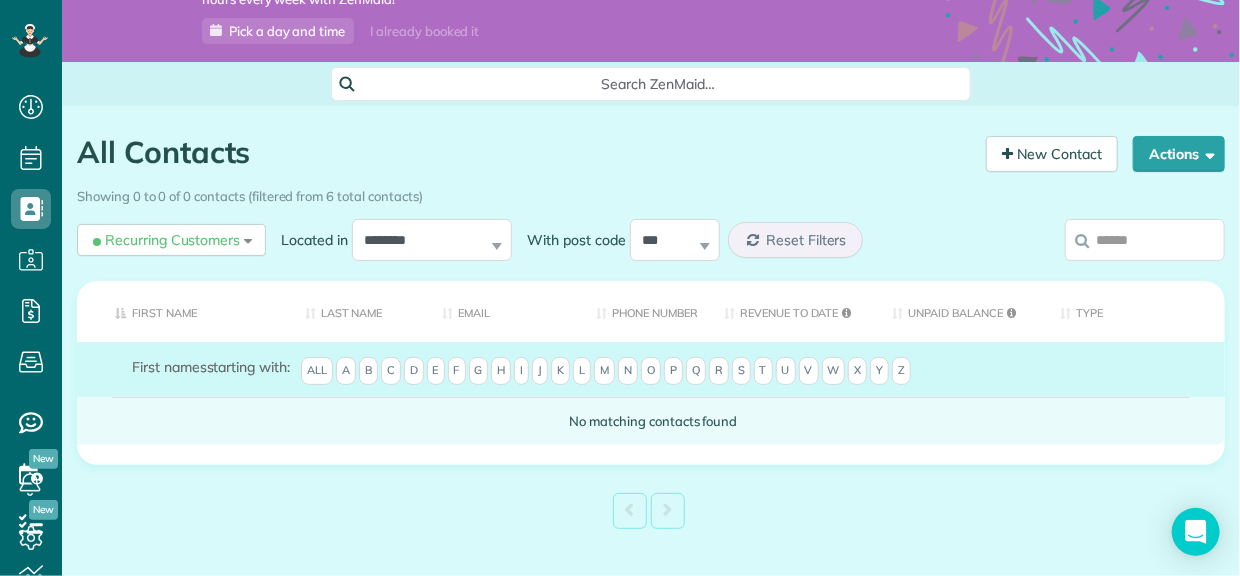 scroll, scrollTop: 37, scrollLeft: 0, axis: vertical 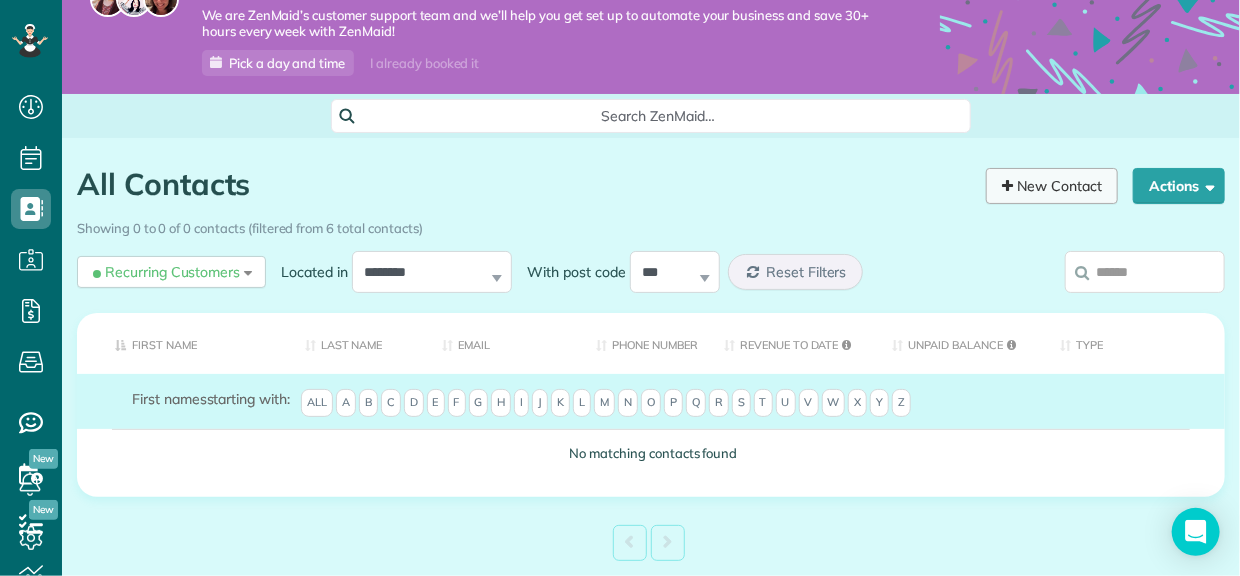click on "New Contact" at bounding box center [1052, 186] 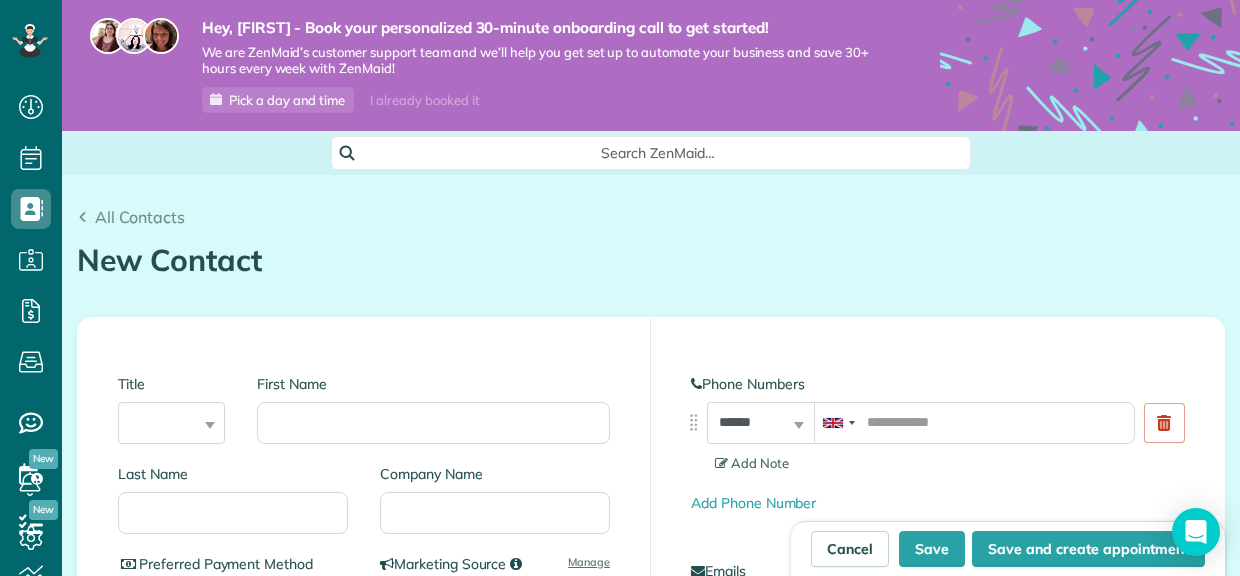 scroll, scrollTop: 0, scrollLeft: 0, axis: both 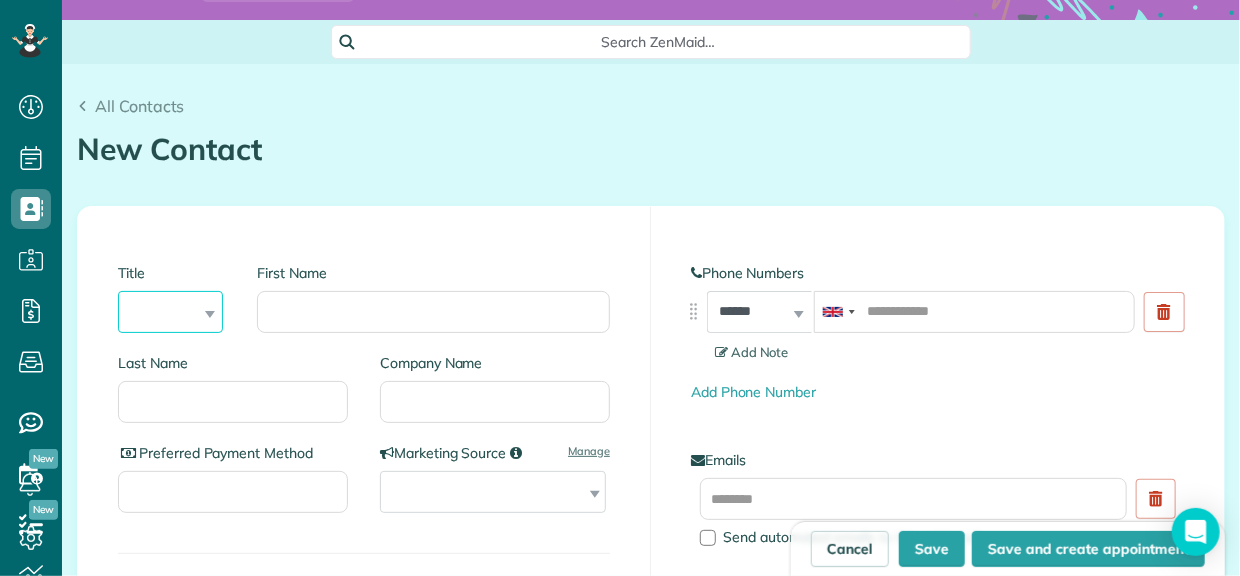 click on "***
****
***
***" at bounding box center (170, 312) 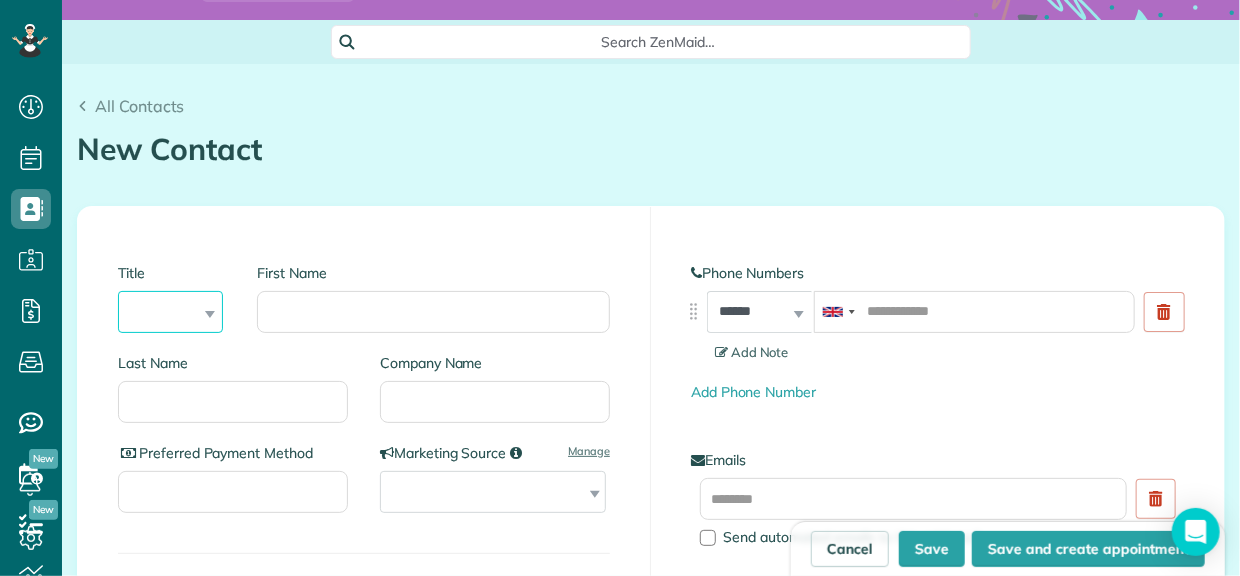 select on "****" 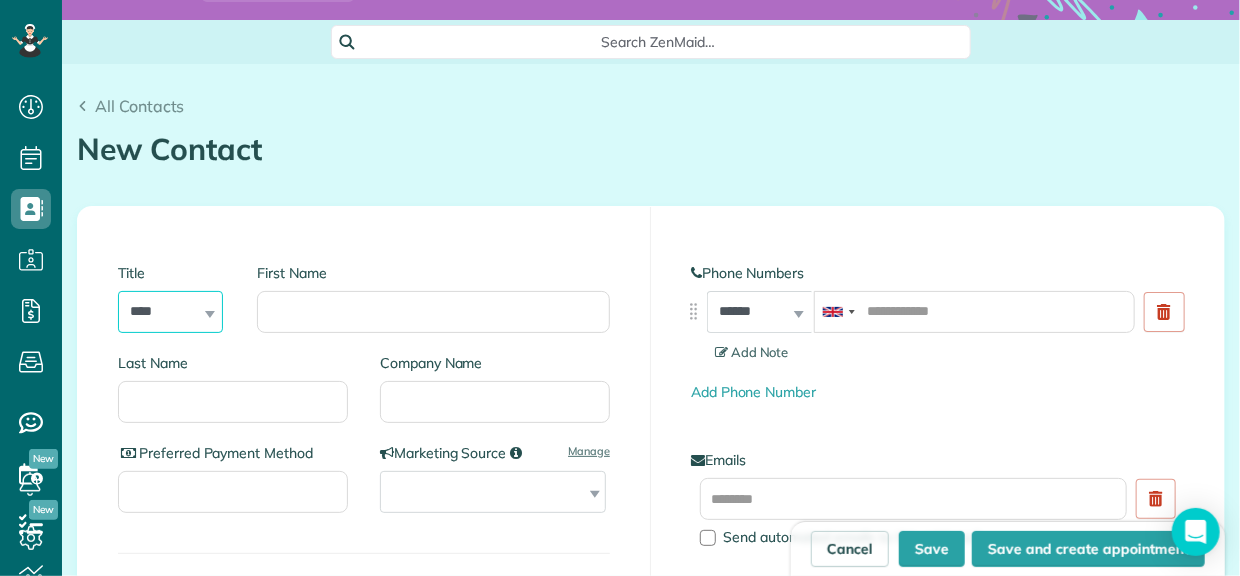 click on "***
****
***
***" at bounding box center (170, 312) 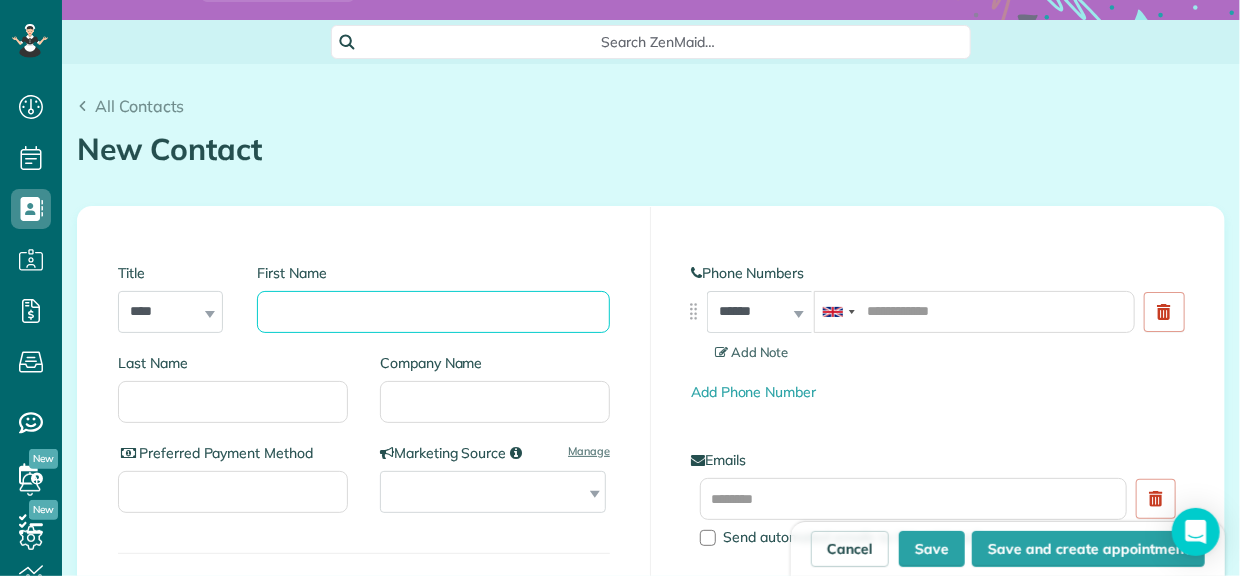 click on "First Name" at bounding box center (433, 312) 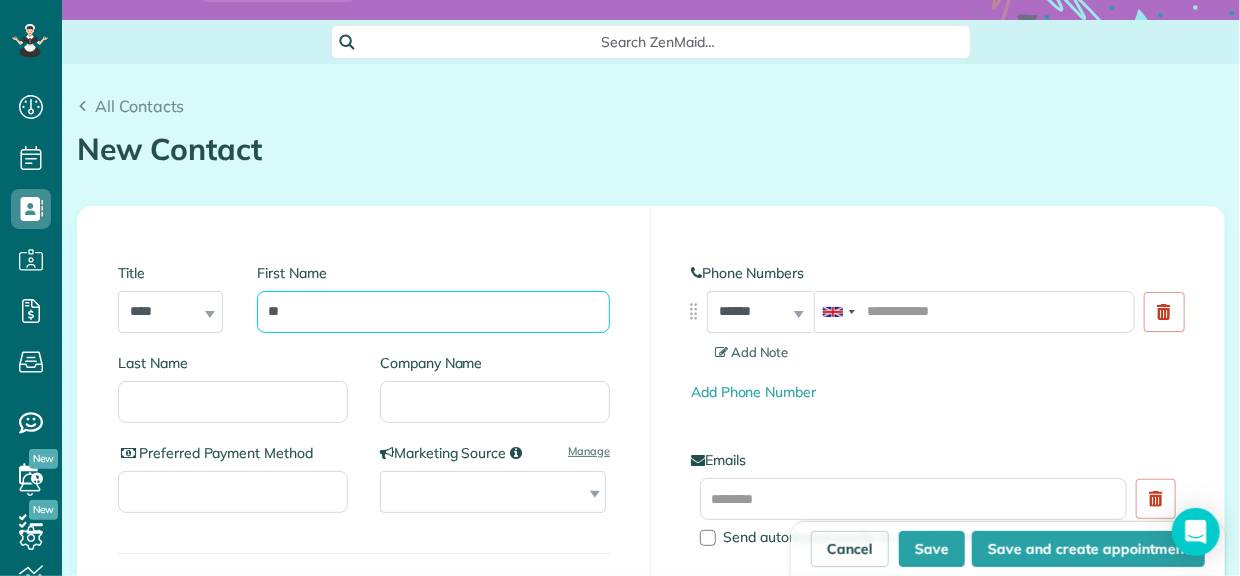 type on "*" 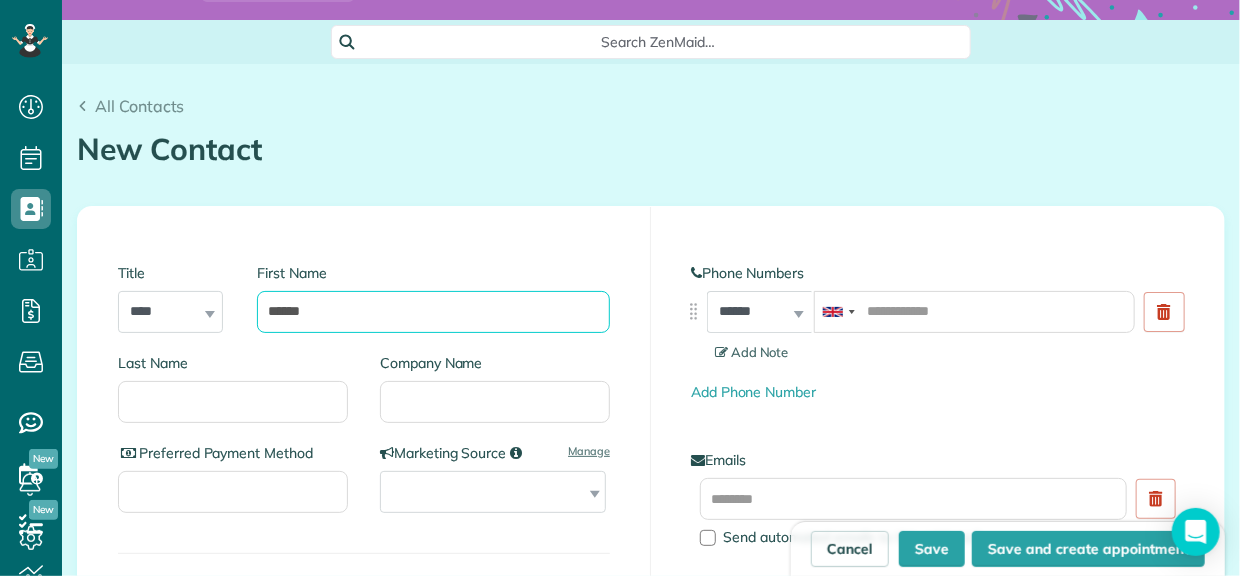 type on "******" 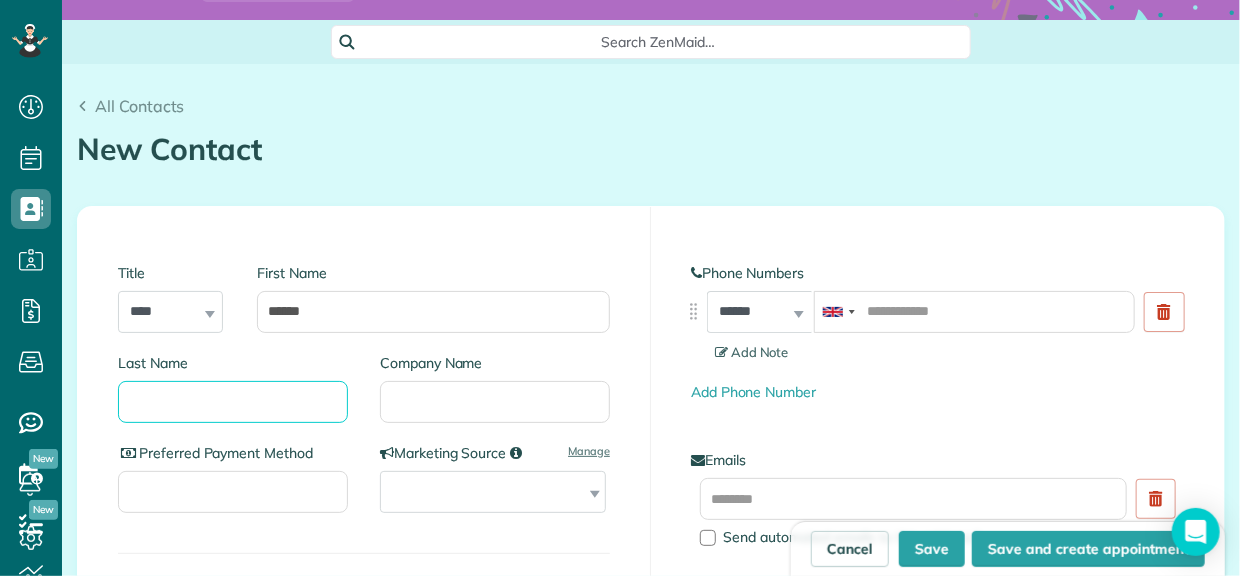 click on "Last Name" at bounding box center (233, 402) 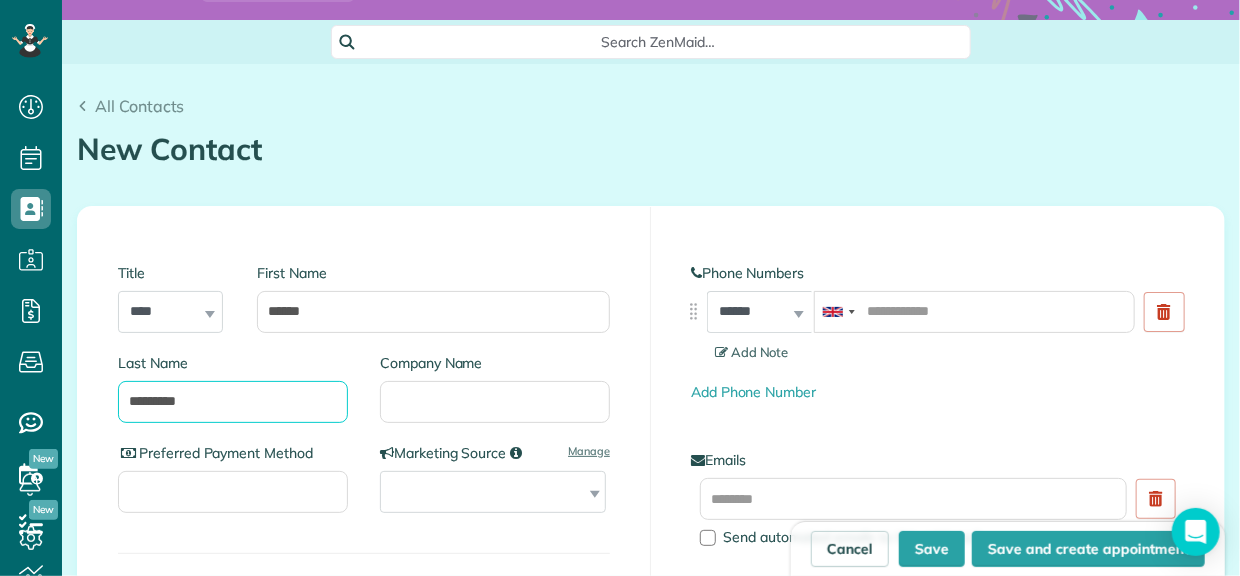 type on "*********" 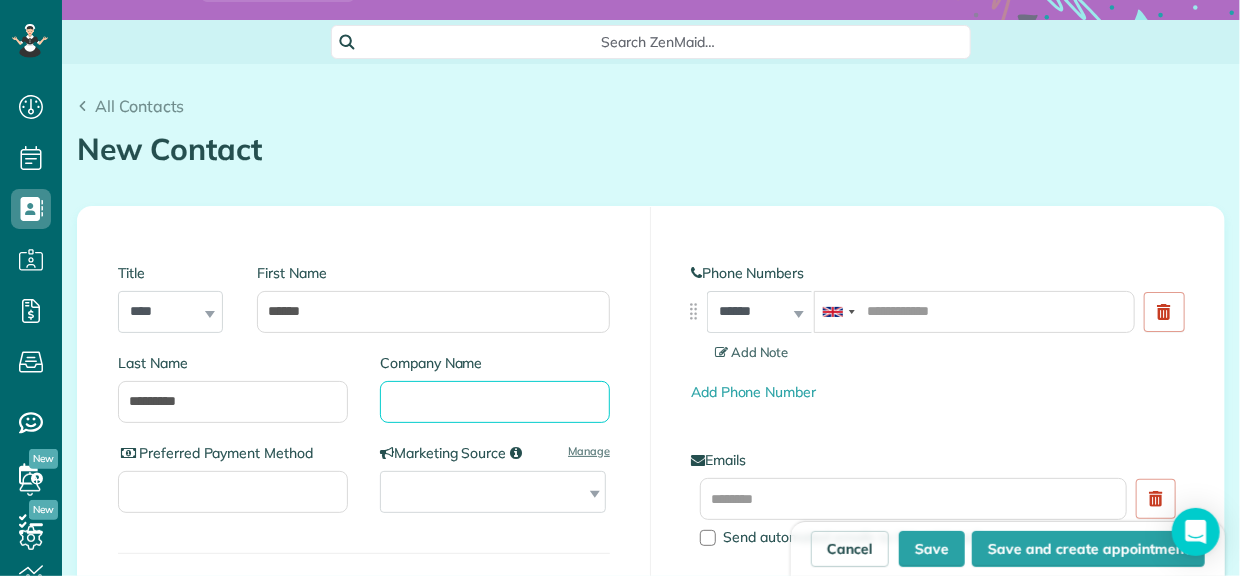 click on "Company Name" at bounding box center [495, 402] 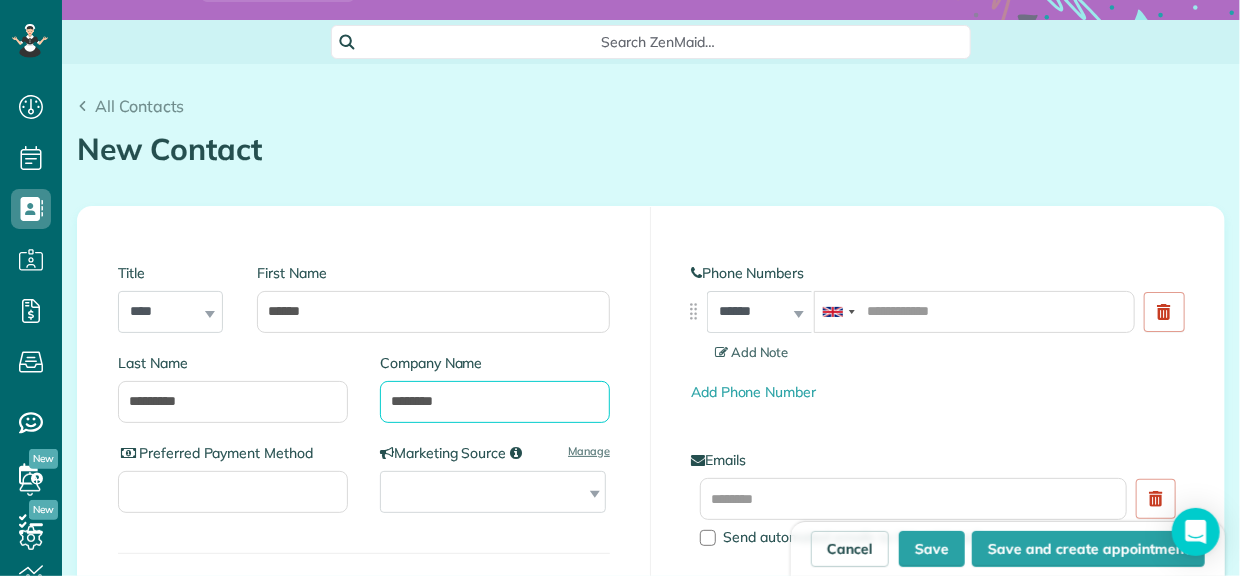 scroll, scrollTop: 222, scrollLeft: 0, axis: vertical 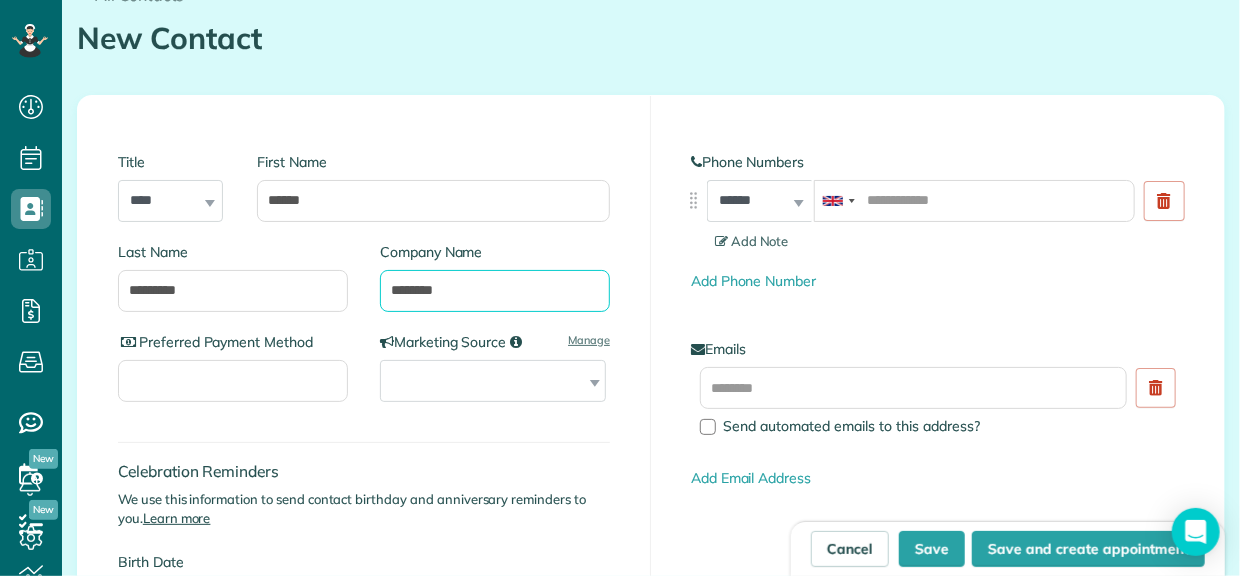 type on "********" 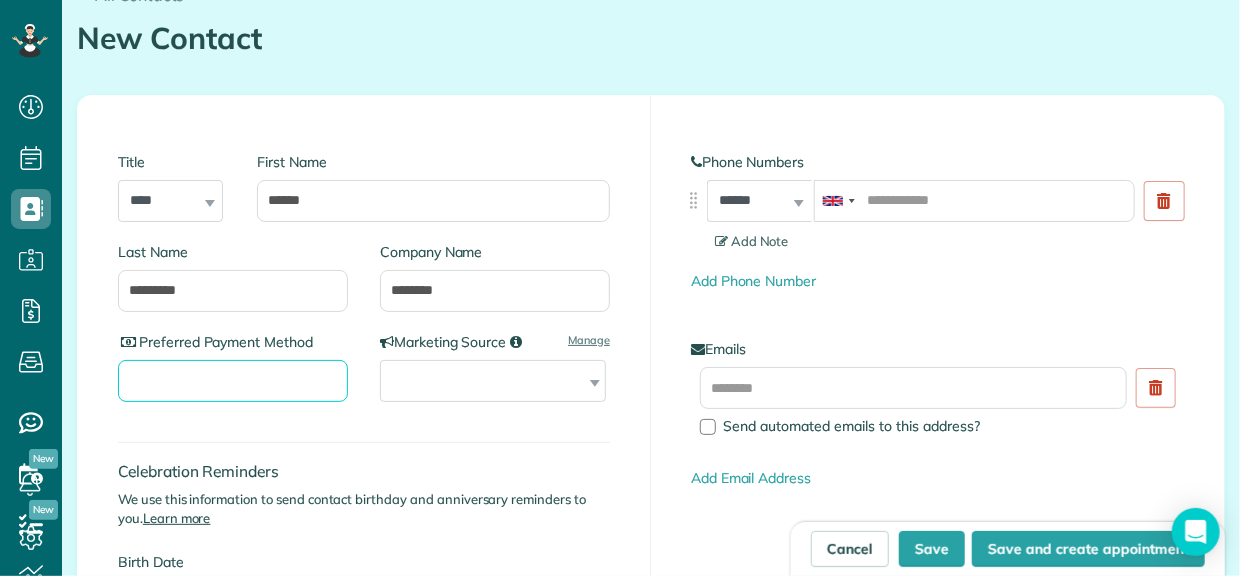 click on "Preferred Payment Method" at bounding box center (233, 381) 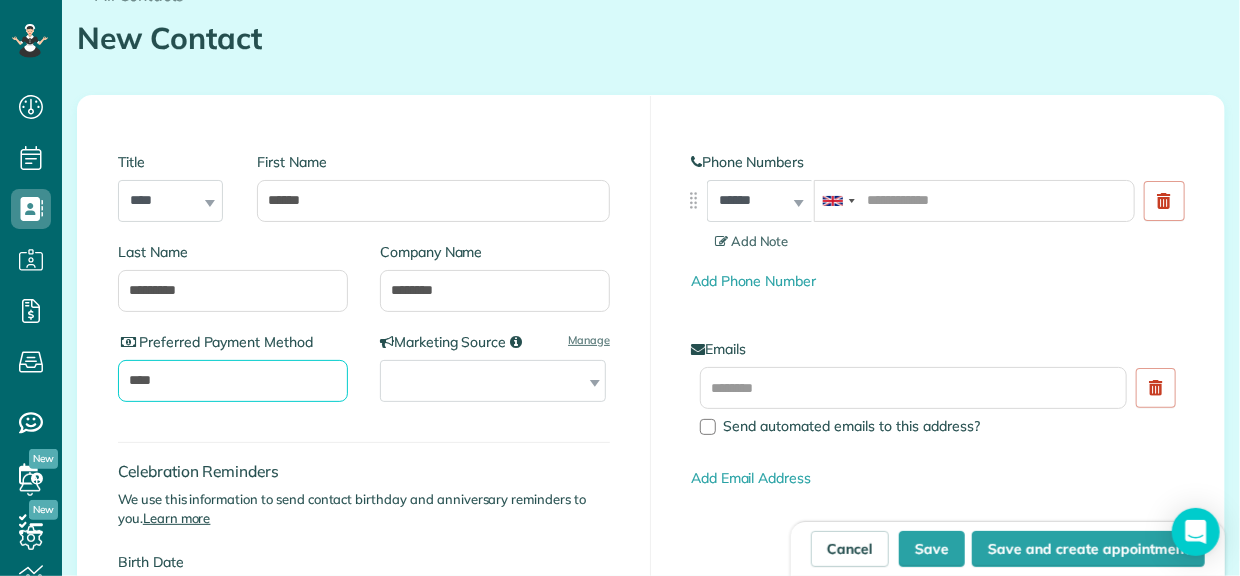 type on "****" 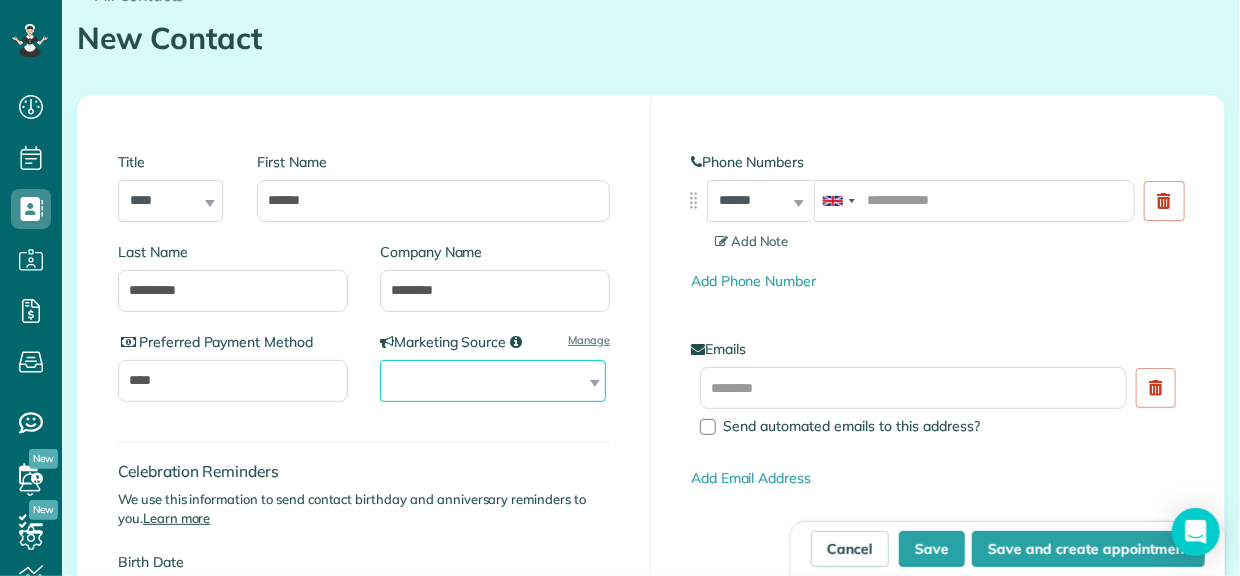 click on "**********" at bounding box center [493, 381] 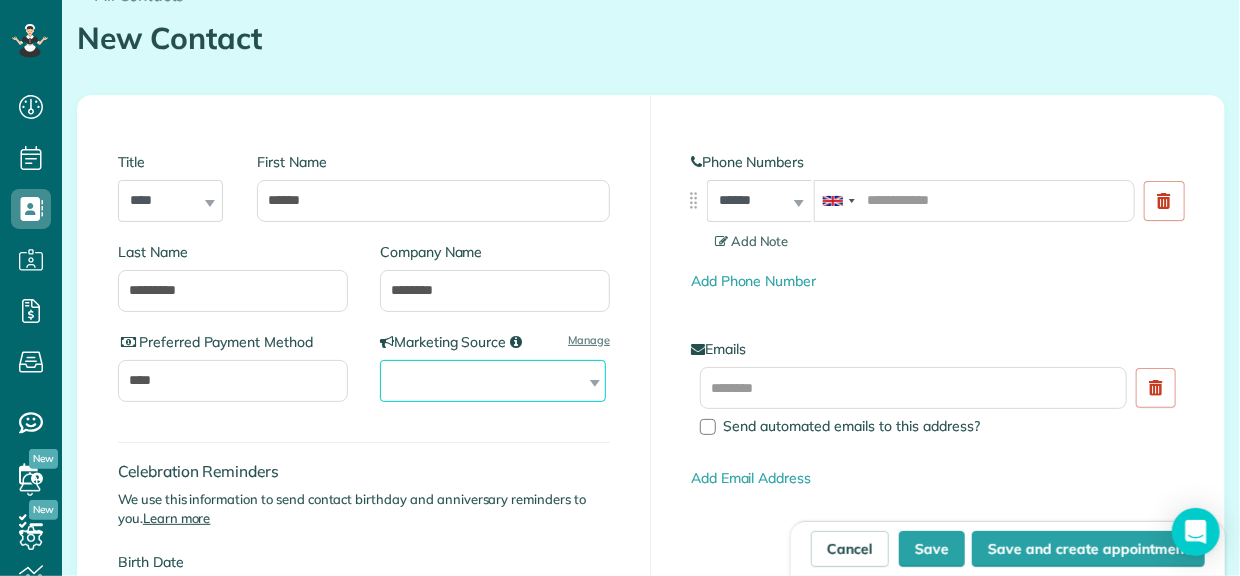 select on "**********" 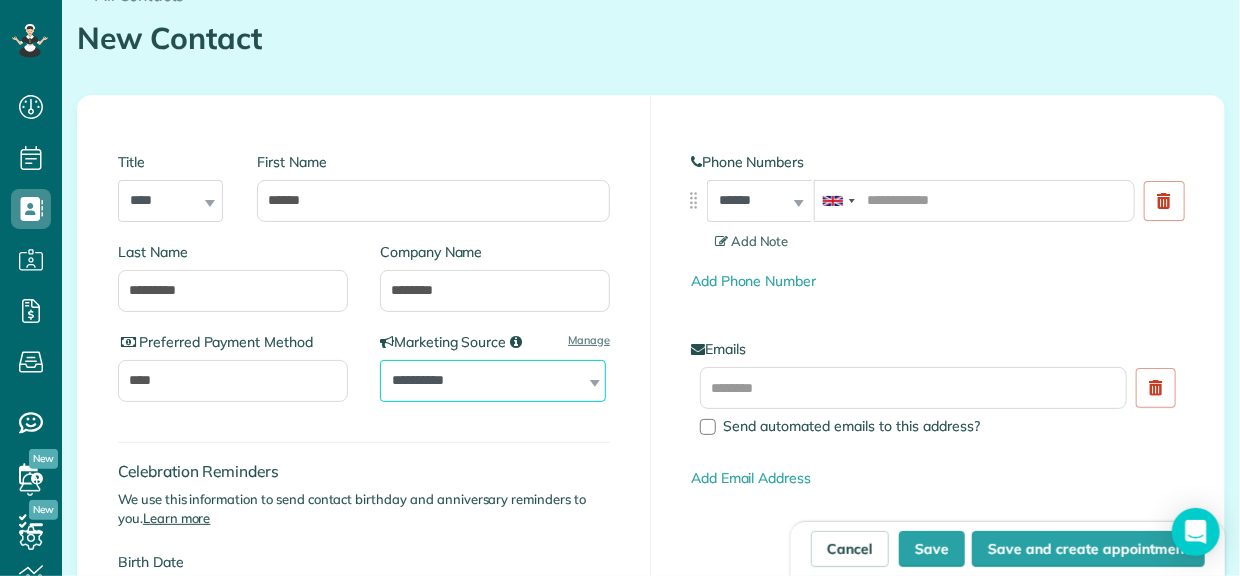click on "**********" at bounding box center (493, 381) 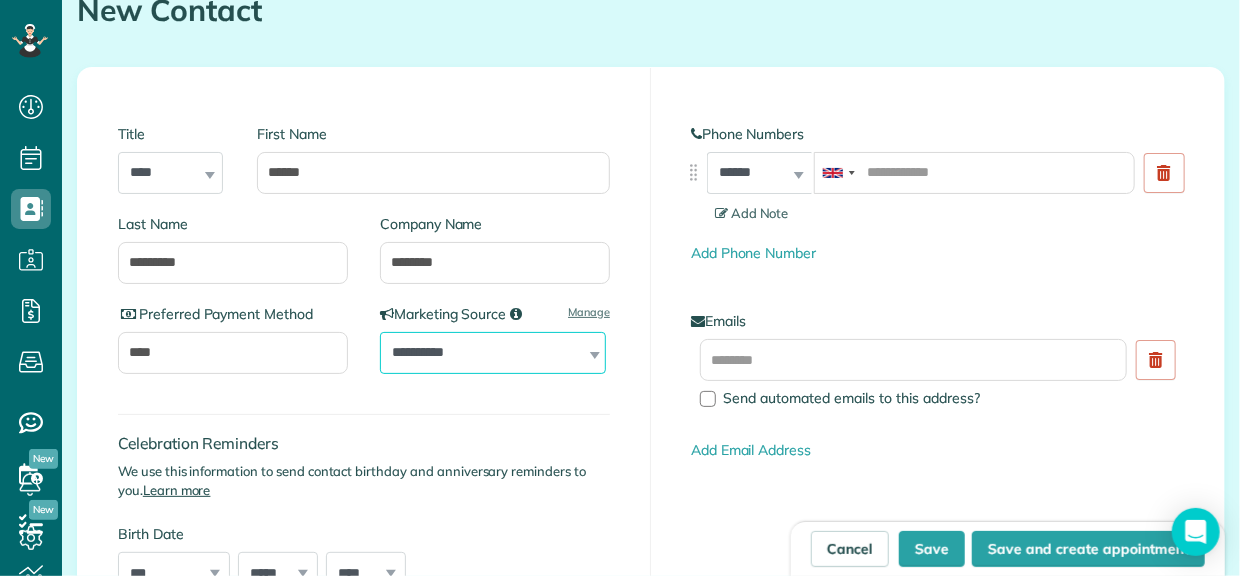 scroll, scrollTop: 222, scrollLeft: 0, axis: vertical 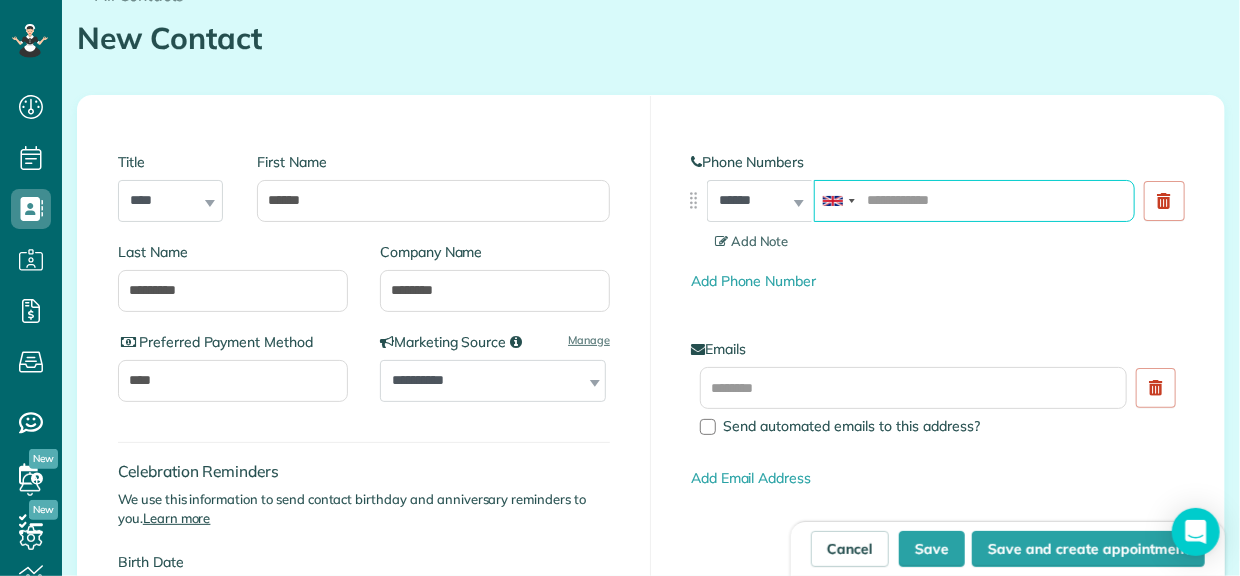 click at bounding box center [974, 201] 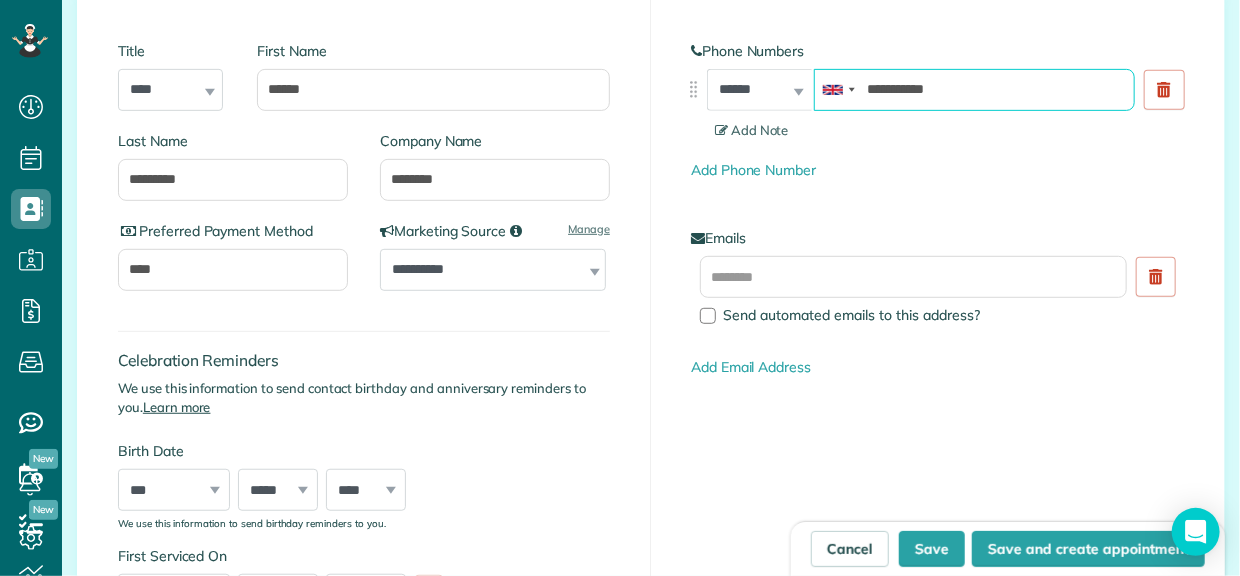 scroll, scrollTop: 444, scrollLeft: 0, axis: vertical 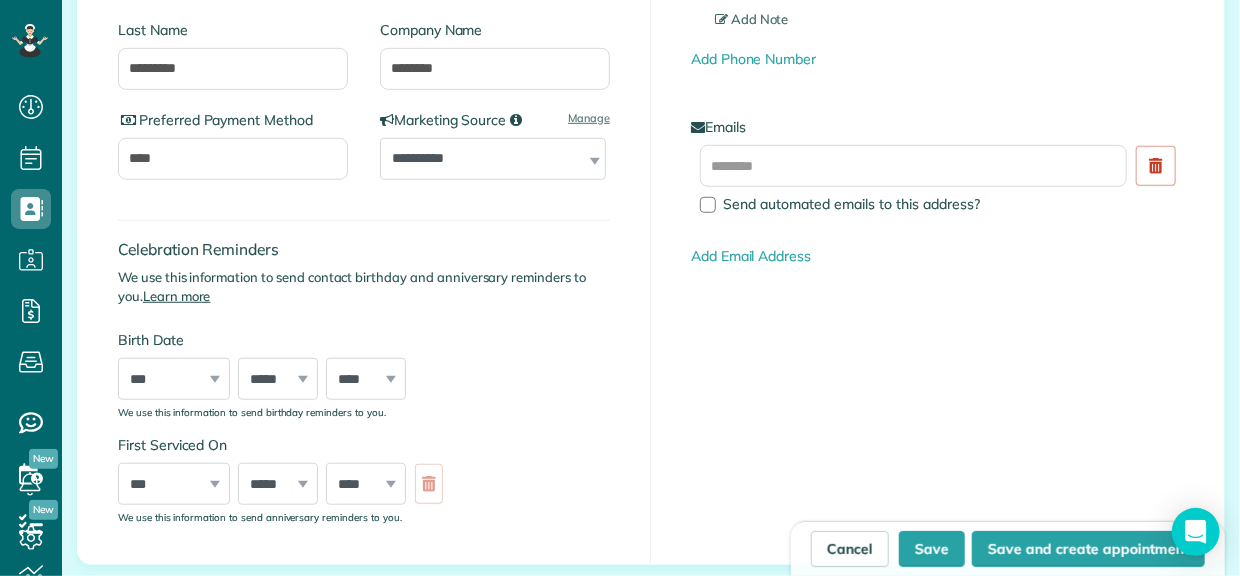 type on "**********" 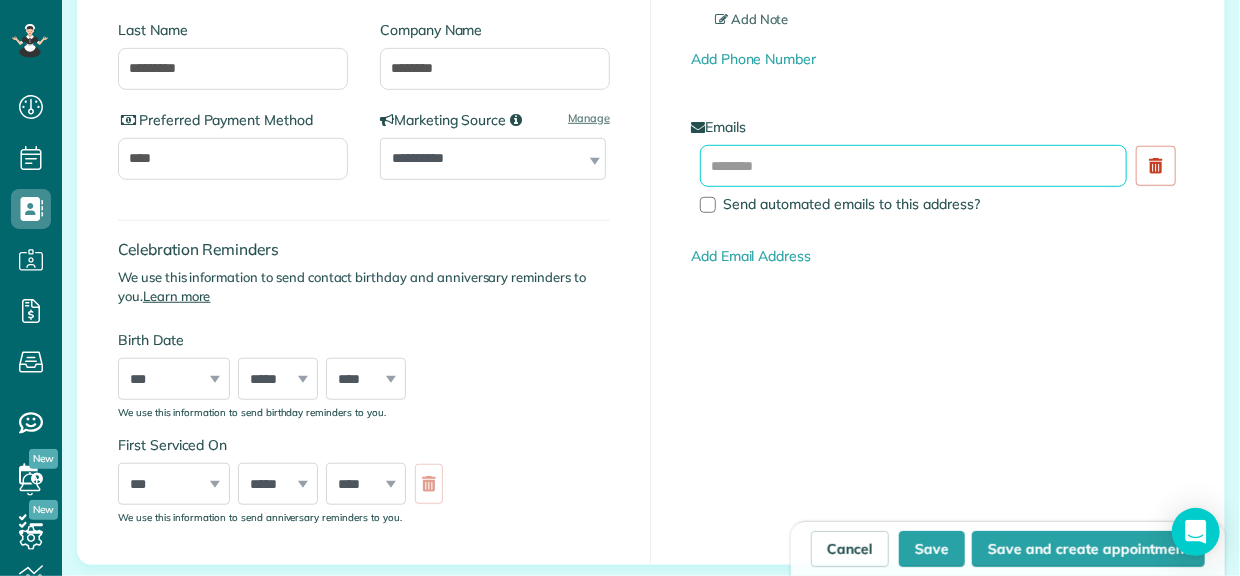 click at bounding box center (913, 166) 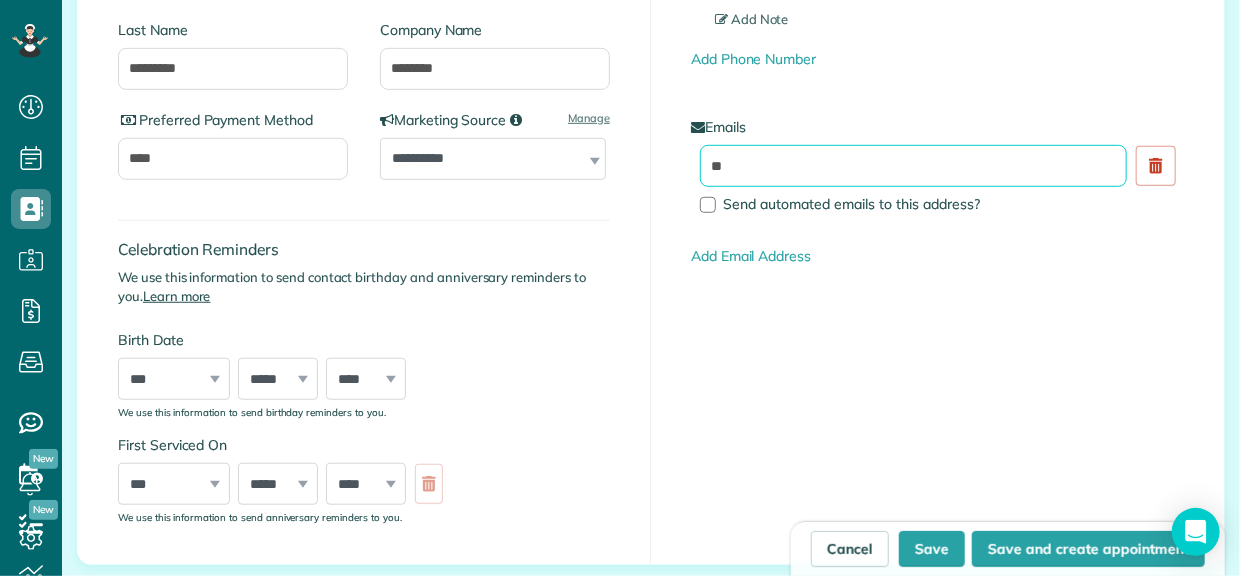 type on "*" 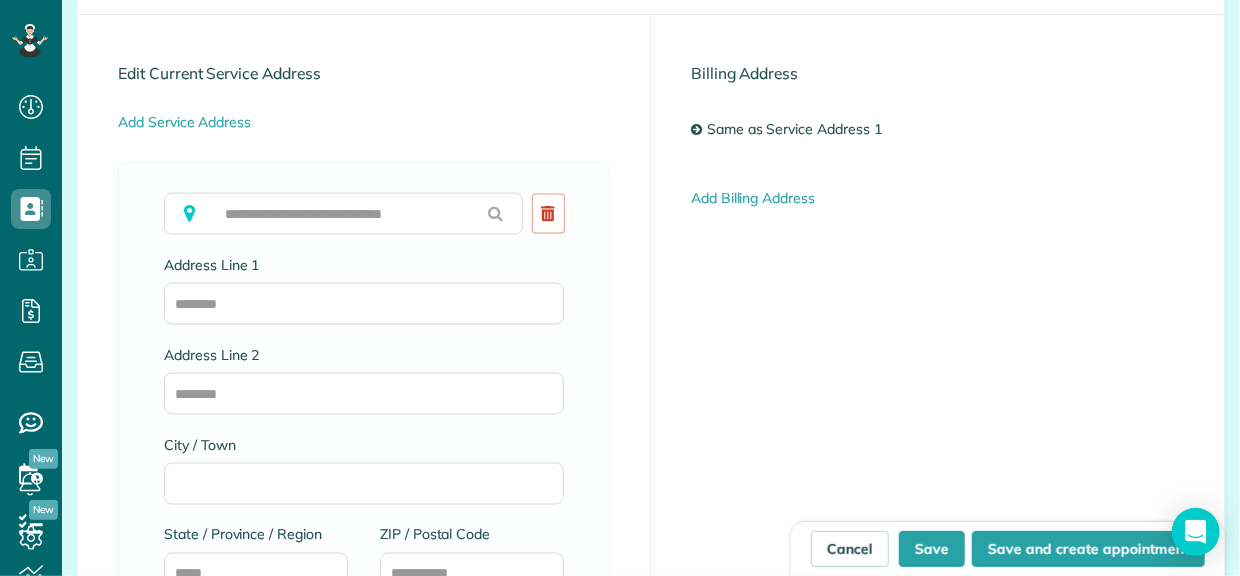 scroll, scrollTop: 1111, scrollLeft: 0, axis: vertical 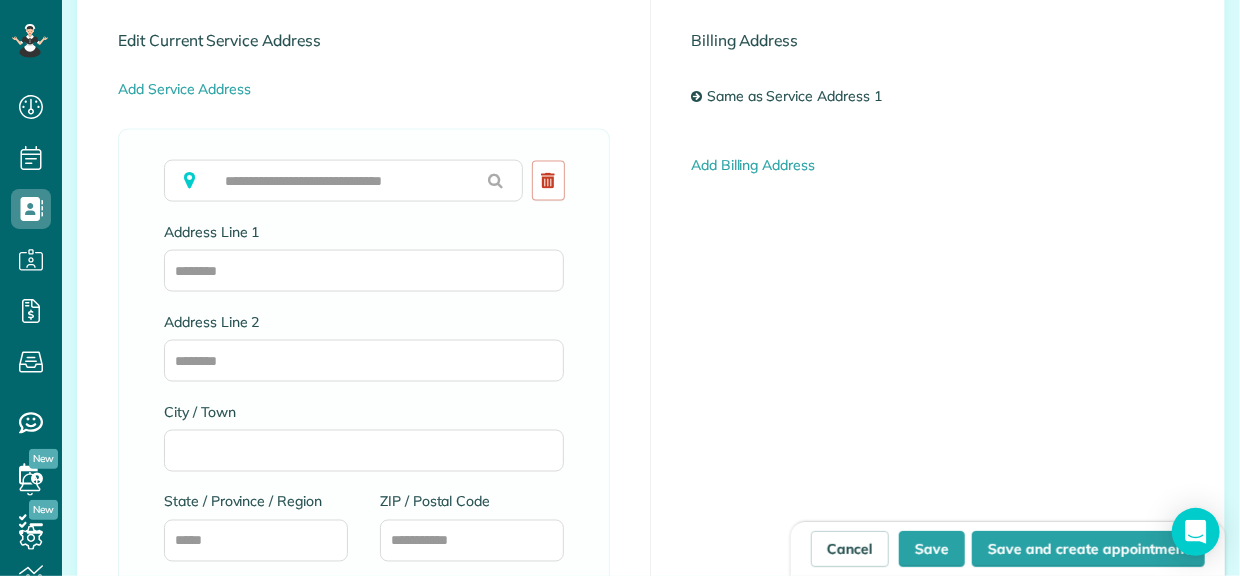 type on "**********" 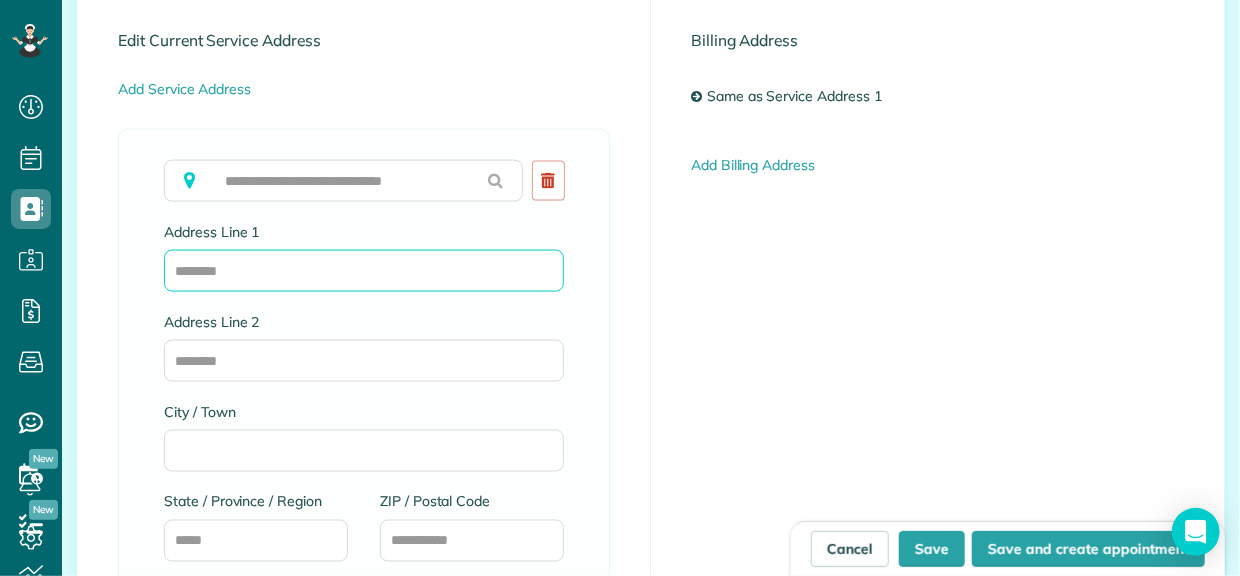 click on "Address Line 1" at bounding box center (364, 271) 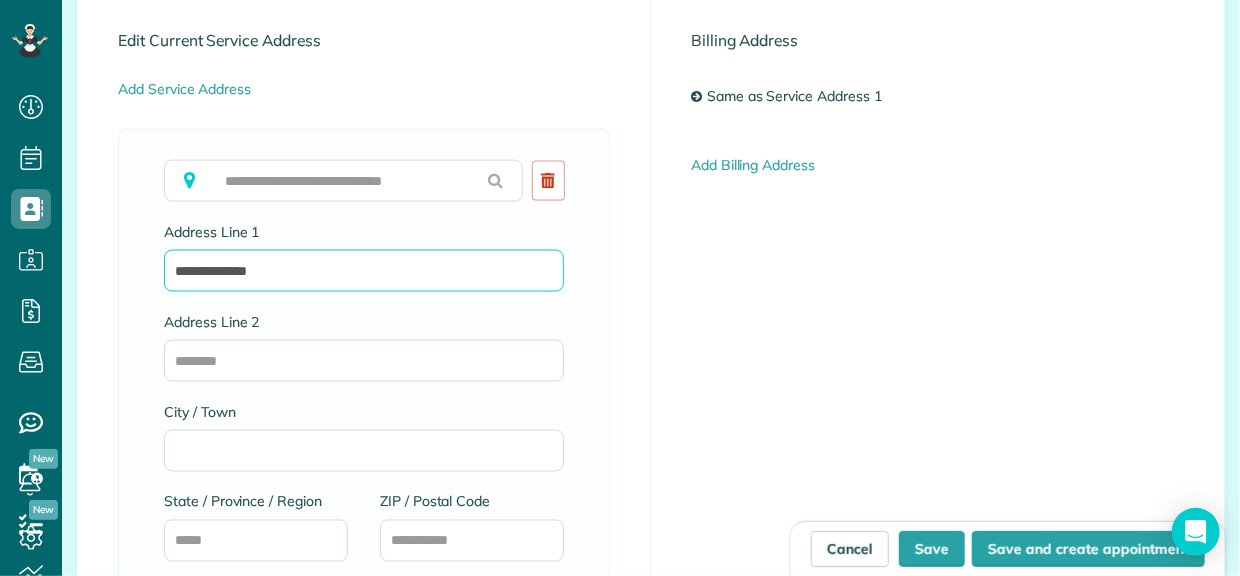 type on "**********" 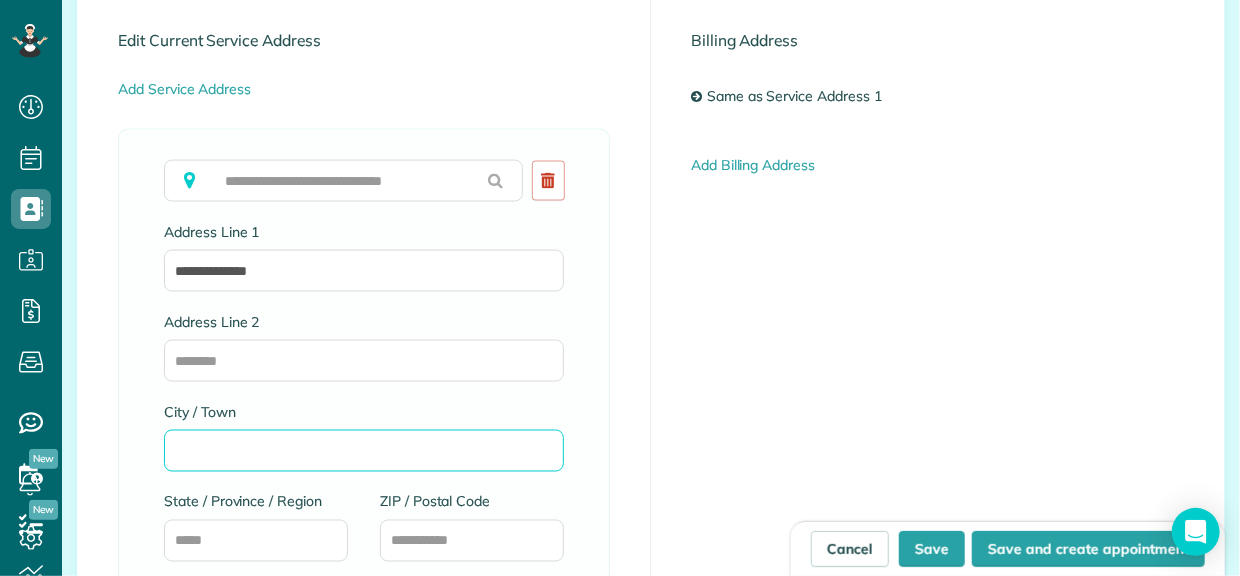 click on "City / Town" at bounding box center [364, 451] 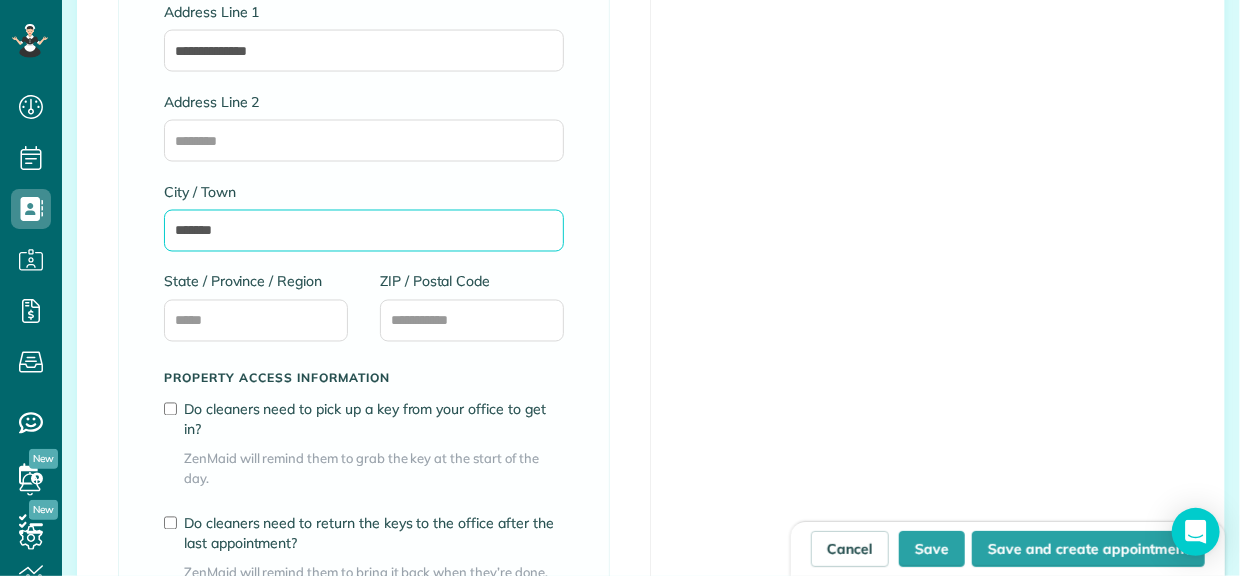 scroll, scrollTop: 1333, scrollLeft: 0, axis: vertical 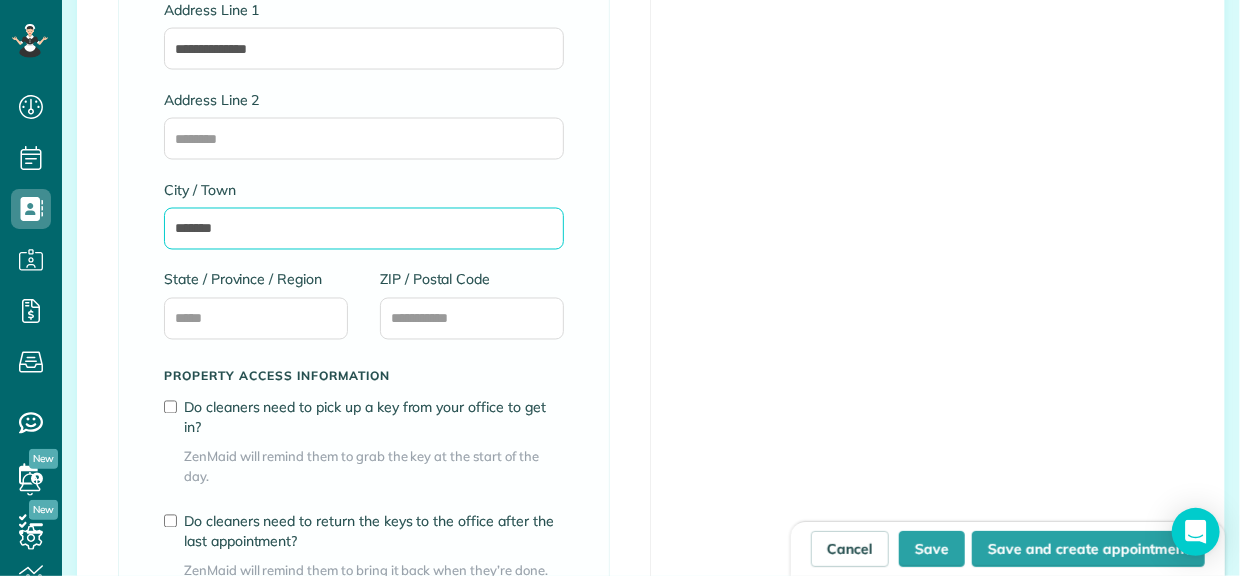 type on "*******" 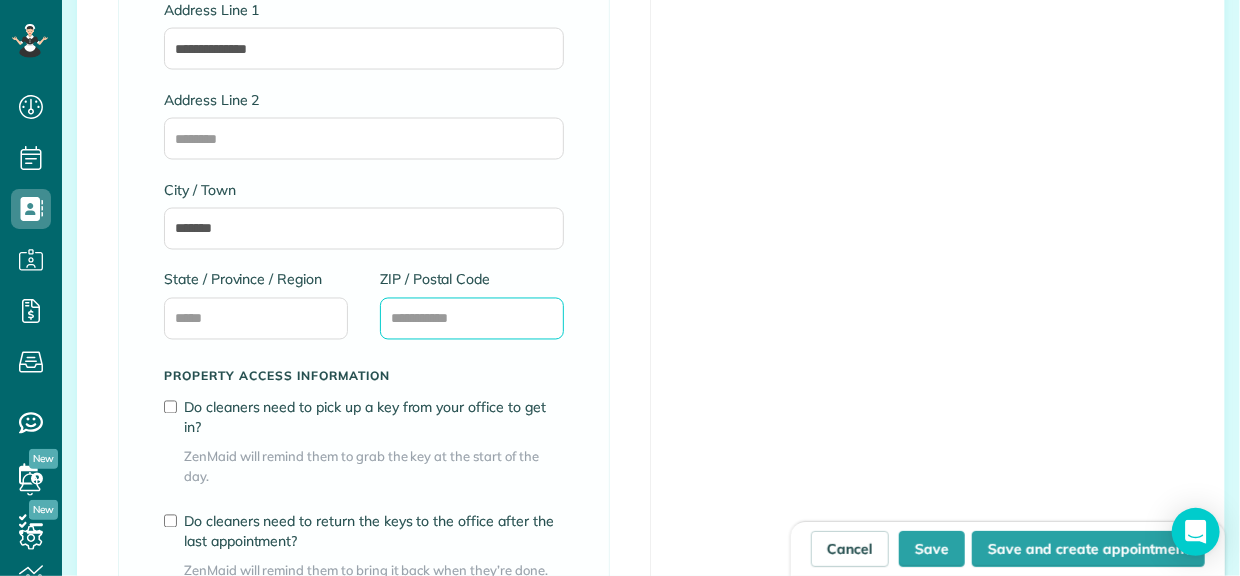 click on "ZIP / Postal Code" at bounding box center (472, 319) 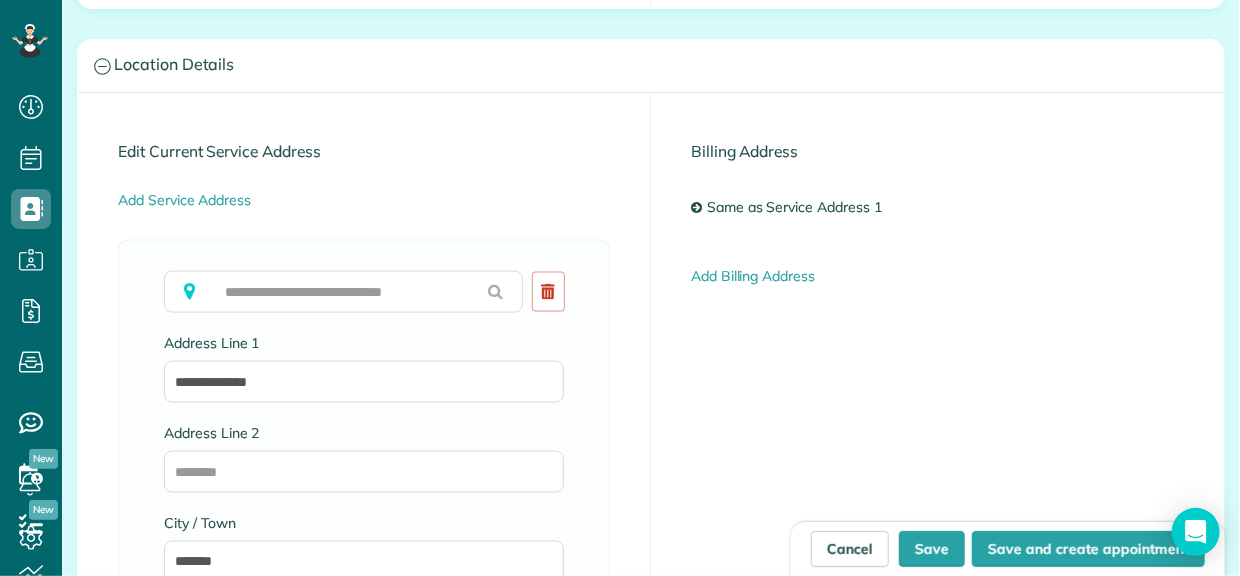 scroll, scrollTop: 1333, scrollLeft: 0, axis: vertical 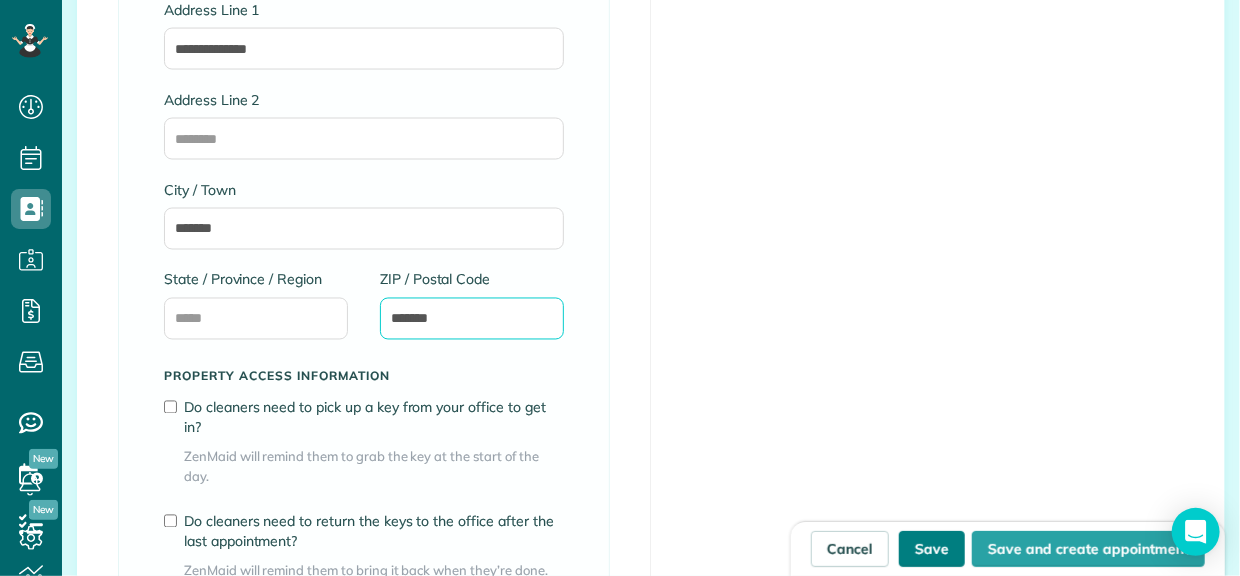 type on "*******" 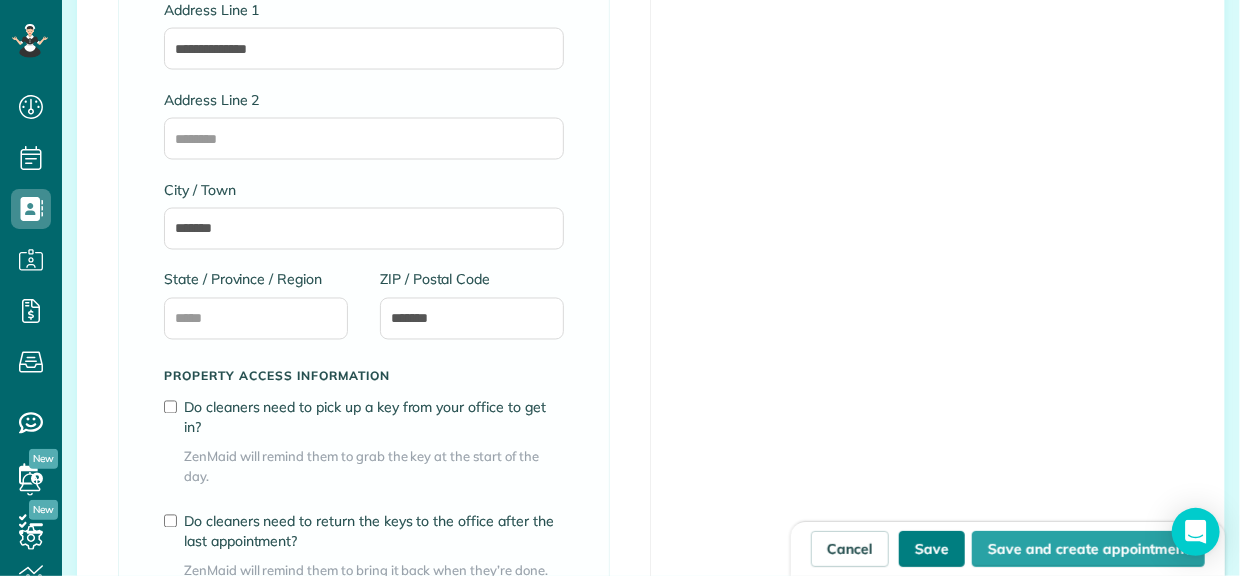 click on "Save" at bounding box center [932, 549] 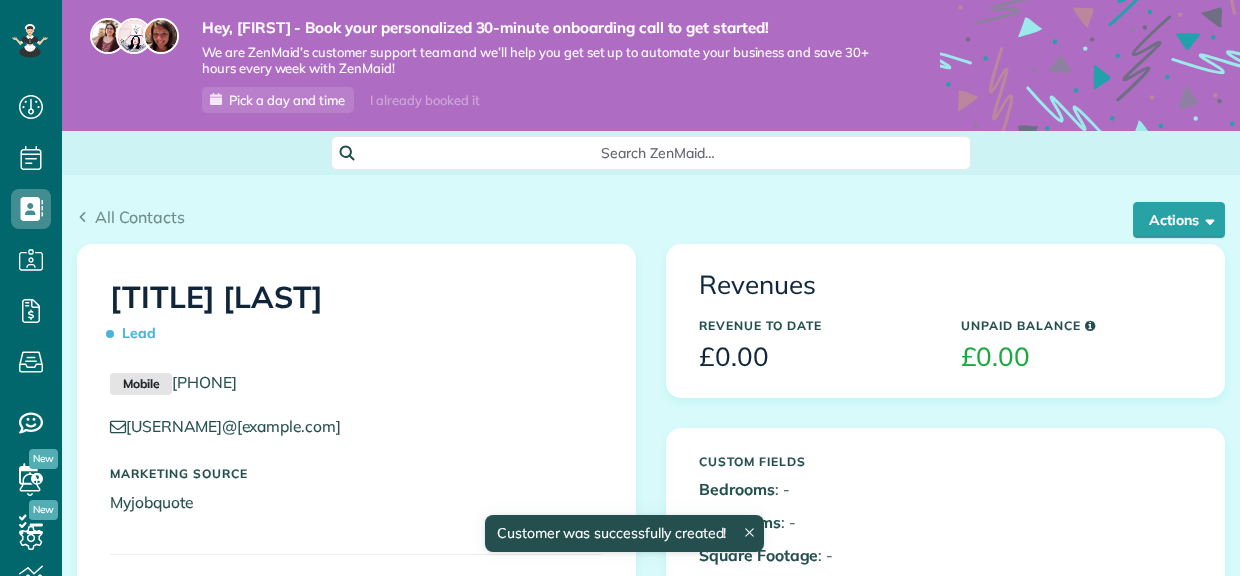 scroll, scrollTop: 0, scrollLeft: 0, axis: both 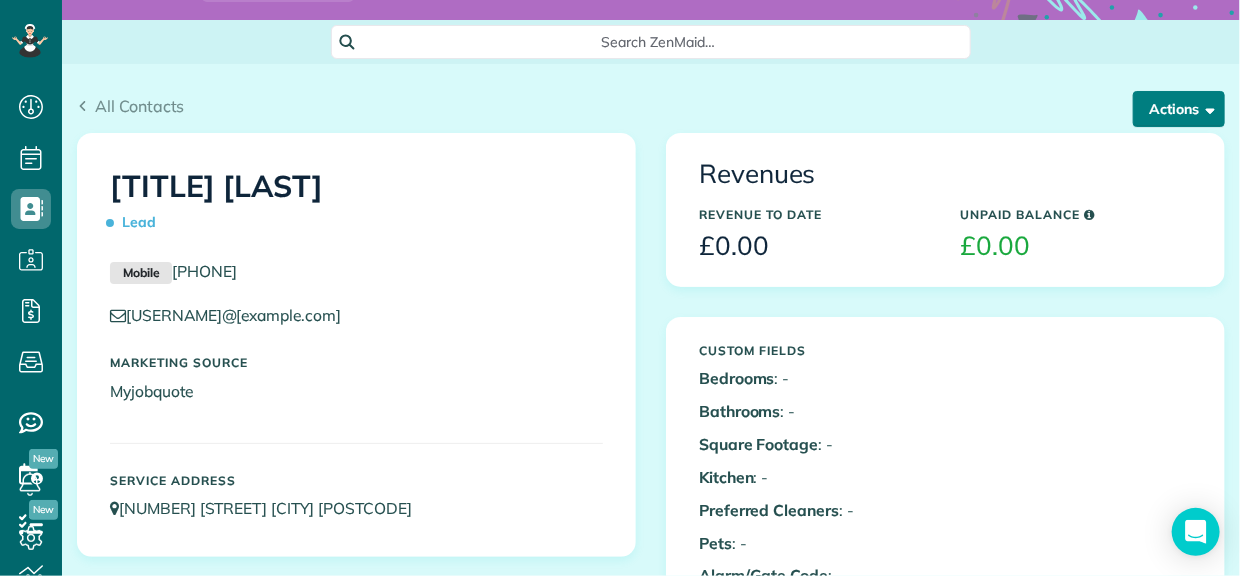 click on "Actions" at bounding box center (1179, 109) 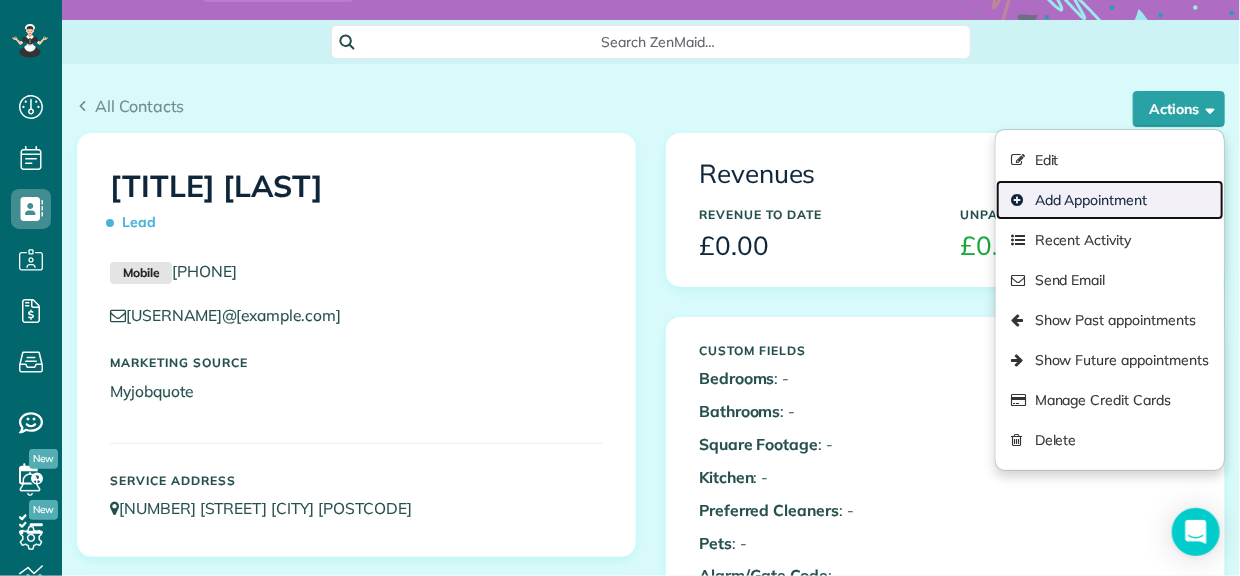 click on "Add Appointment" at bounding box center (1110, 200) 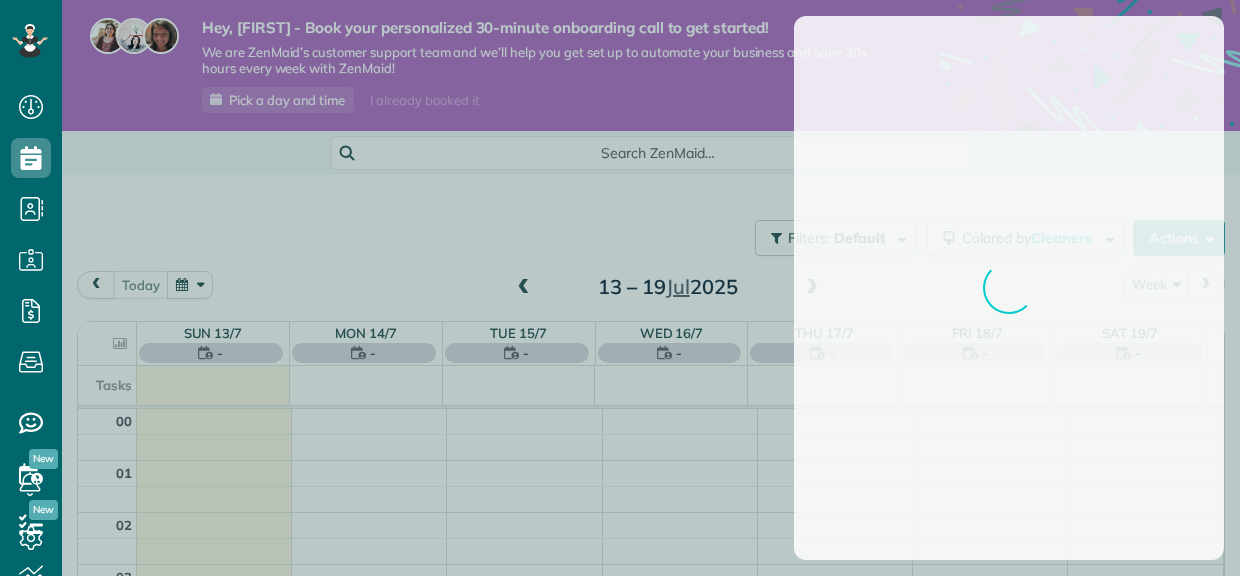scroll, scrollTop: 0, scrollLeft: 0, axis: both 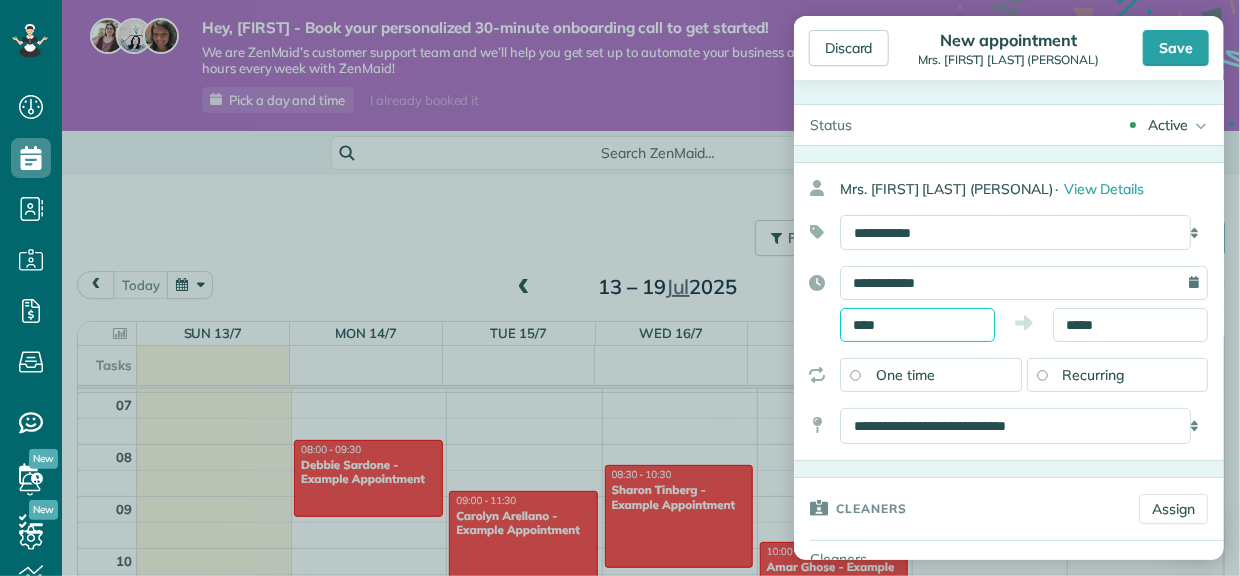 click on "****" at bounding box center [917, 325] 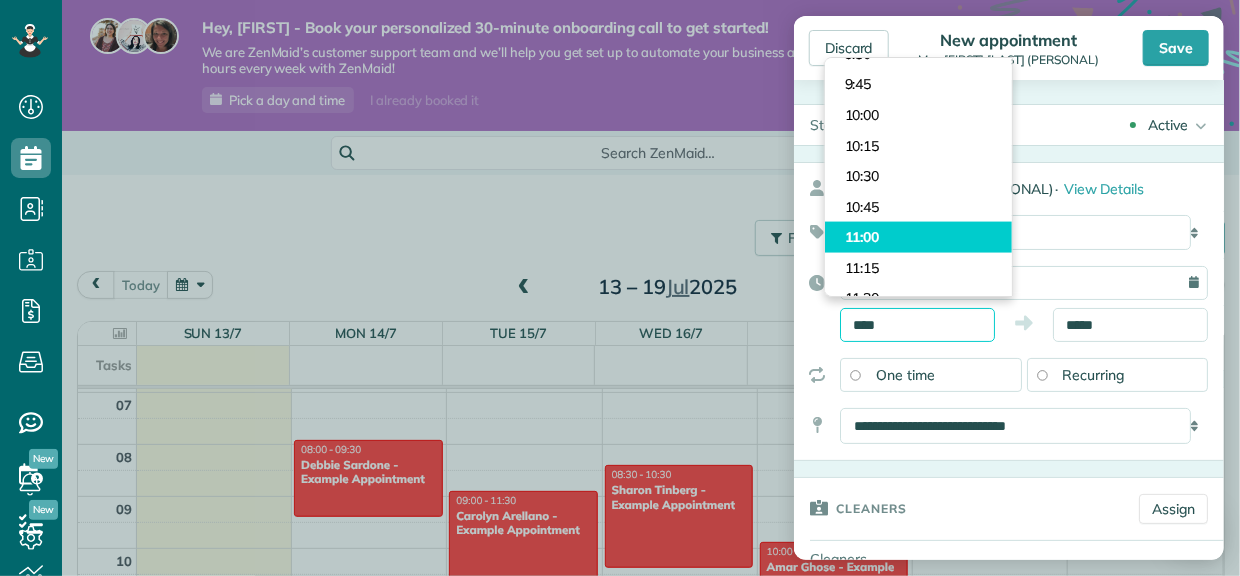 scroll, scrollTop: 1260, scrollLeft: 0, axis: vertical 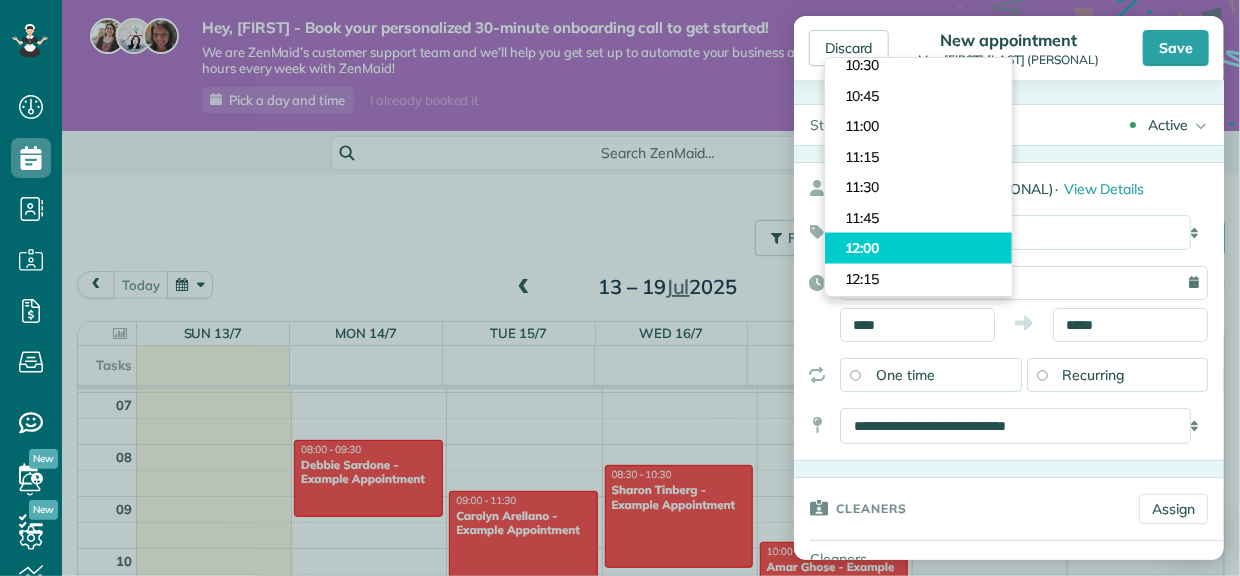 type on "*****" 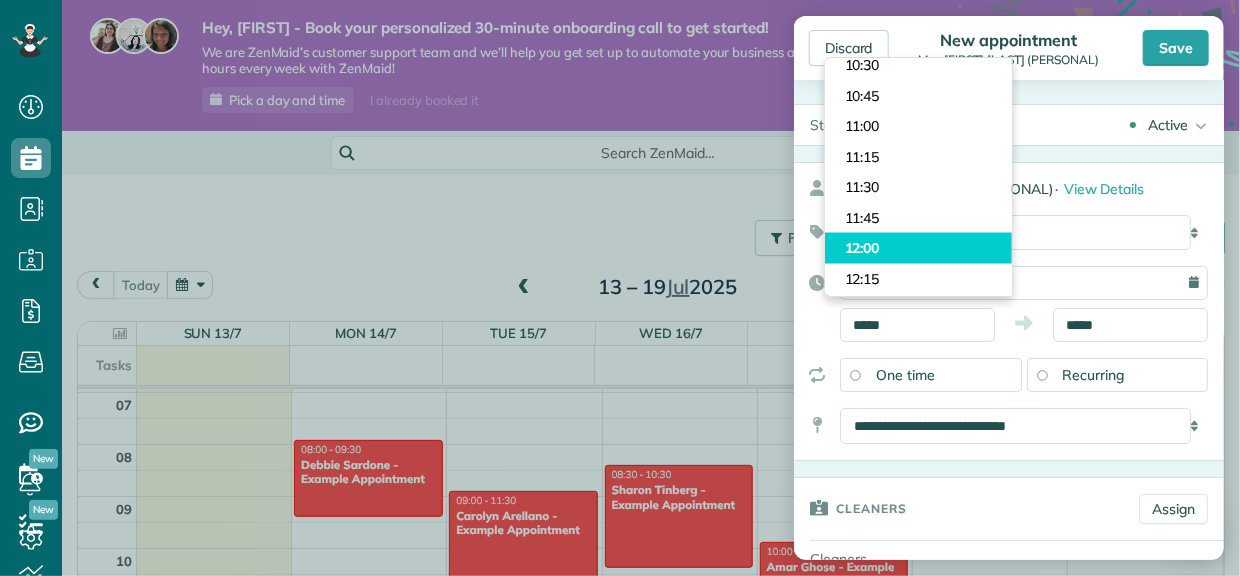 click on "Dashboard
Scheduling
Calendar View
List View
Dispatch View - Weekly scheduling (Beta)" at bounding box center [620, 288] 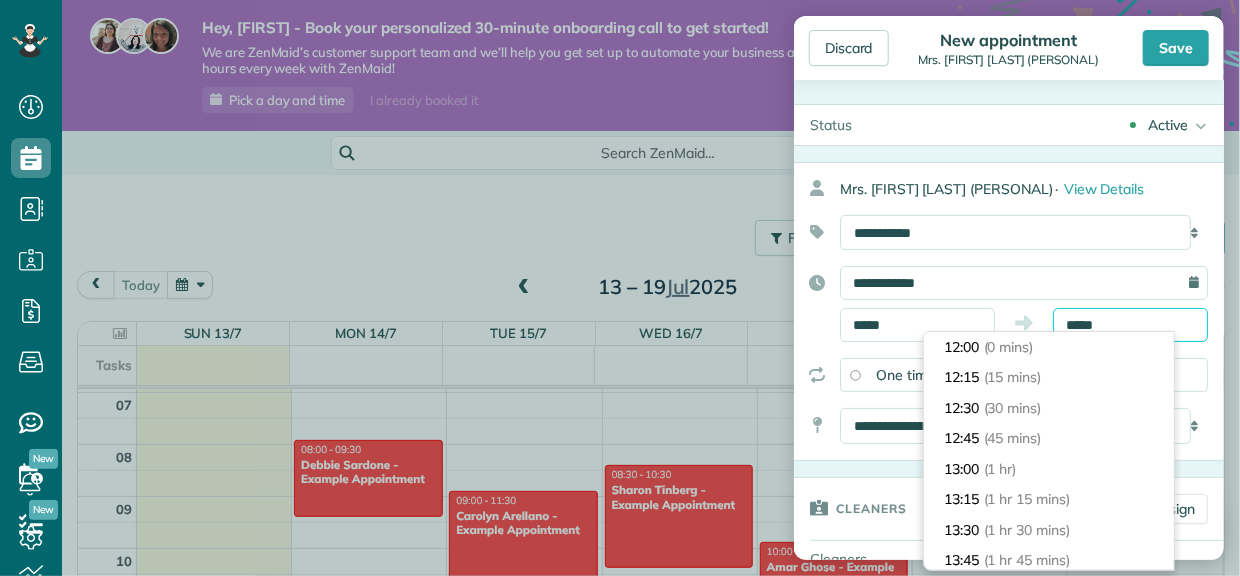 click on "*****" at bounding box center [1130, 325] 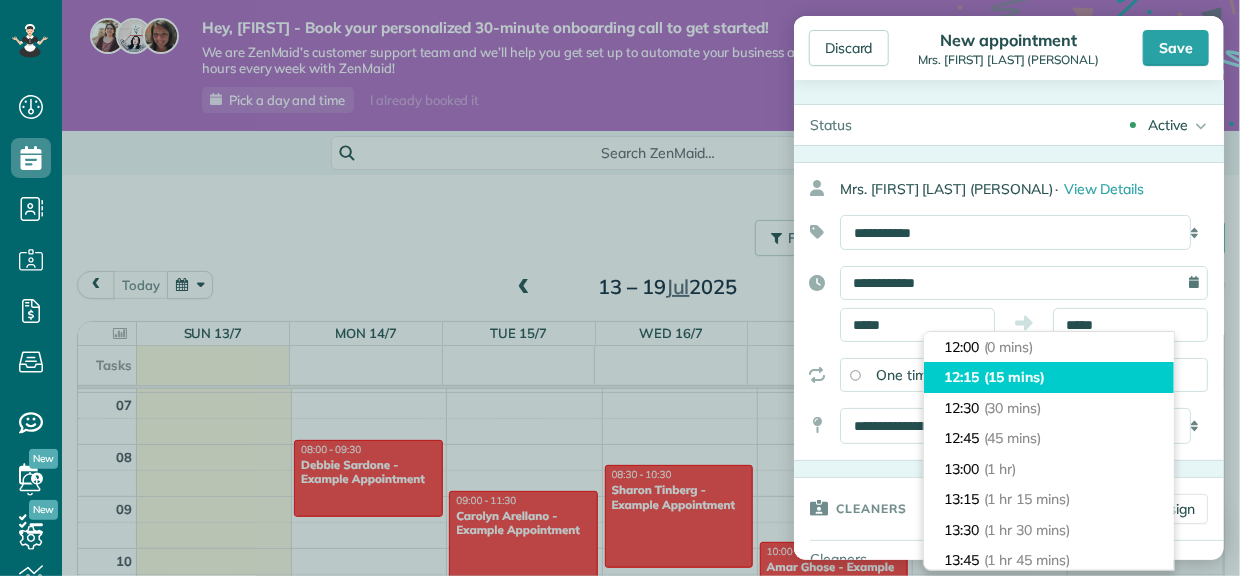 type on "*****" 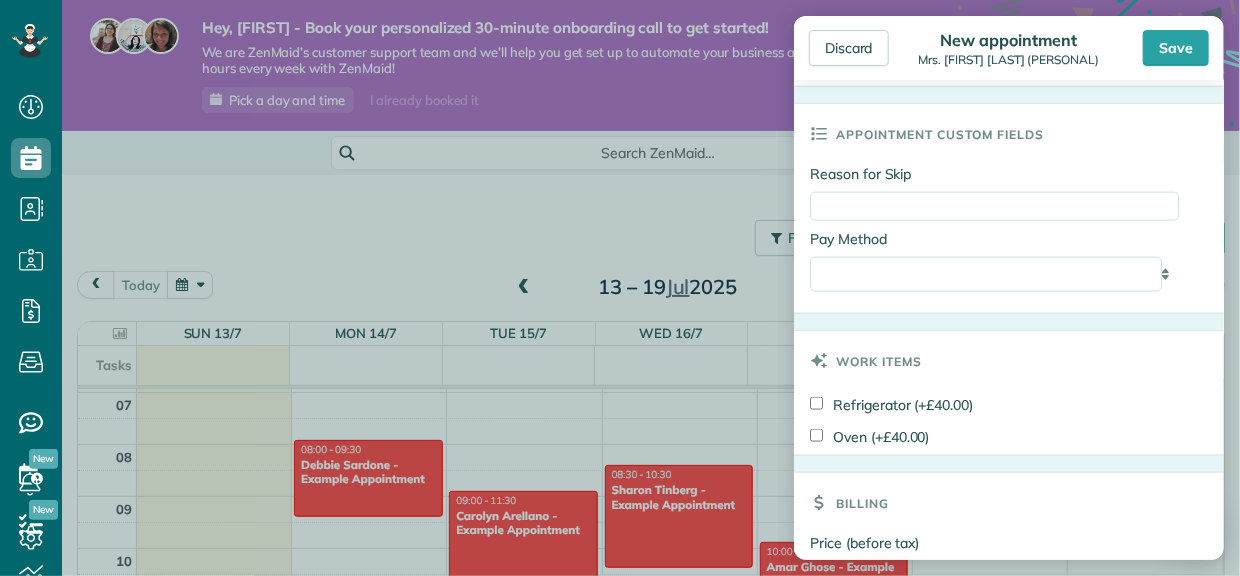 scroll, scrollTop: 1000, scrollLeft: 0, axis: vertical 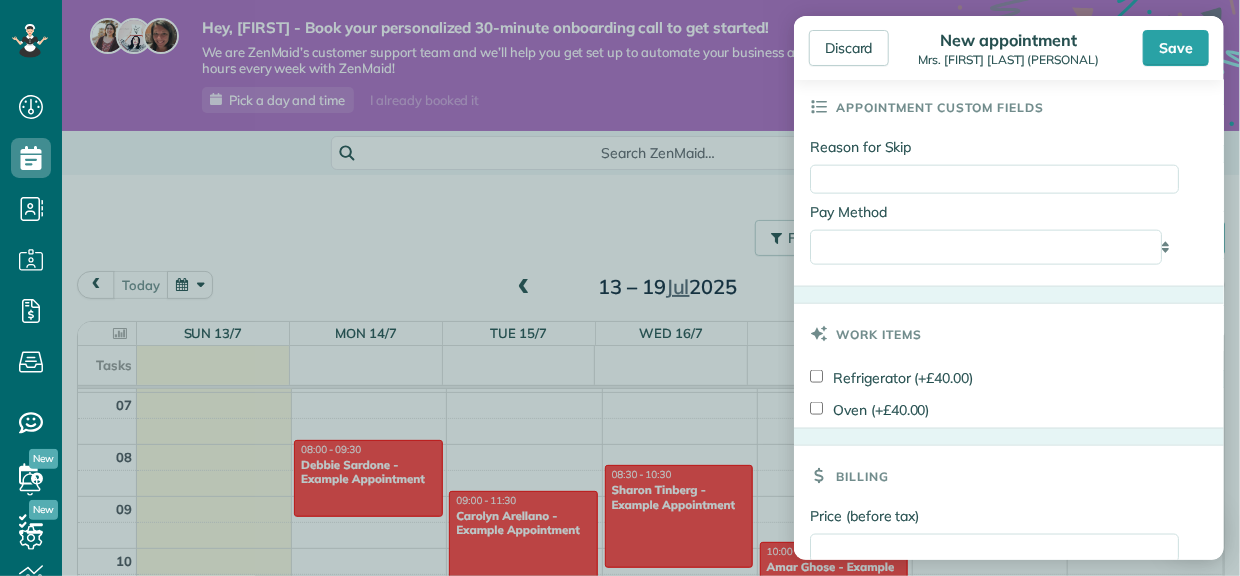 click on "**********" at bounding box center (994, 247) 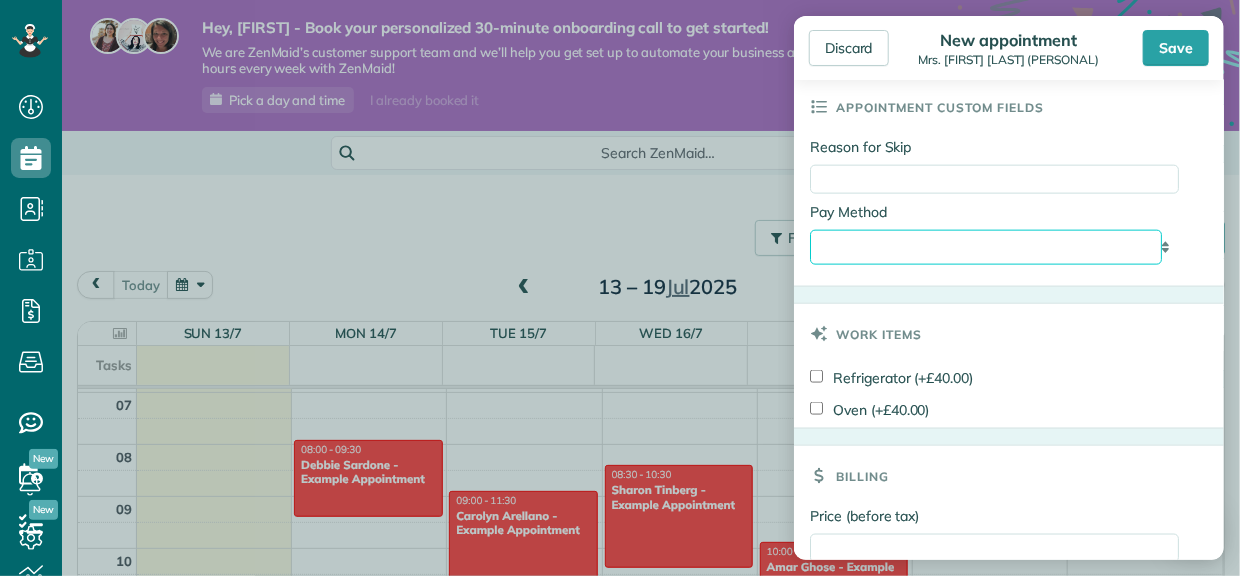 click on "**********" at bounding box center (986, 247) 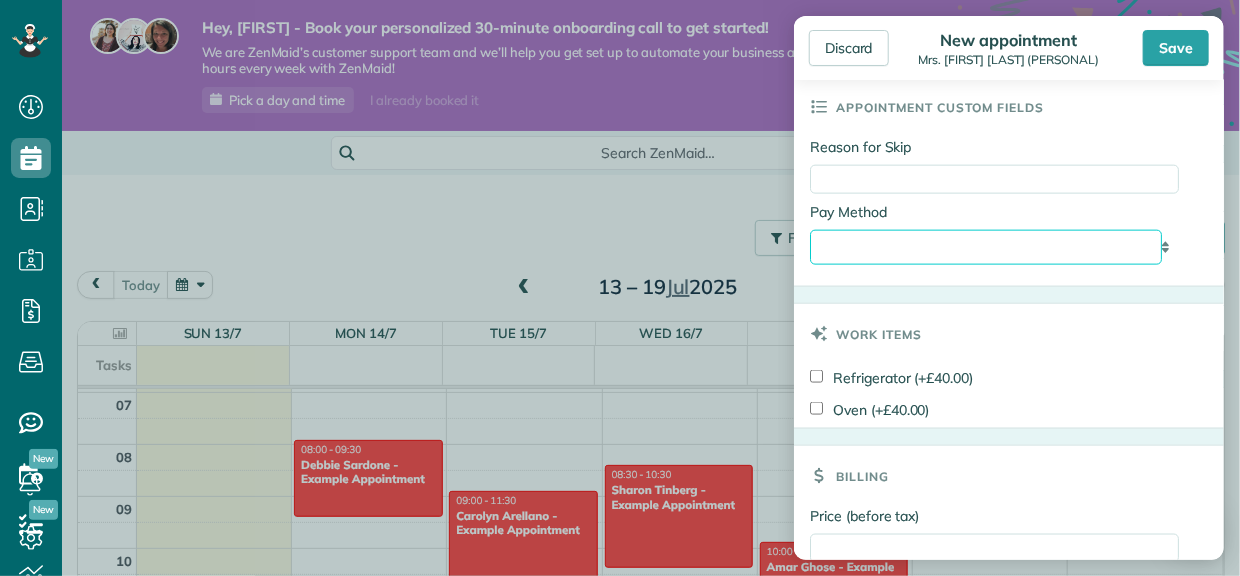 select on "**********" 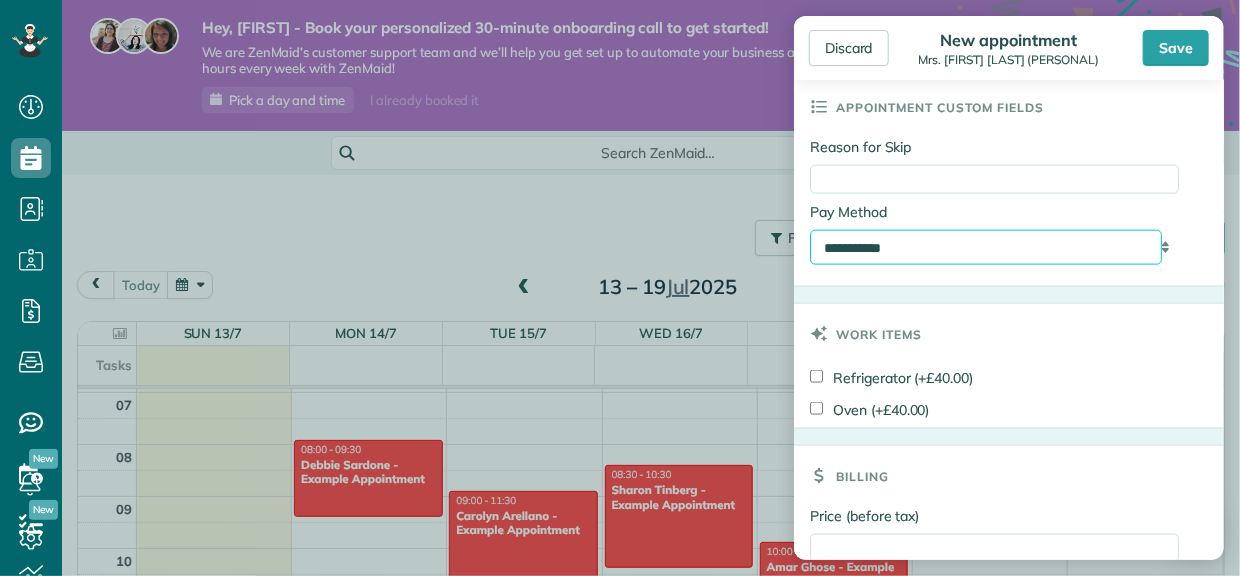 click on "**********" at bounding box center (986, 247) 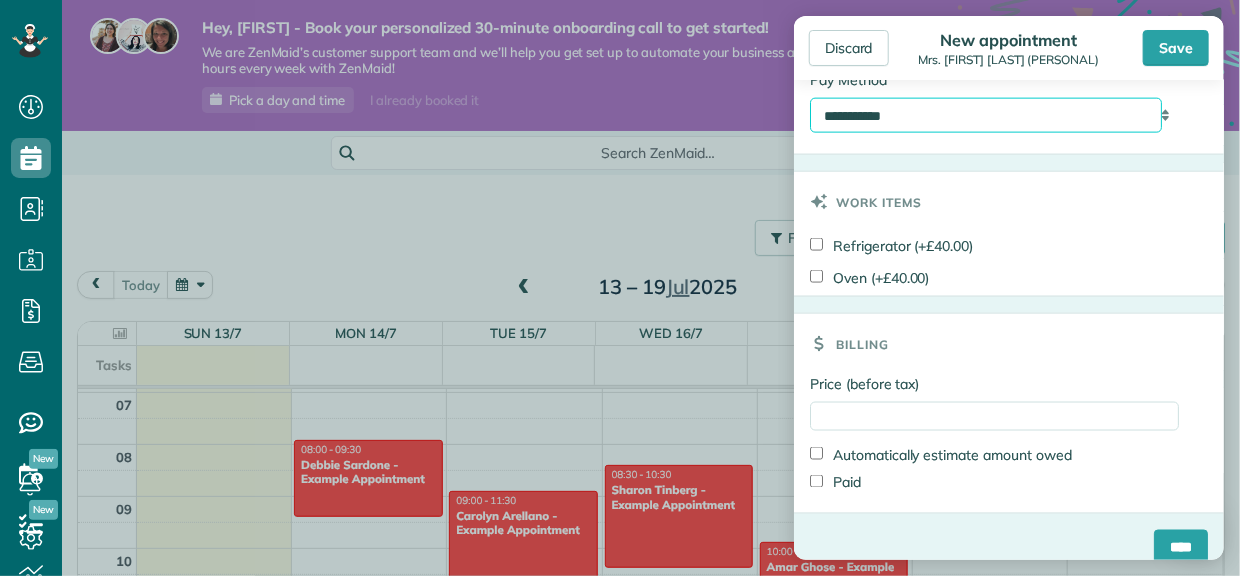 scroll, scrollTop: 1150, scrollLeft: 0, axis: vertical 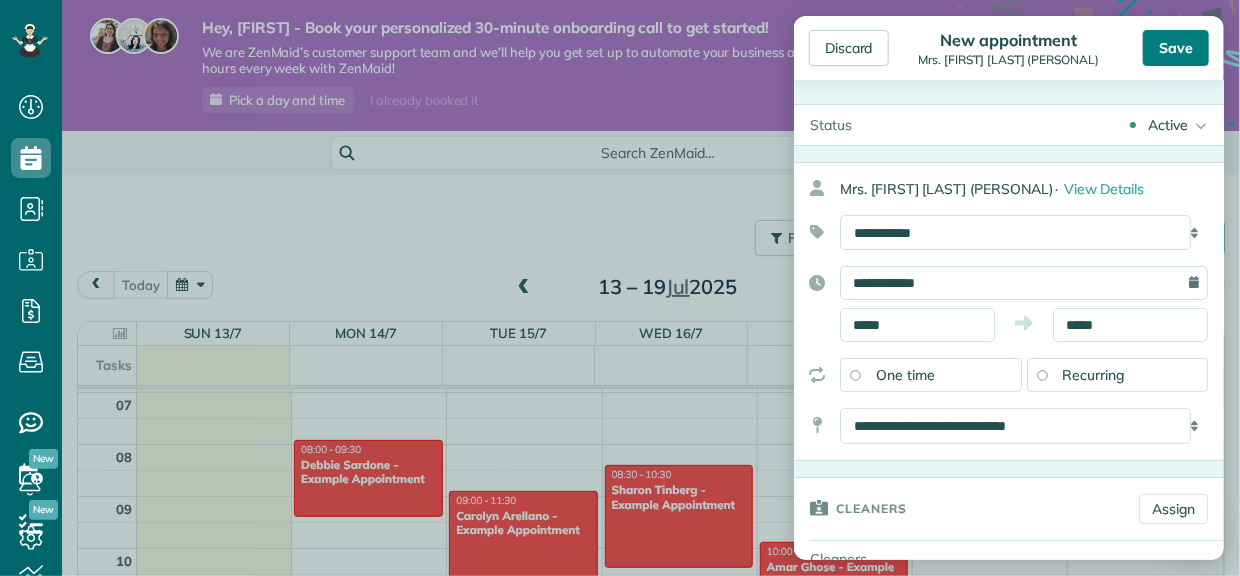 click on "Save" at bounding box center [1176, 48] 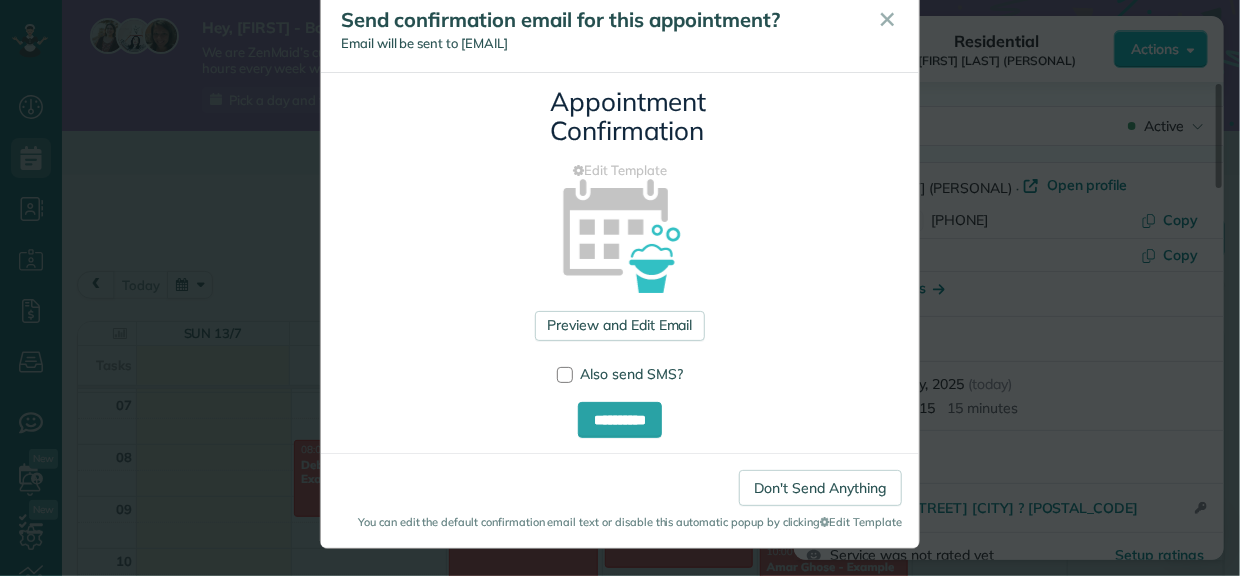 scroll, scrollTop: 47, scrollLeft: 0, axis: vertical 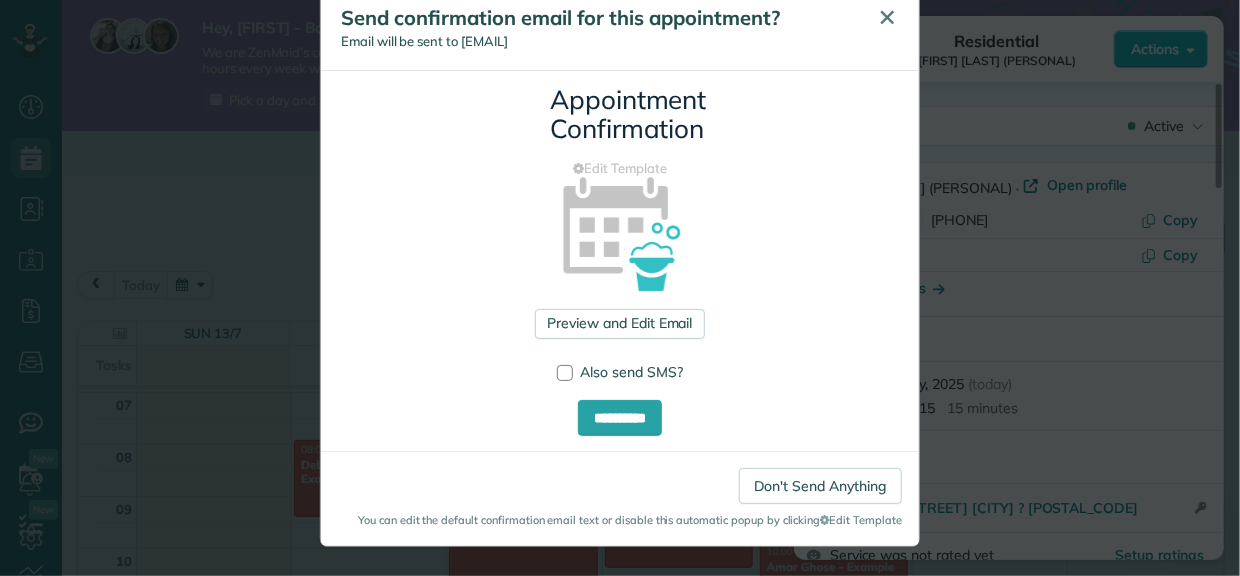 click on "✕" at bounding box center [887, 17] 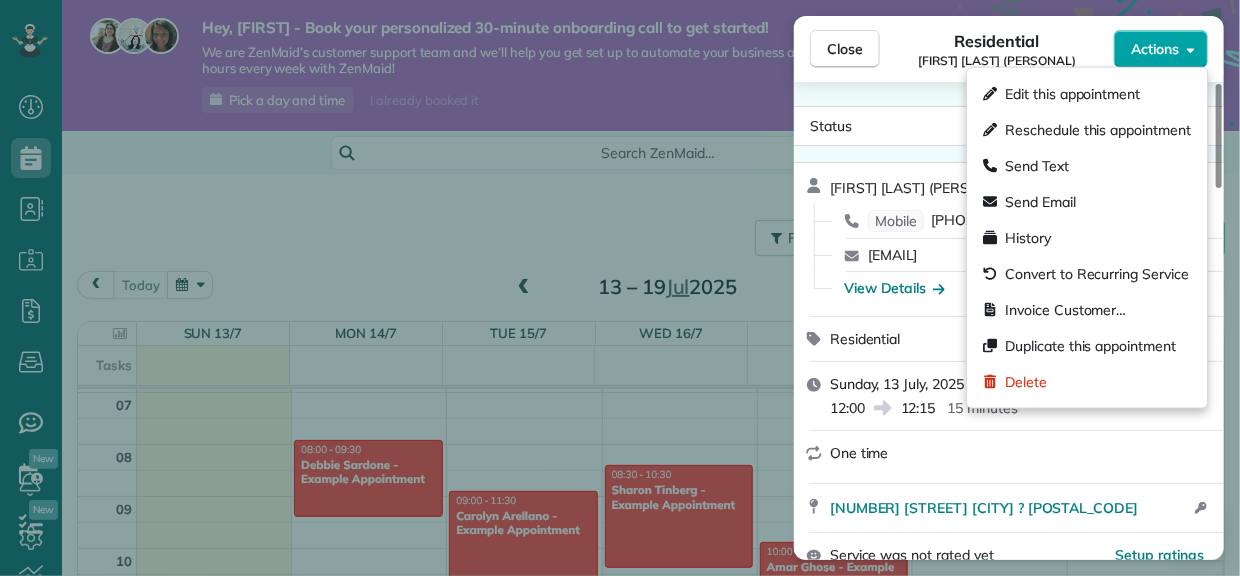 click 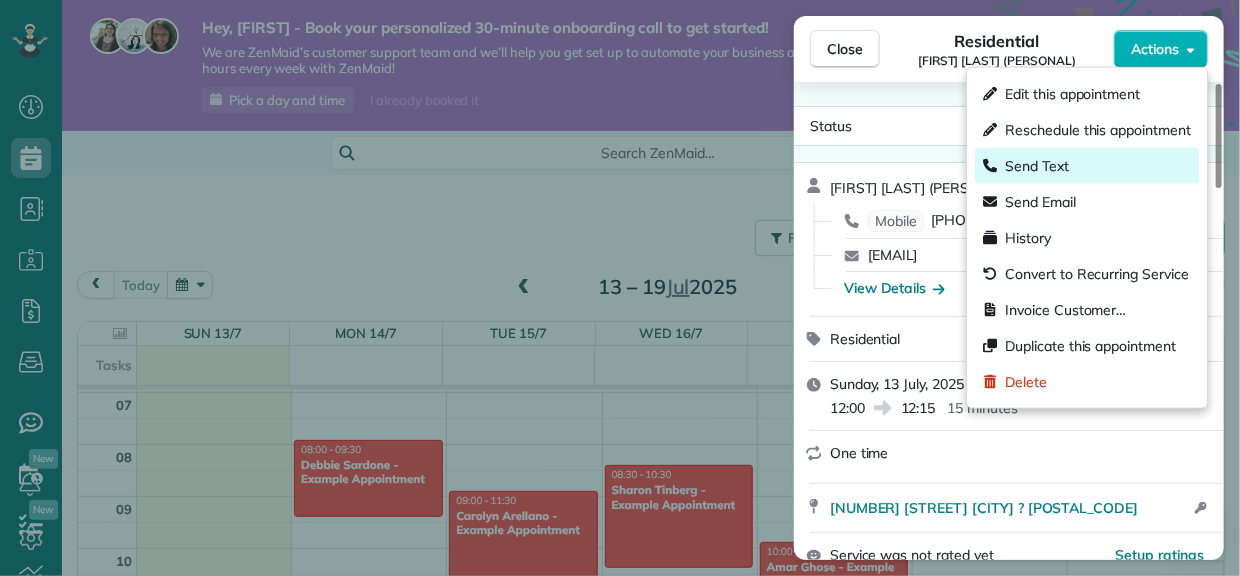 click on "Send Text" at bounding box center (1037, 166) 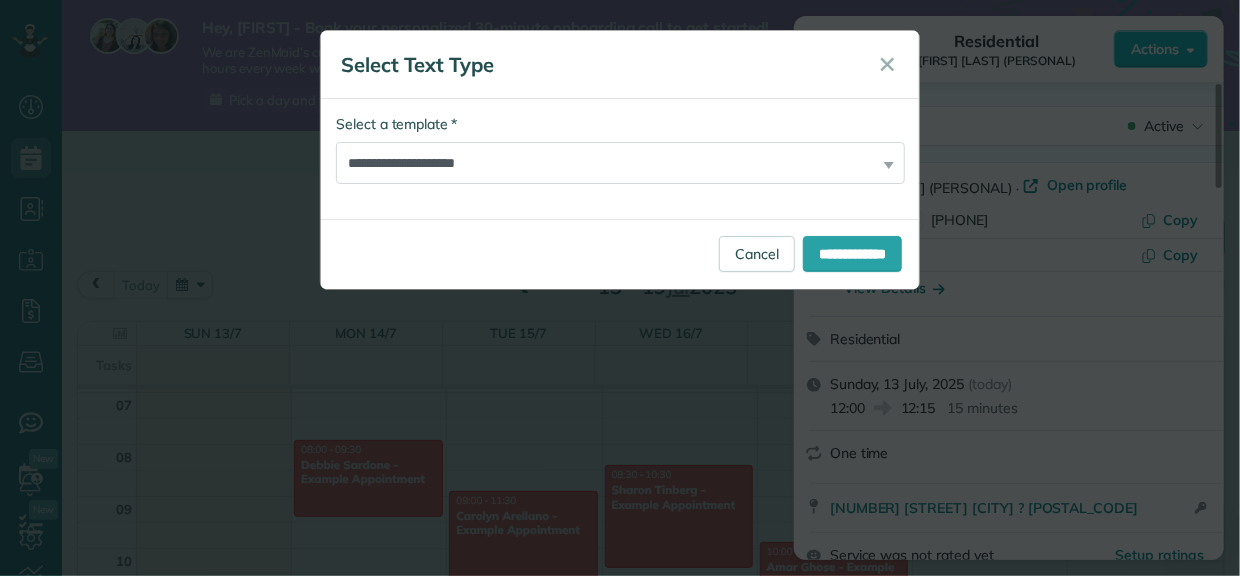 scroll, scrollTop: 0, scrollLeft: 0, axis: both 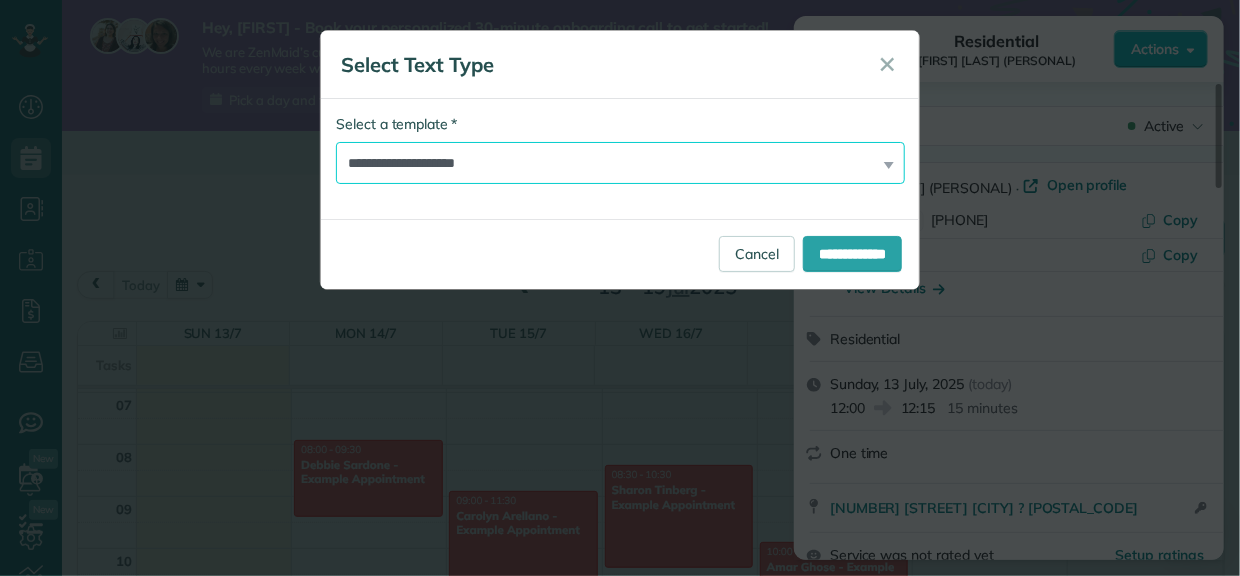 click on "**********" at bounding box center [620, 163] 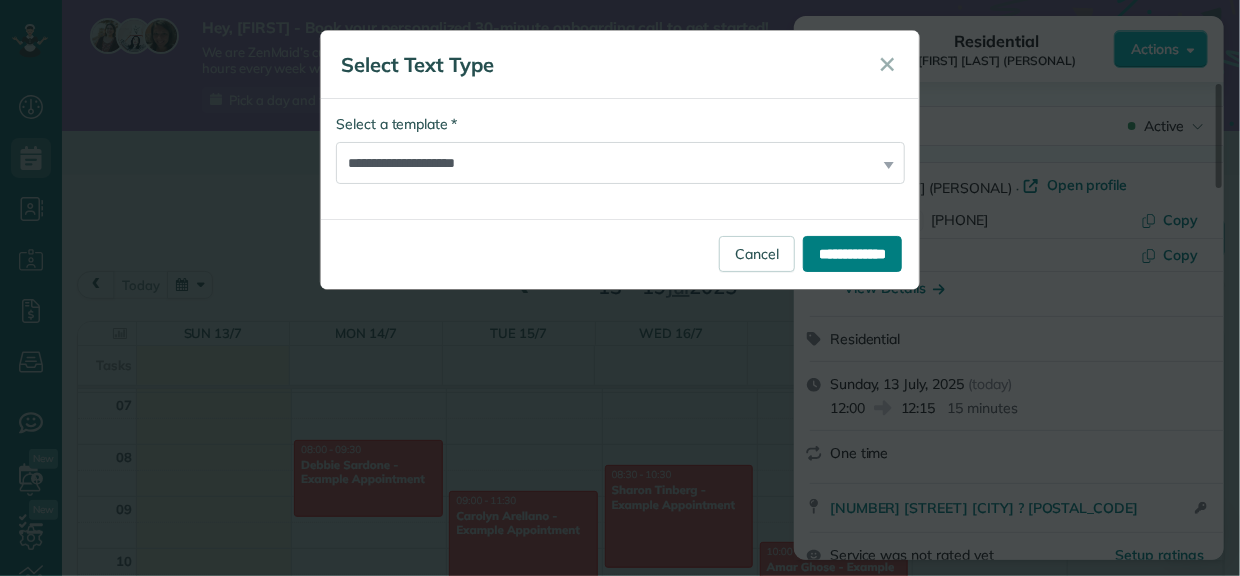 click on "**********" at bounding box center (852, 254) 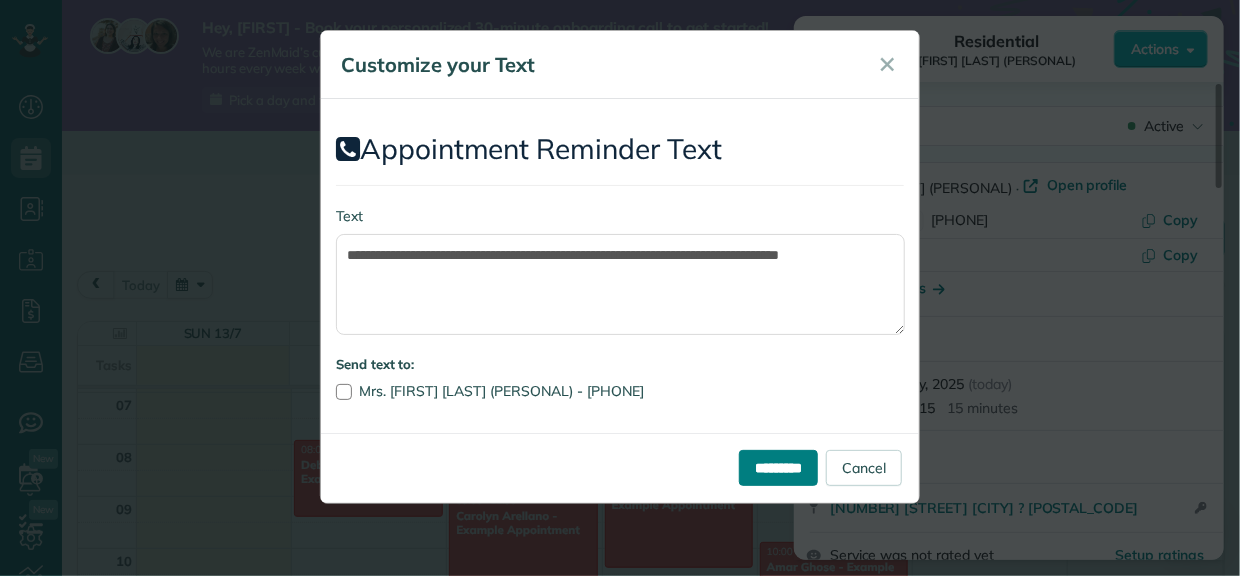 click on "*********" at bounding box center [778, 468] 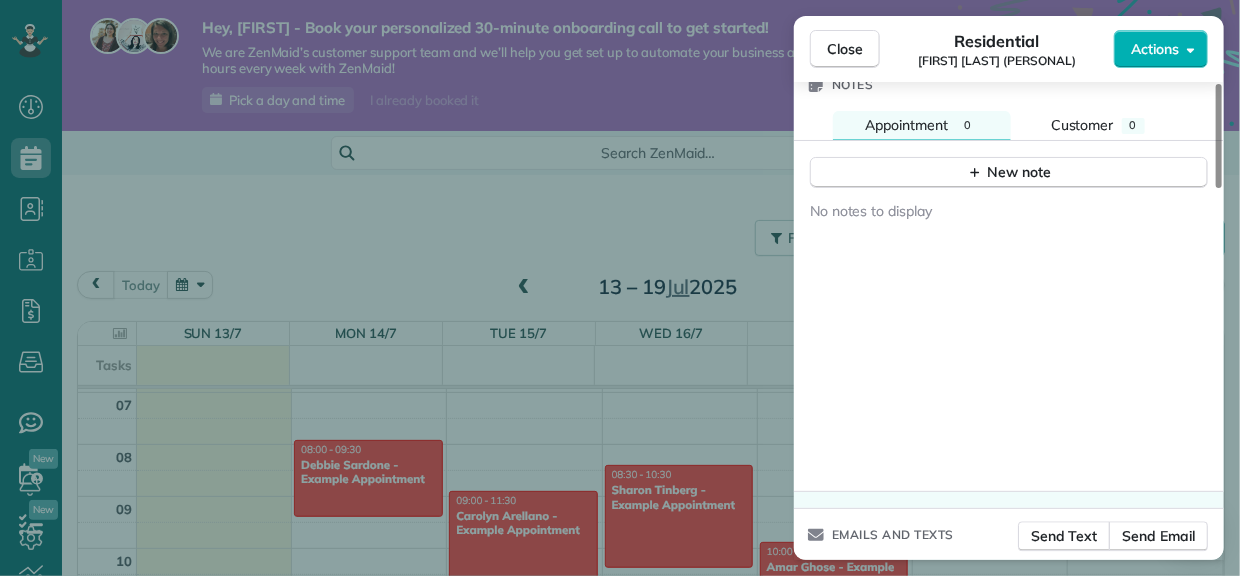 scroll, scrollTop: 1707, scrollLeft: 0, axis: vertical 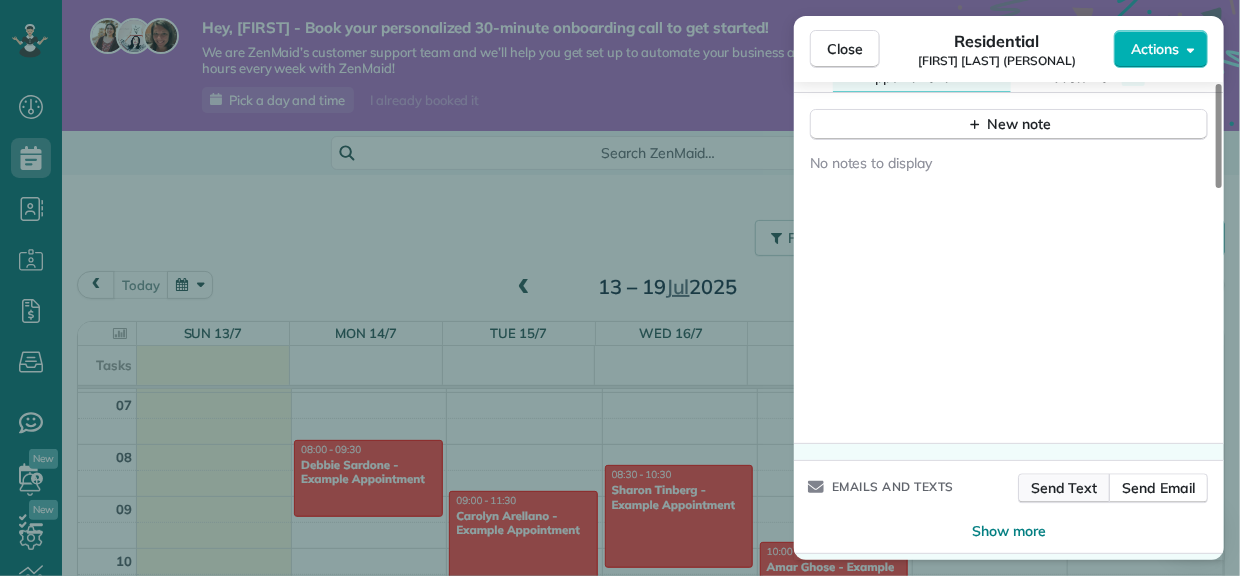 click on "Send Text" at bounding box center [1064, 488] 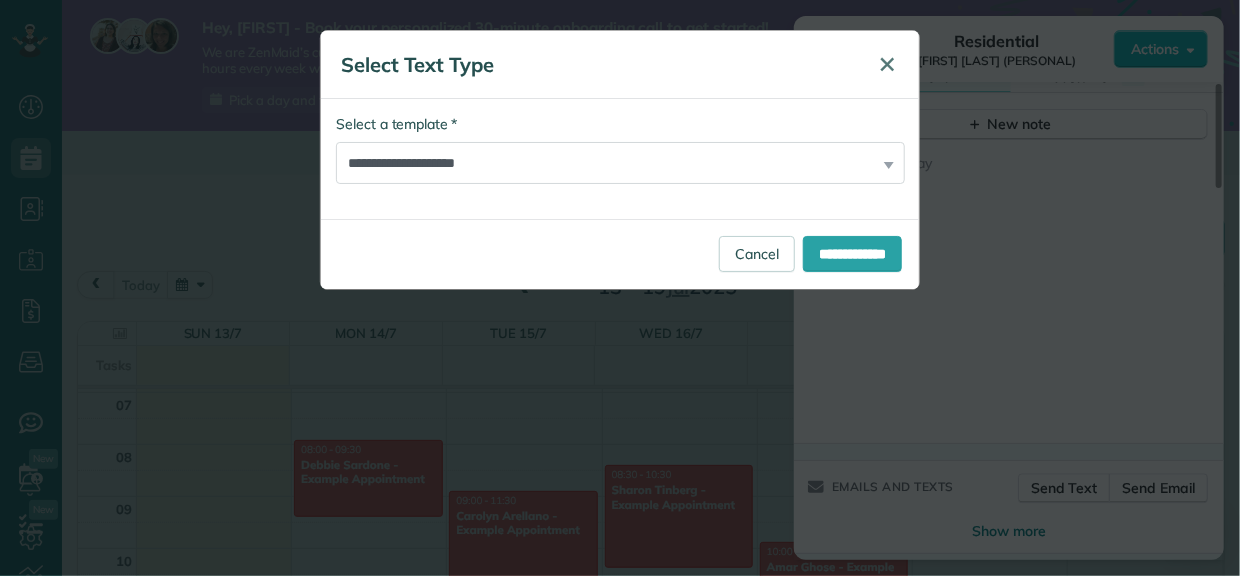click on "✕" at bounding box center (887, 64) 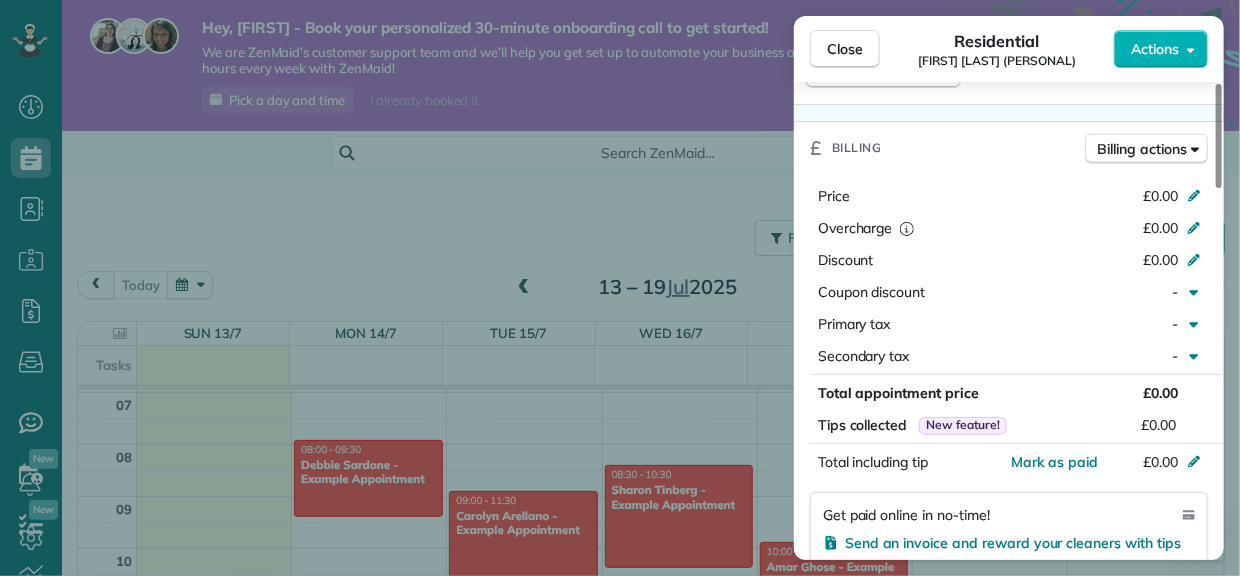 scroll, scrollTop: 707, scrollLeft: 0, axis: vertical 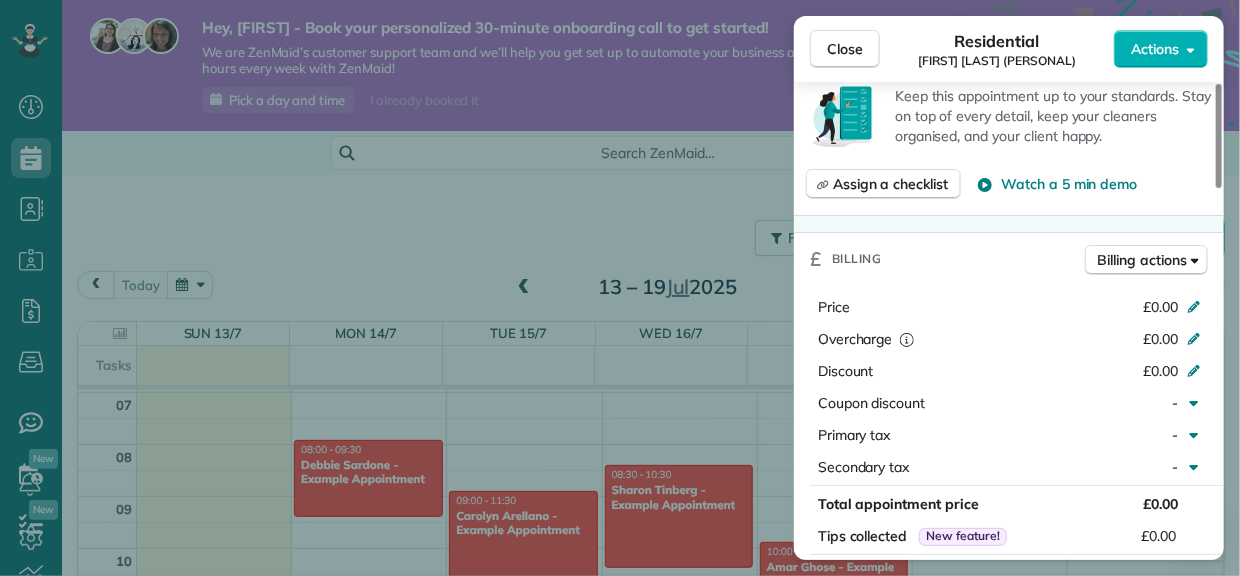 click on "Assign a checklist" at bounding box center [890, 184] 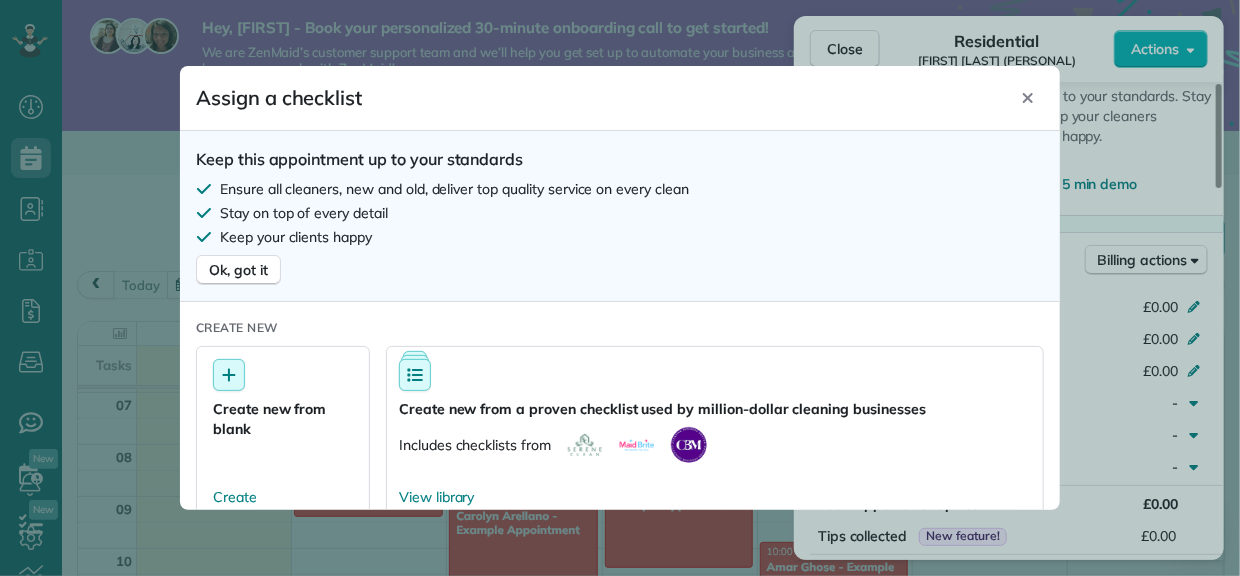 scroll, scrollTop: 111, scrollLeft: 0, axis: vertical 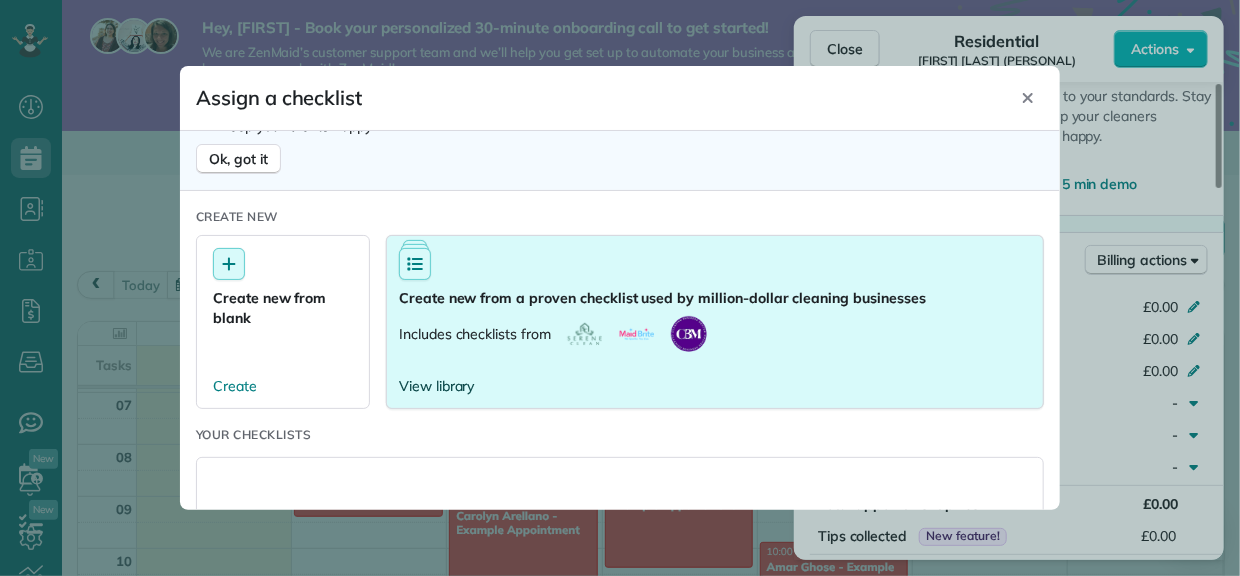 click on "View library" at bounding box center [437, 386] 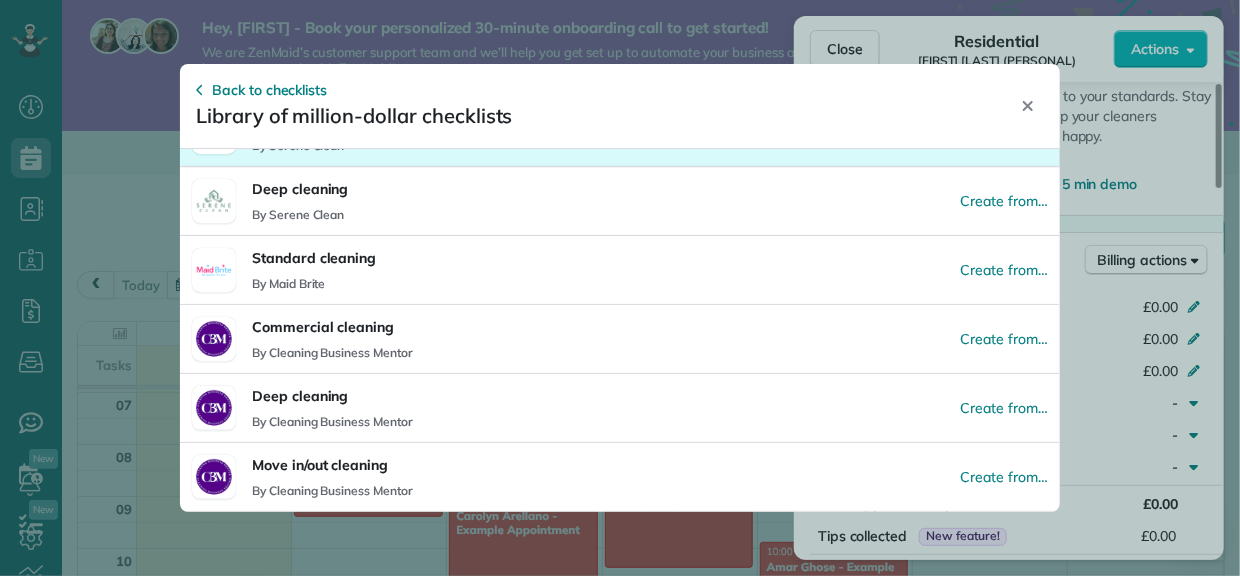 scroll, scrollTop: 303, scrollLeft: 0, axis: vertical 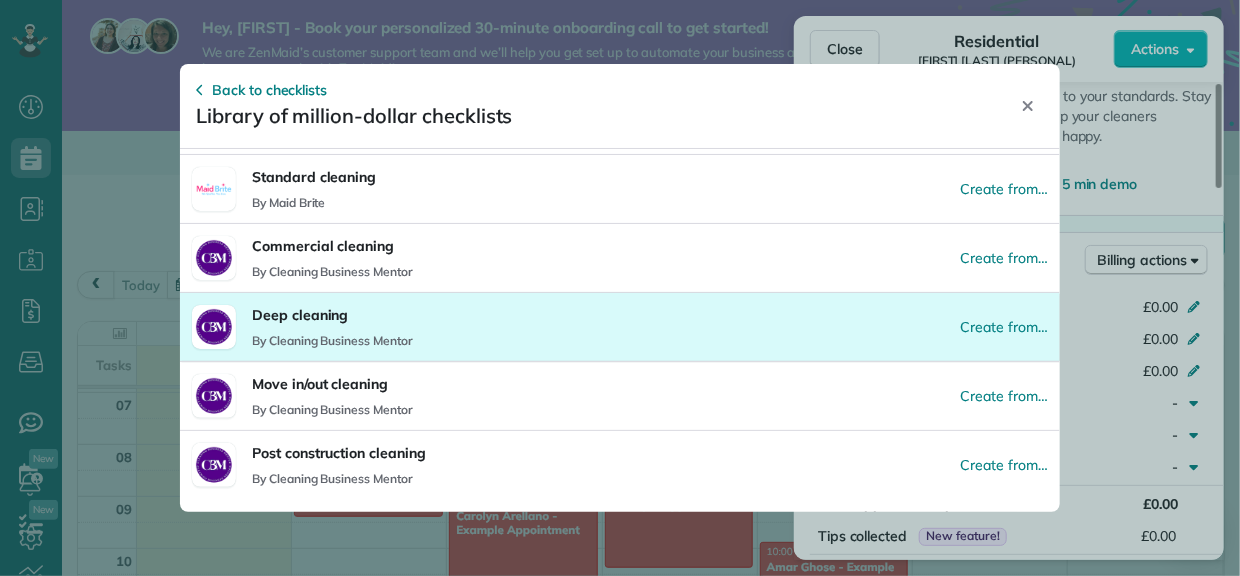 click on "By Cleaning Business Mentor" at bounding box center (332, 341) 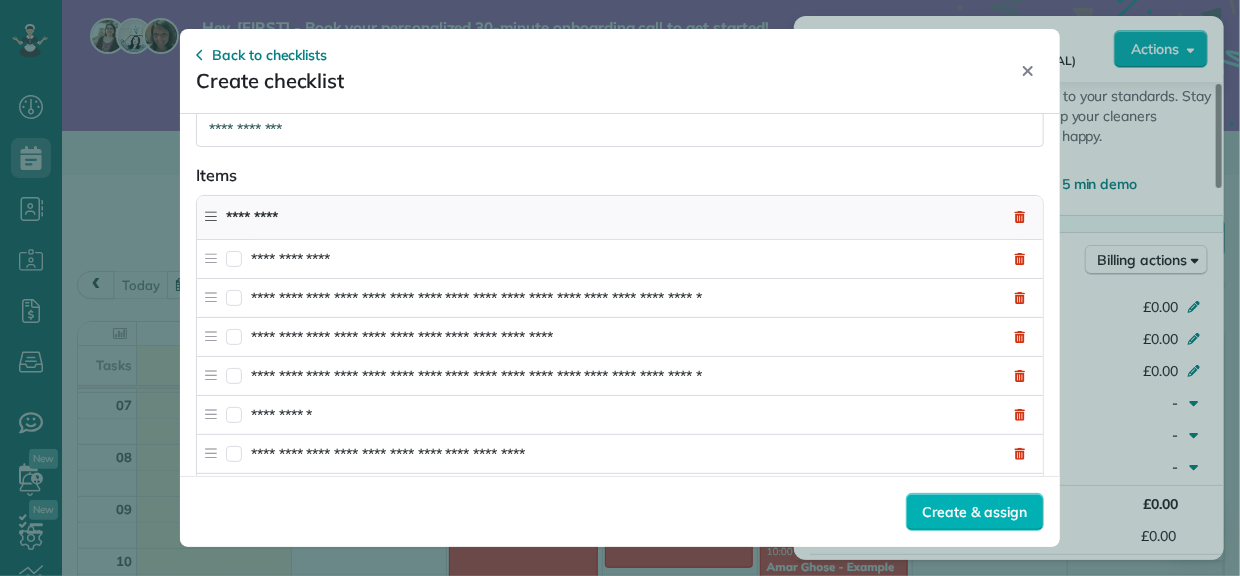 scroll, scrollTop: 0, scrollLeft: 0, axis: both 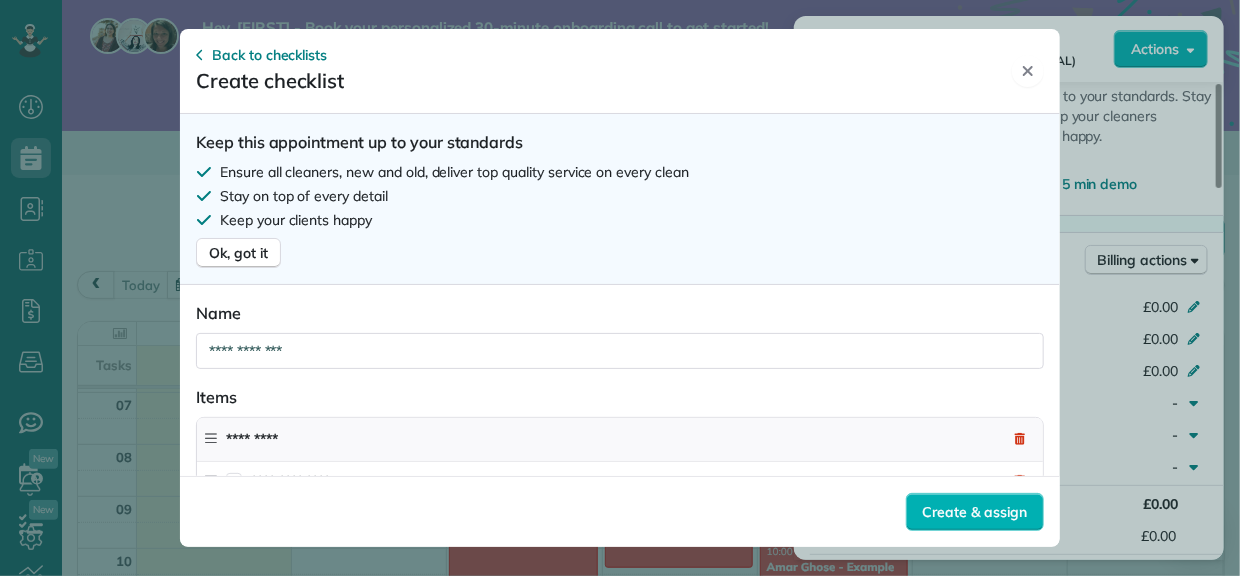 click 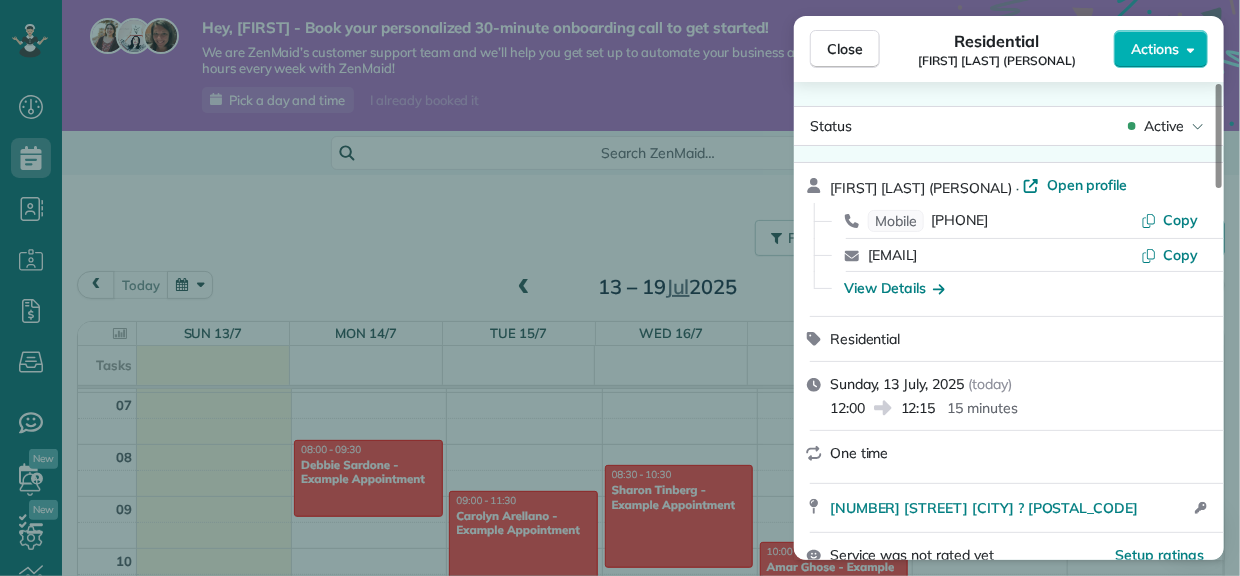 scroll, scrollTop: 0, scrollLeft: 0, axis: both 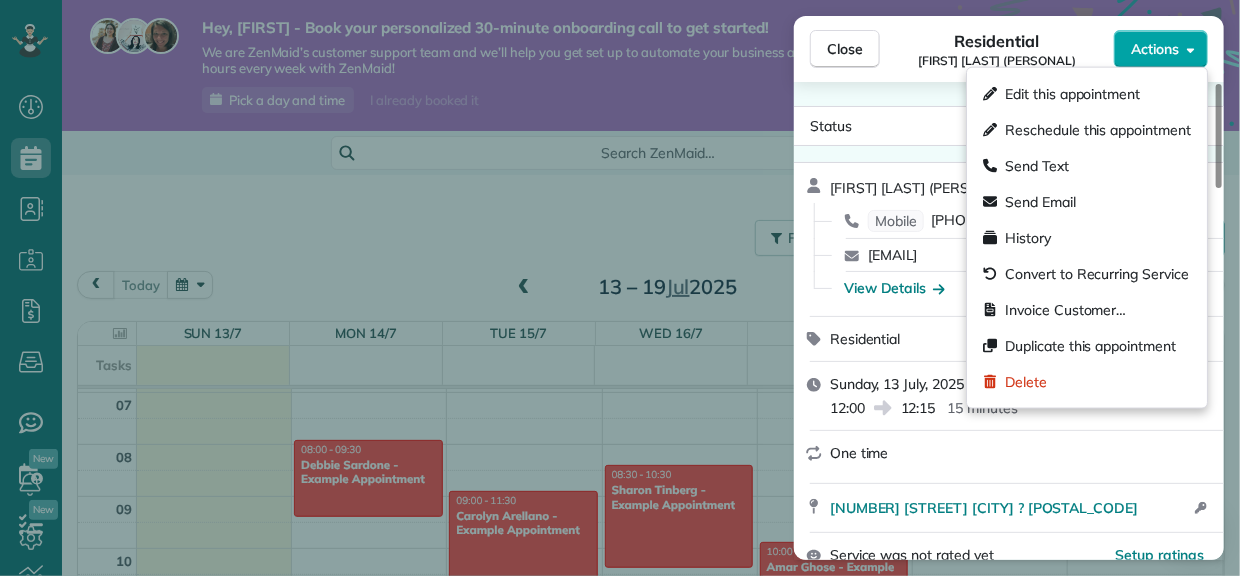 click on "Actions" at bounding box center (1161, 49) 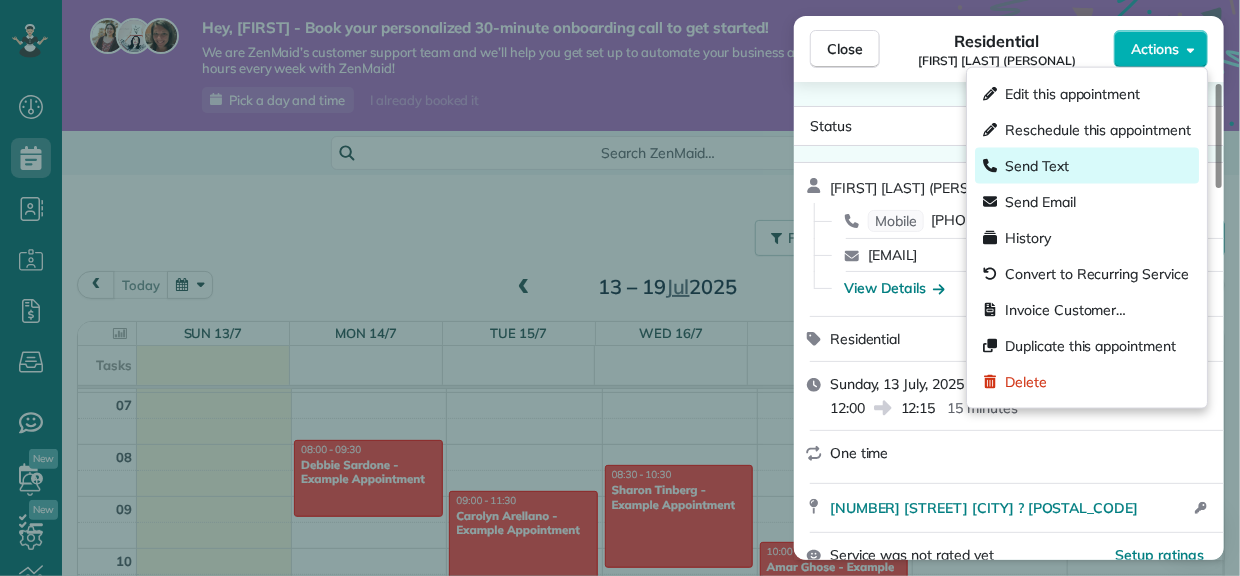 click on "Send Text" at bounding box center (1087, 166) 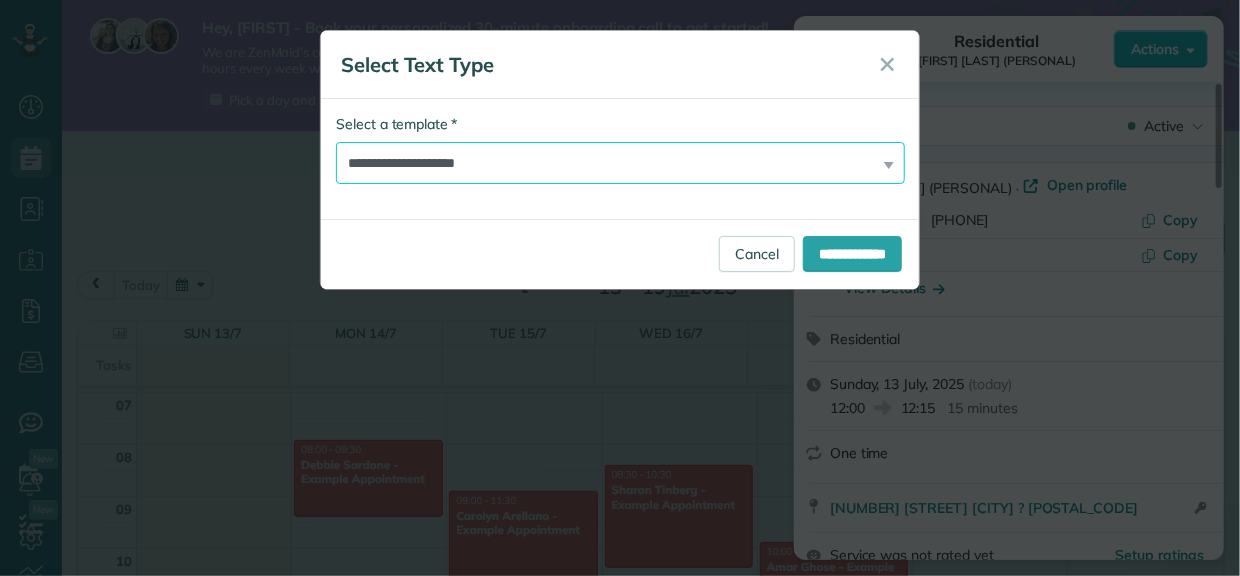 click on "**********" at bounding box center (620, 163) 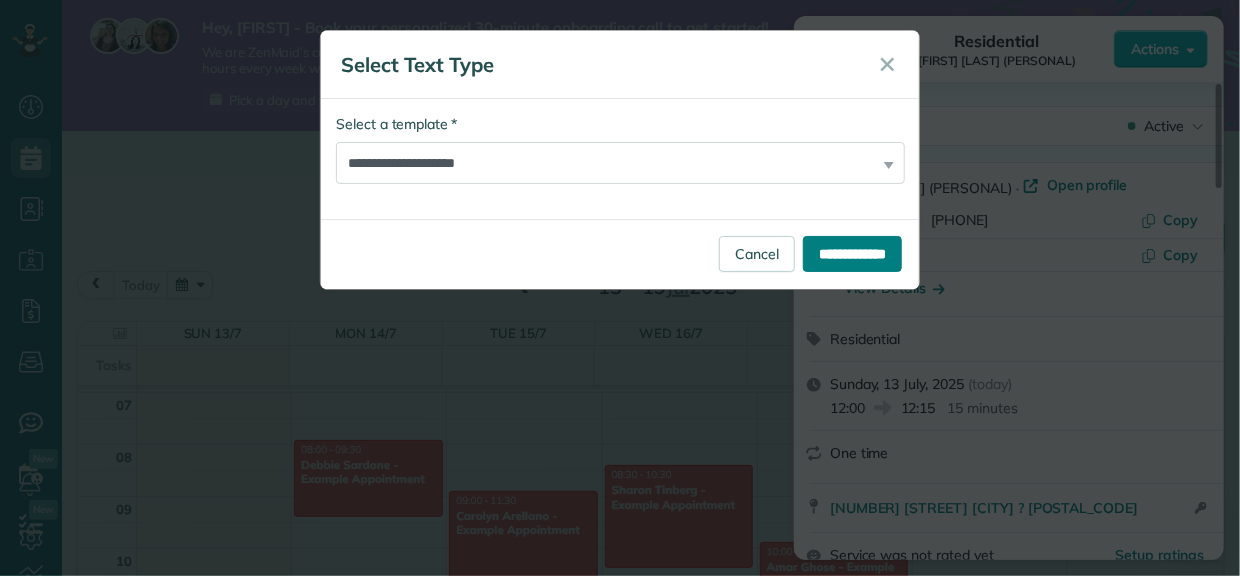 click on "**********" at bounding box center (852, 254) 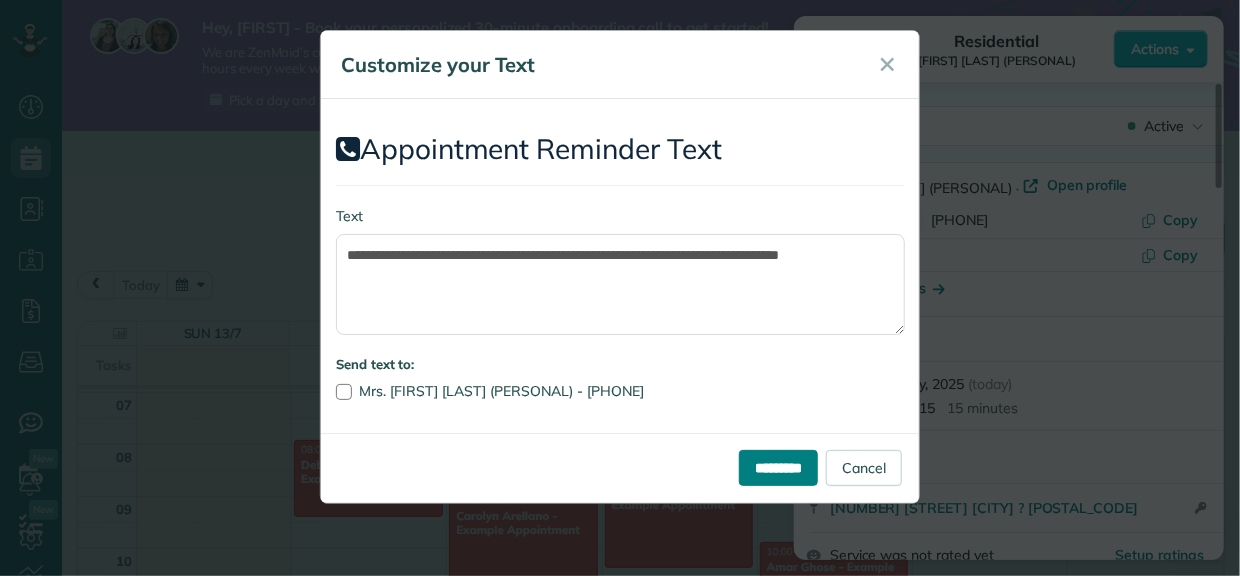 click on "*********" at bounding box center (778, 468) 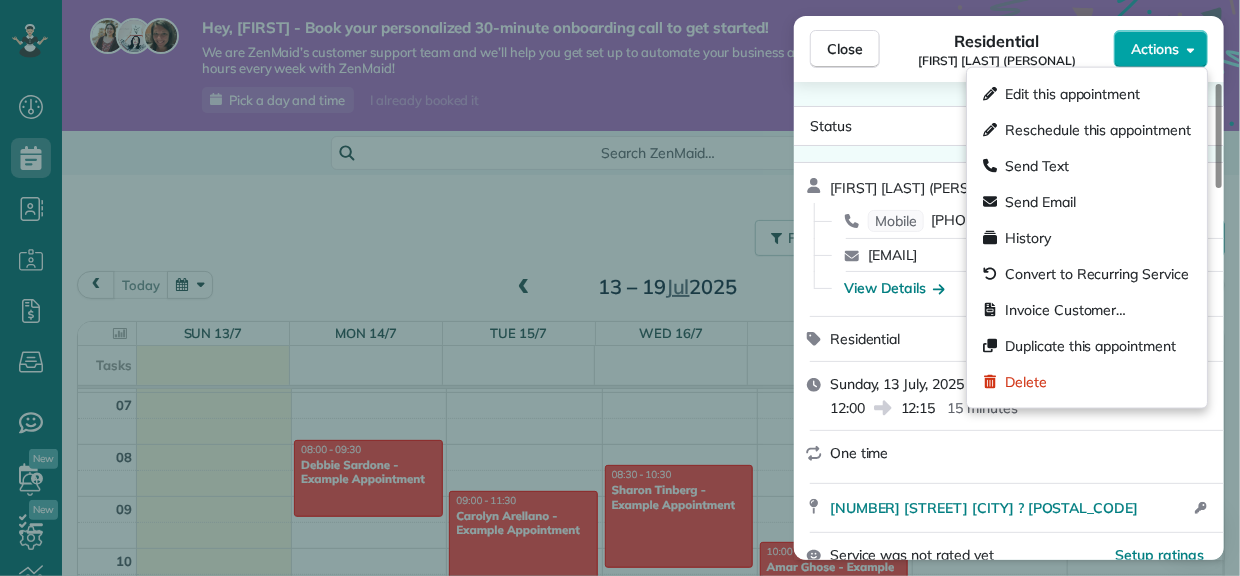 click on "Actions" at bounding box center [1161, 49] 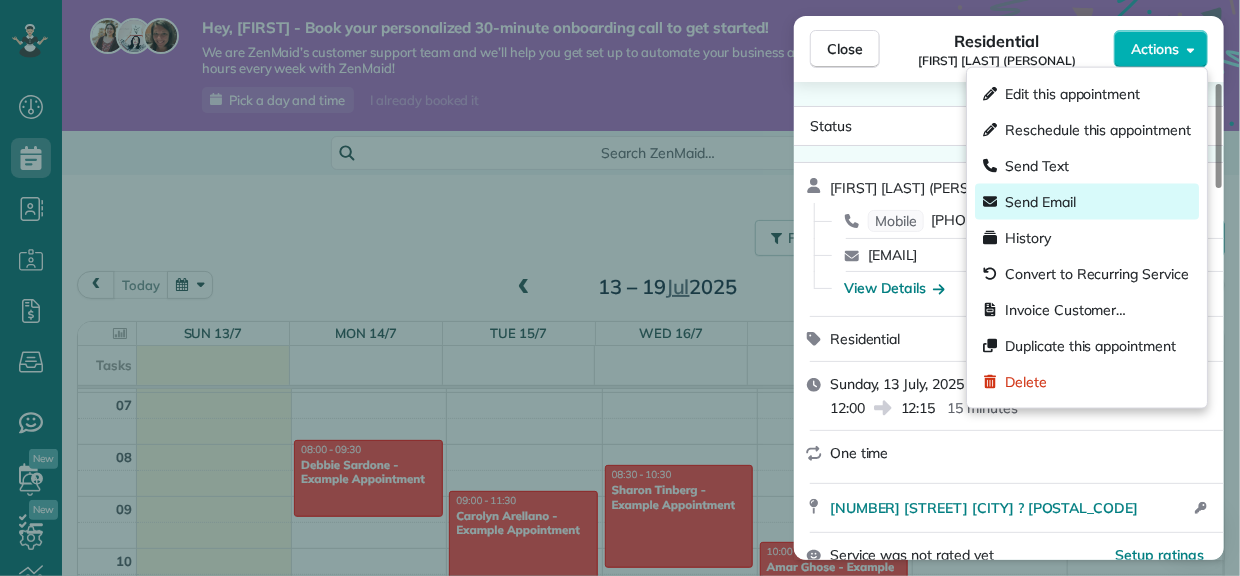click on "Send Email" at bounding box center [1040, 202] 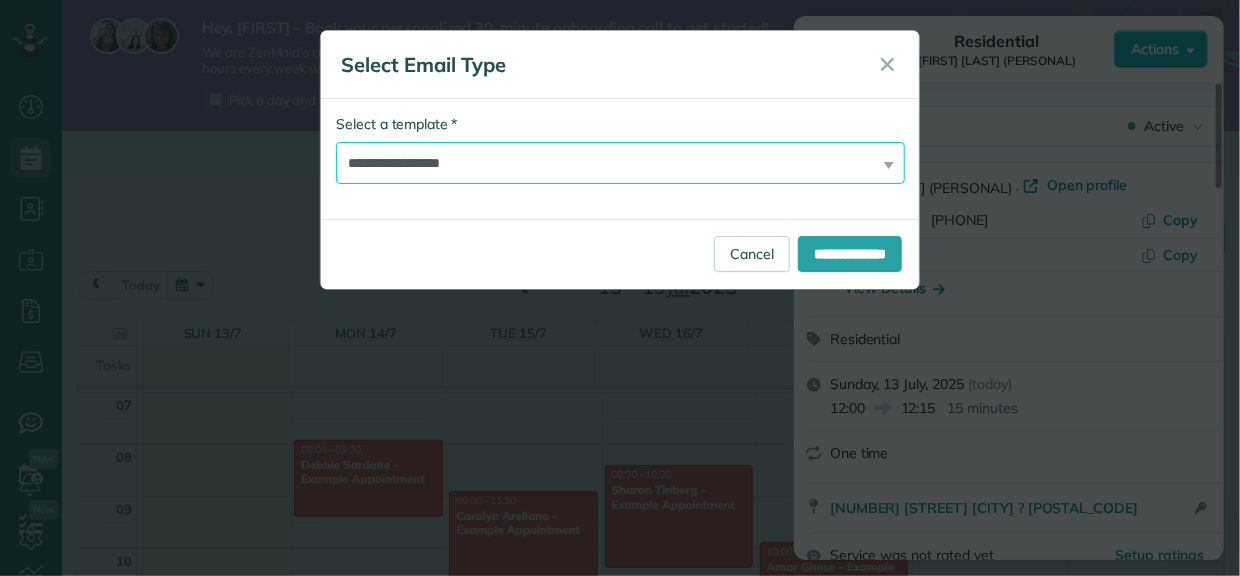 click on "**********" at bounding box center (620, 163) 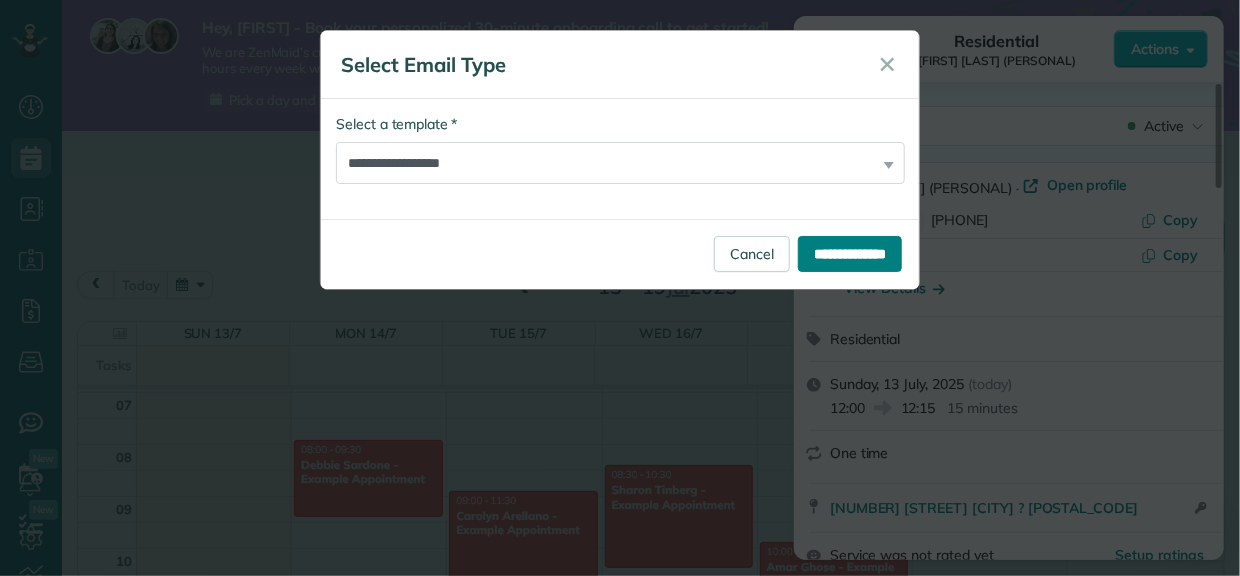 click on "**********" at bounding box center [850, 254] 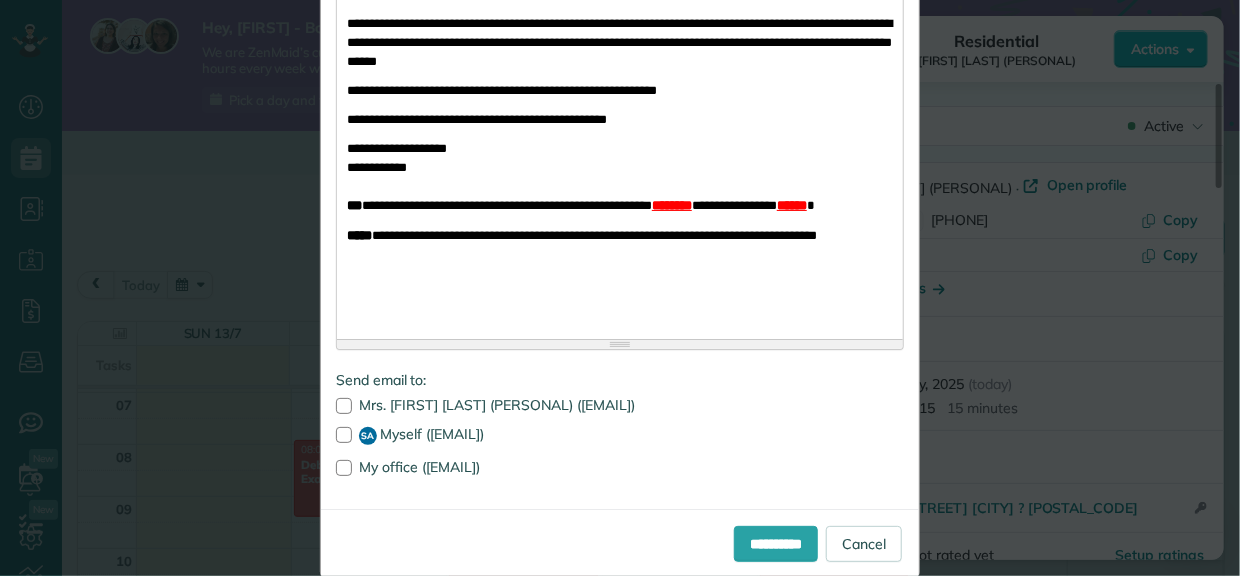 scroll, scrollTop: 506, scrollLeft: 0, axis: vertical 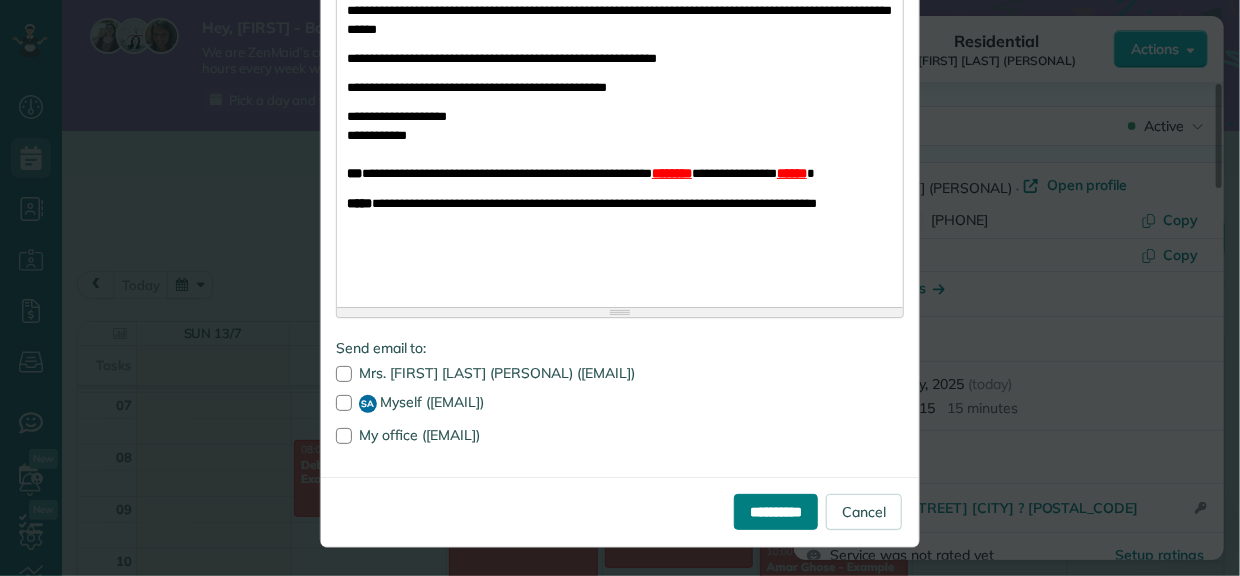 click on "**********" at bounding box center (776, 512) 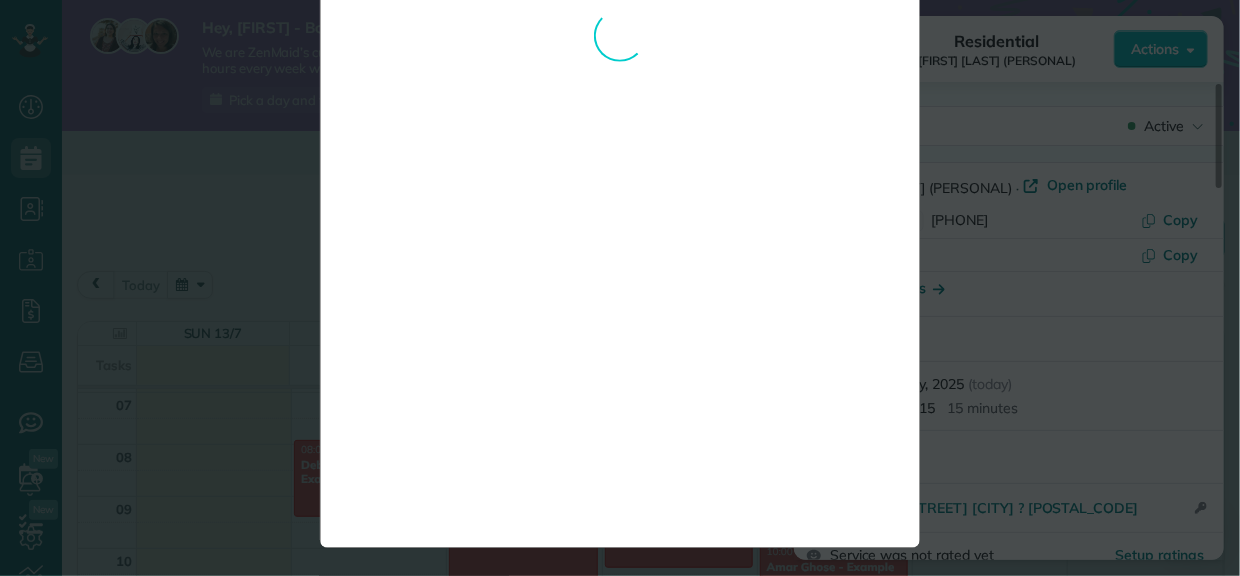scroll, scrollTop: 0, scrollLeft: 0, axis: both 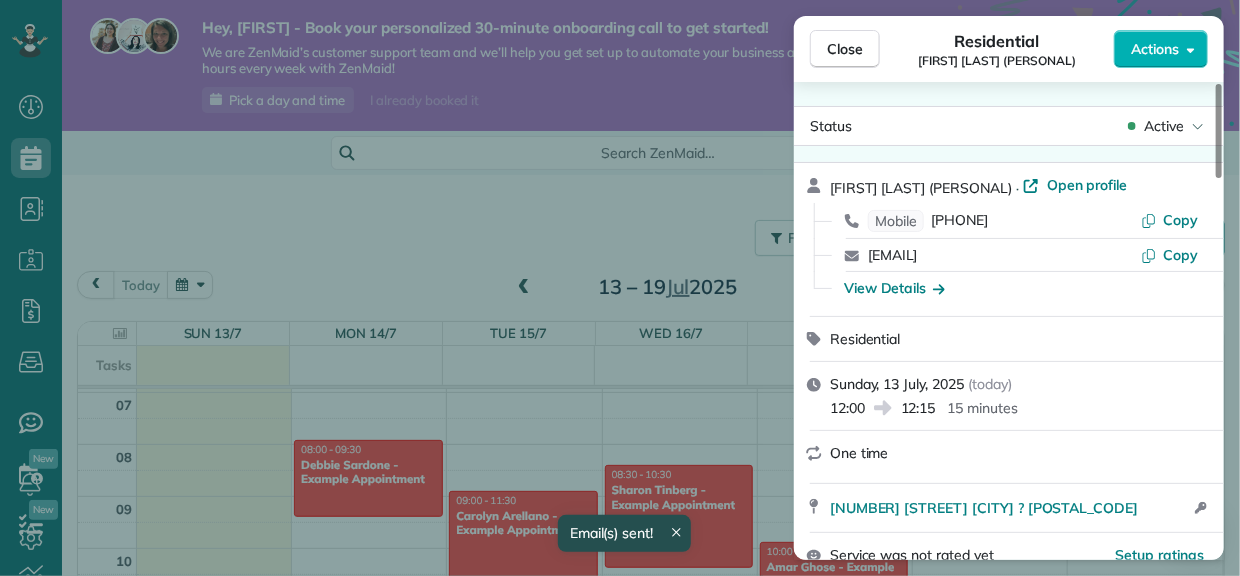 click on "Close Residential SIMONE PLEASANTS (PERSONAL) Actions Status Active SIMONE PLEASANTS (PERSONAL) · Open profile Mobile 07916 150968 Copy simonealicia955@gmail.com Copy View Details Residential Sunday, 13 July, 2025 ( today ) 12:00 12:15 15 minutes One time 53 Albert Road Romford ? RM1 2ps Open access information Service was not rated yet Setup ratings Cleaners Time in and out Assign Invite Cleaners No cleaners assigned yet Checklist Try Now Keep this appointment up to your standards. Stay on top of every detail, keep your cleaners organised, and your client happy. Assign a checklist Watch a 5 min demo Billing Billing actions Price £0.00 Overcharge £0.00 Discount £0.00 Coupon discount - Primary tax - Secondary tax - Total appointment price £0.00 Tips collected New feature! £0.00 Mark as paid Total including tip £0.00 Get paid online in no-time! Send an invoice and reward your cleaners with tips Charge customer credit card Appointment custom fields Reason for Skip - Hidden from cleaners Pay Method Notes 0" at bounding box center (620, 288) 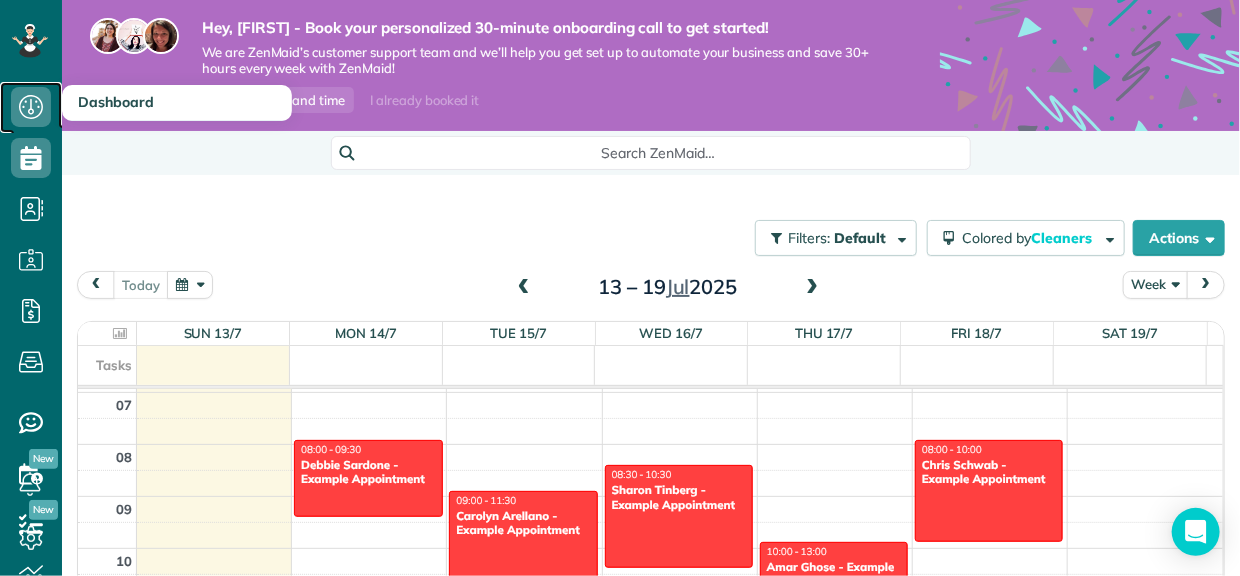 click 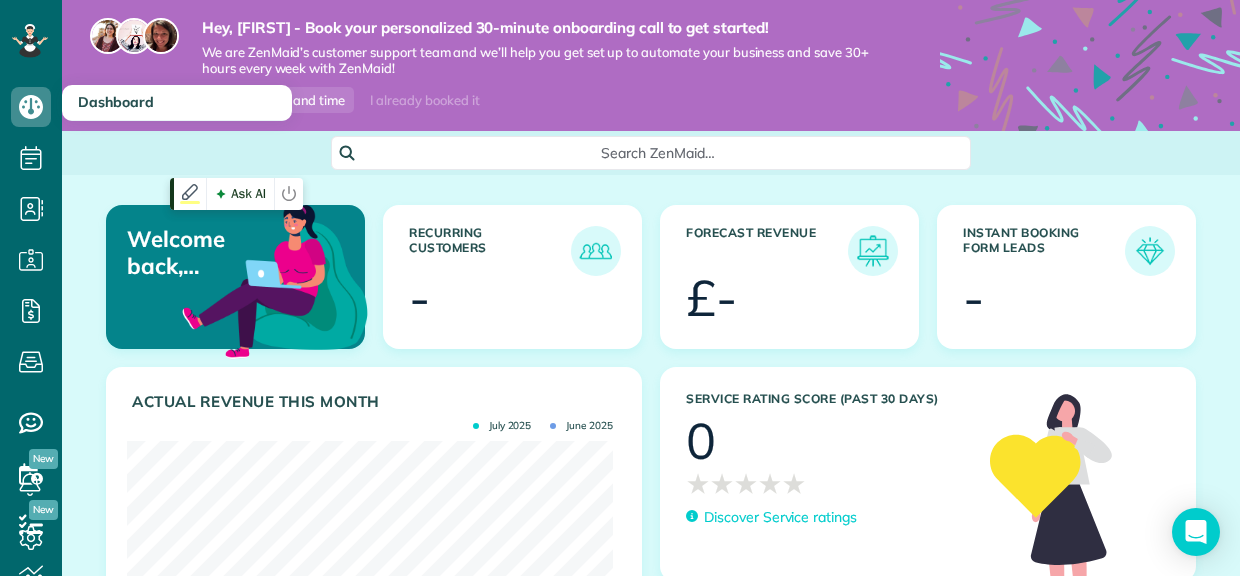 scroll, scrollTop: 0, scrollLeft: 0, axis: both 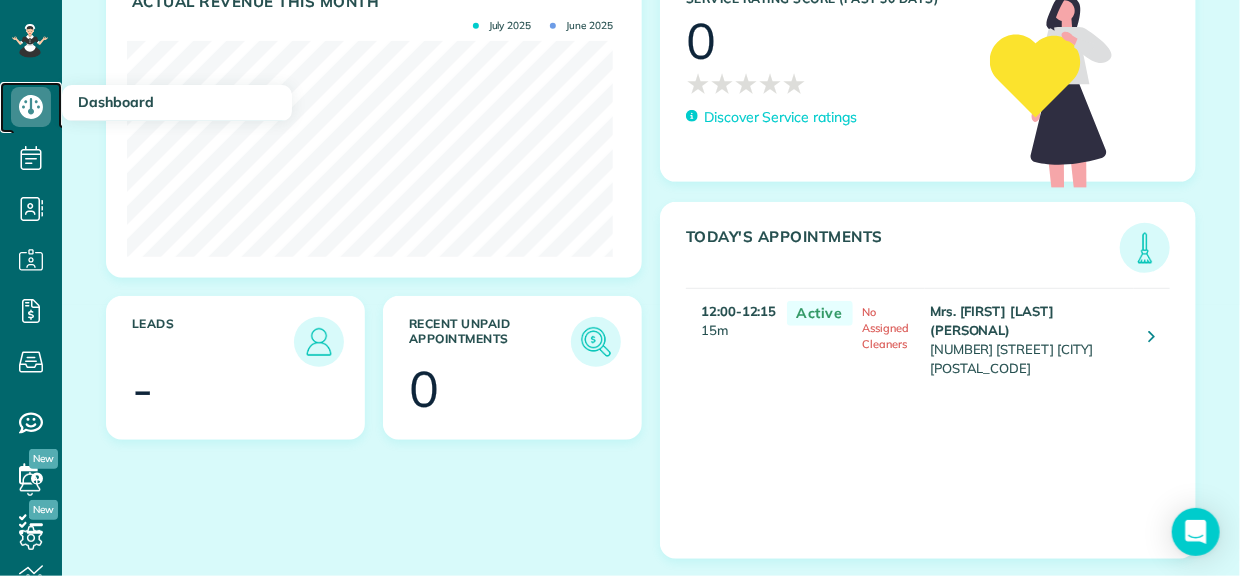 click 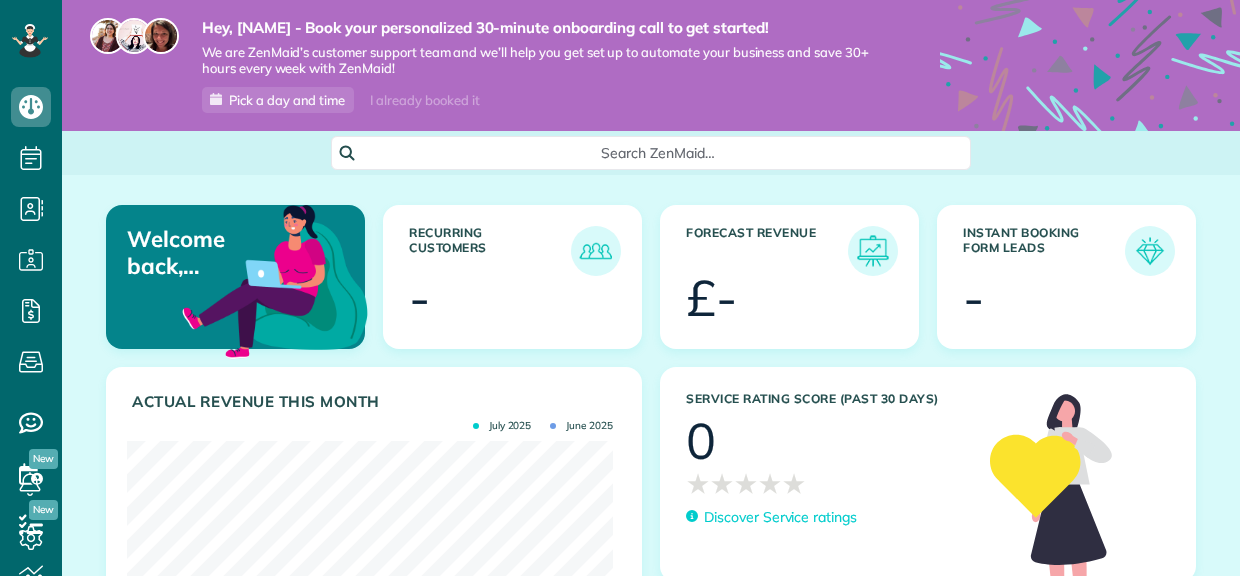 scroll, scrollTop: 0, scrollLeft: 0, axis: both 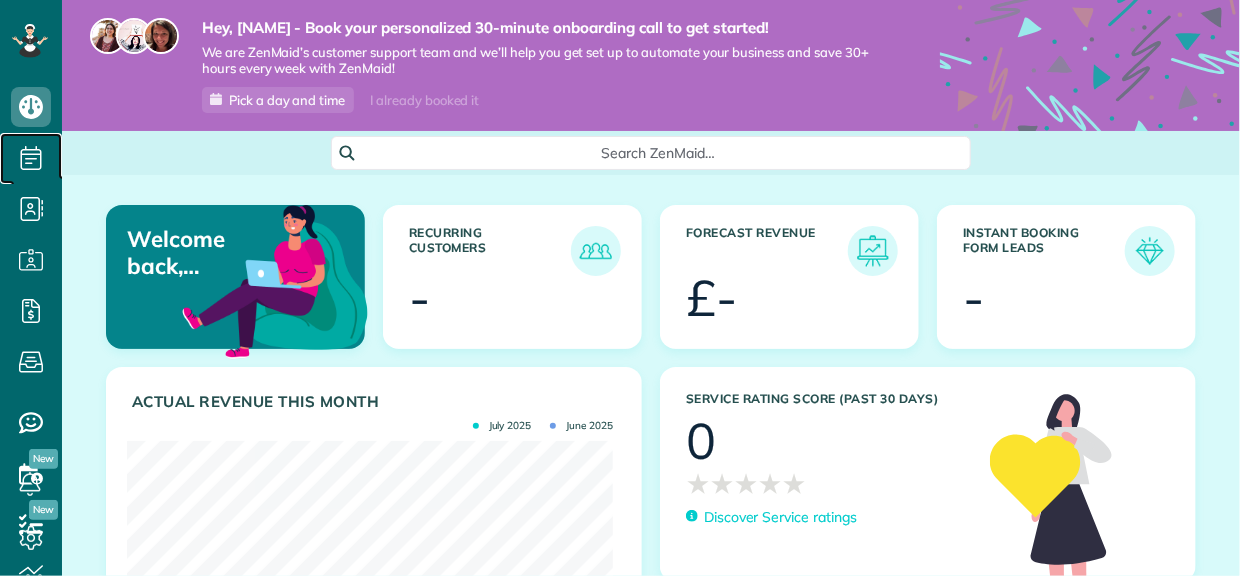 click 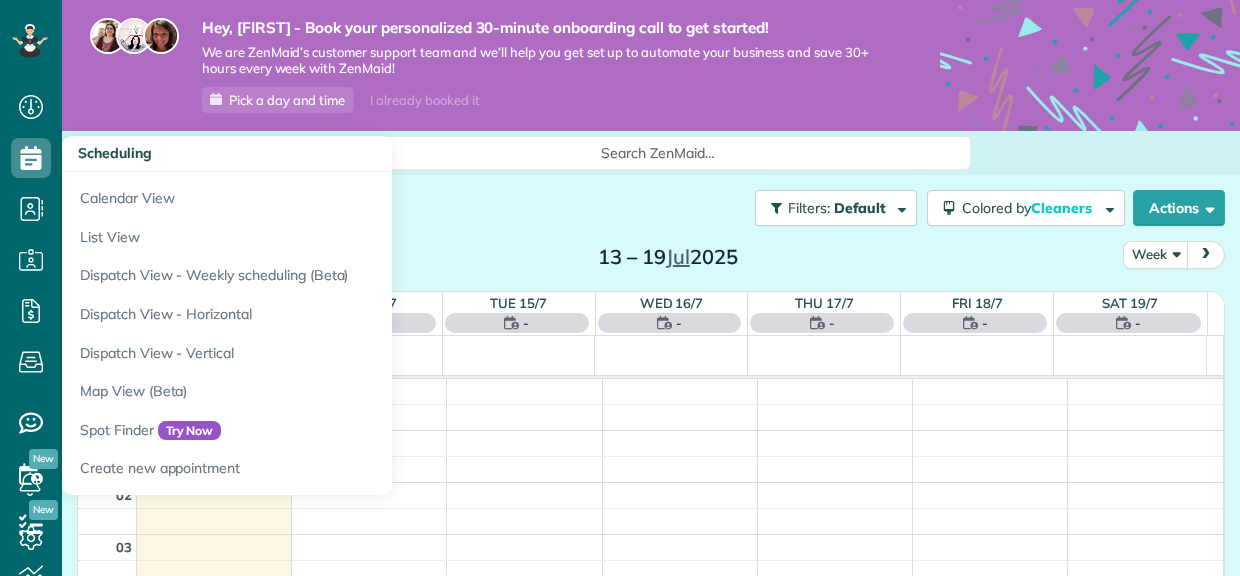 scroll, scrollTop: 0, scrollLeft: 0, axis: both 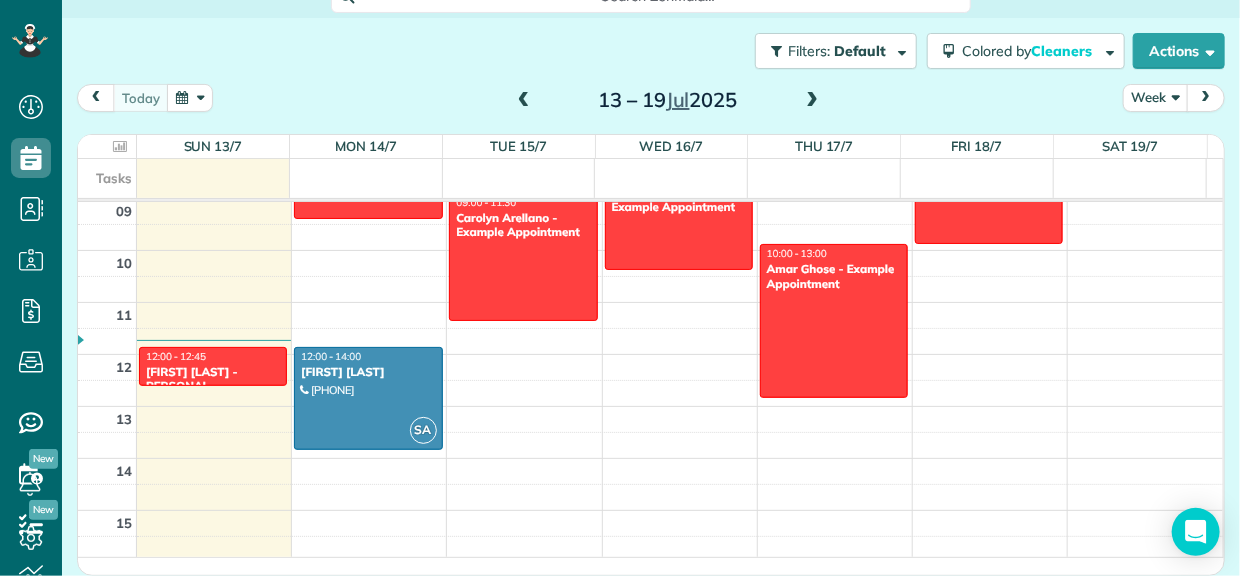 drag, startPoint x: 151, startPoint y: 355, endPoint x: 151, endPoint y: 383, distance: 28 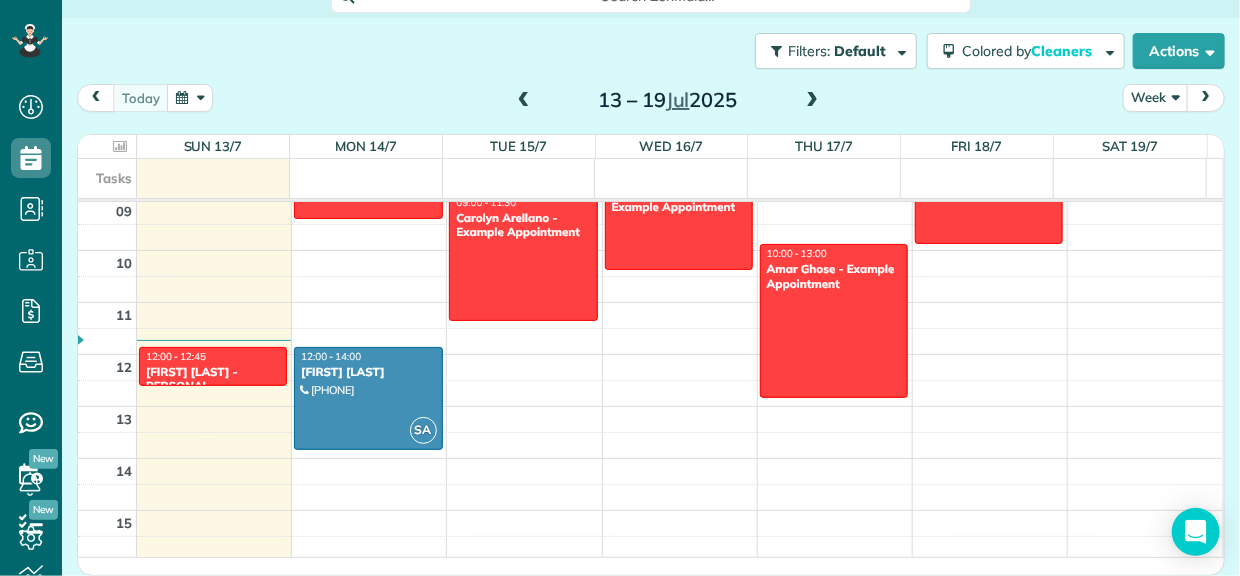 scroll, scrollTop: 156, scrollLeft: 0, axis: vertical 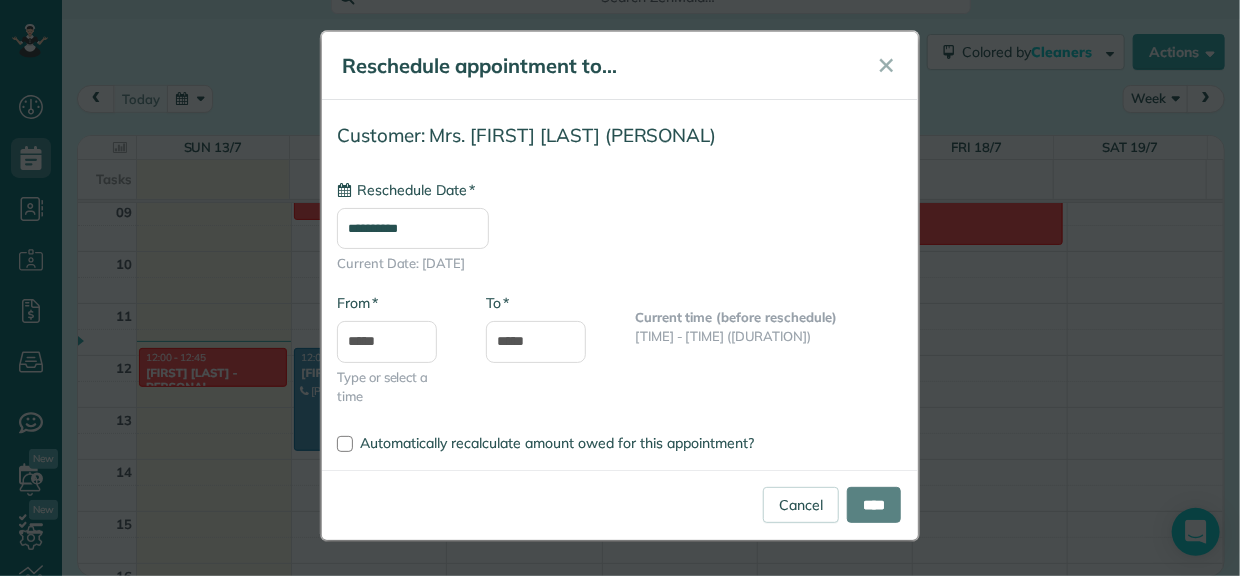 type on "**********" 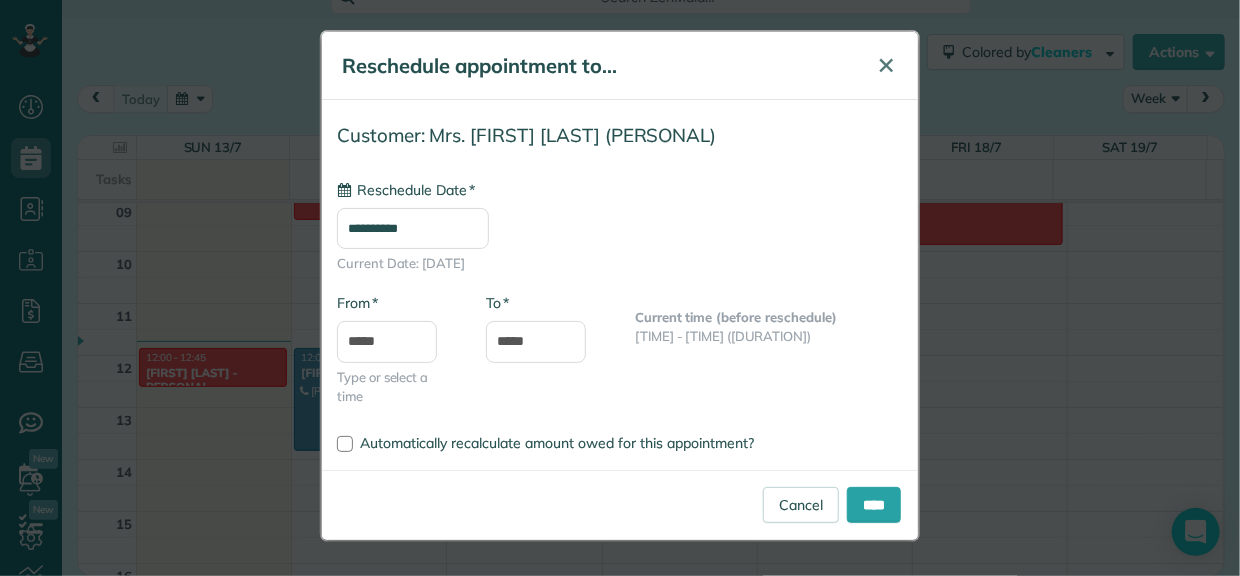 click on "✕" at bounding box center (886, 65) 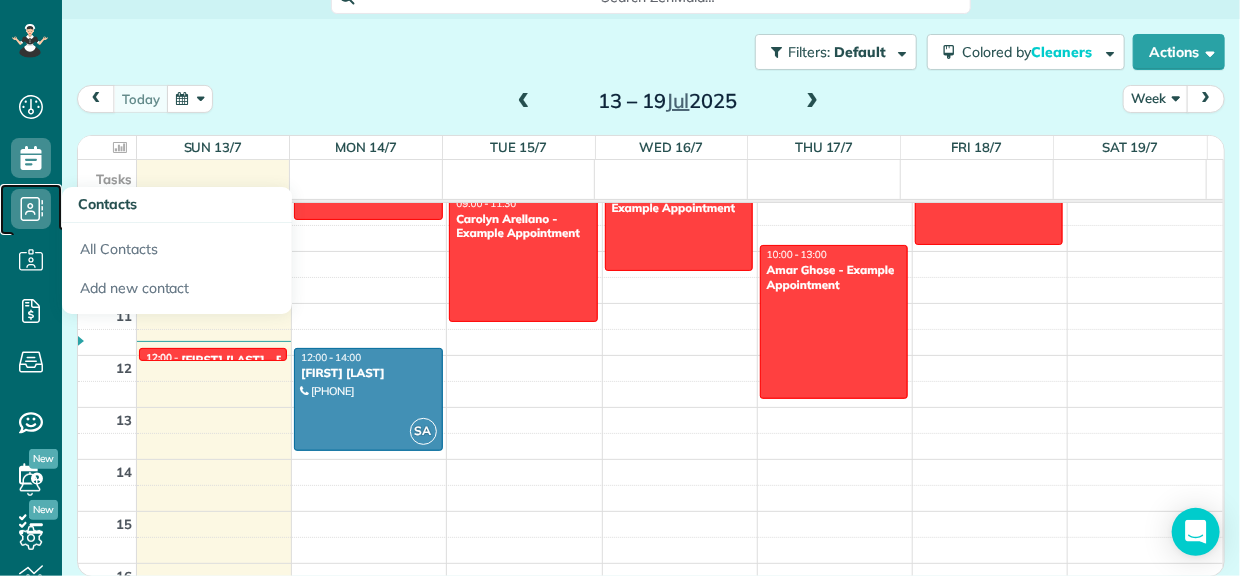 click 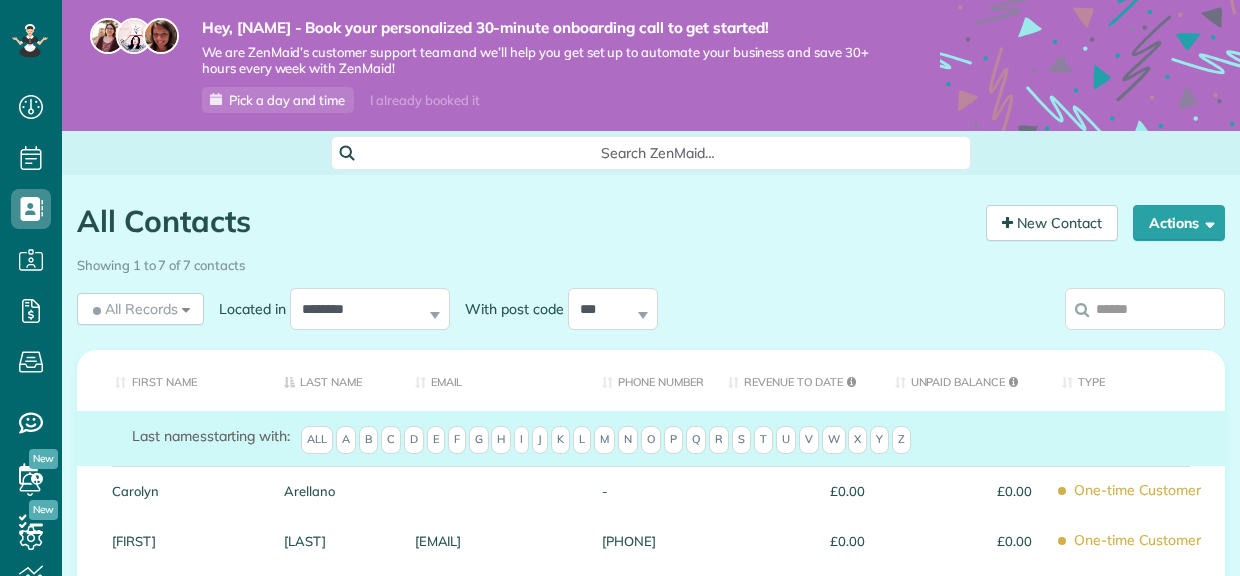 scroll, scrollTop: 0, scrollLeft: 0, axis: both 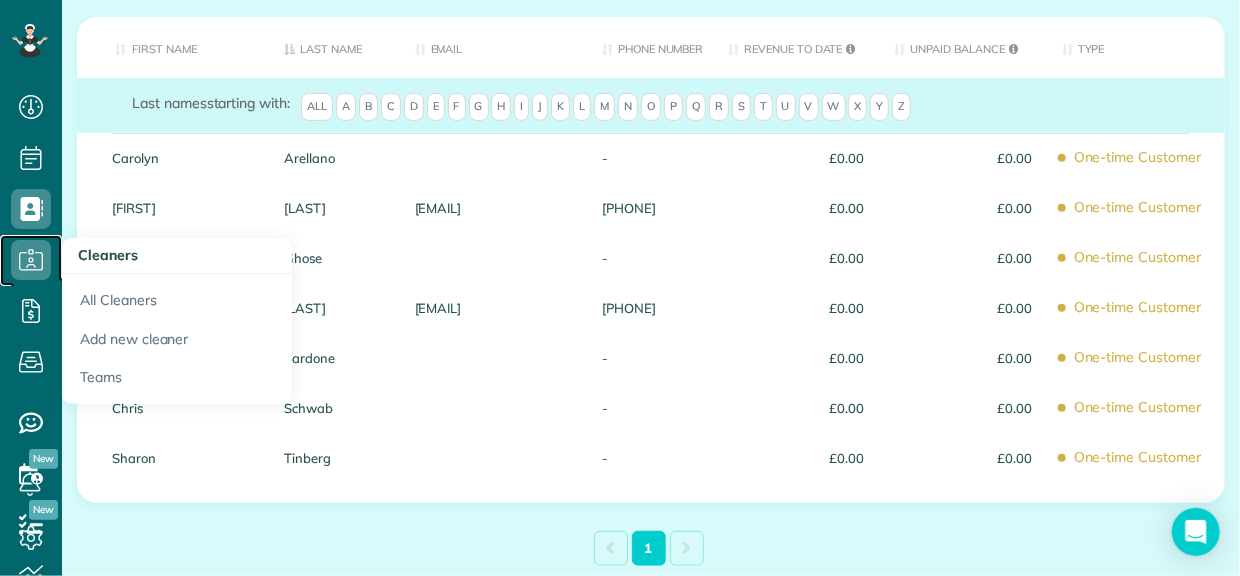 click 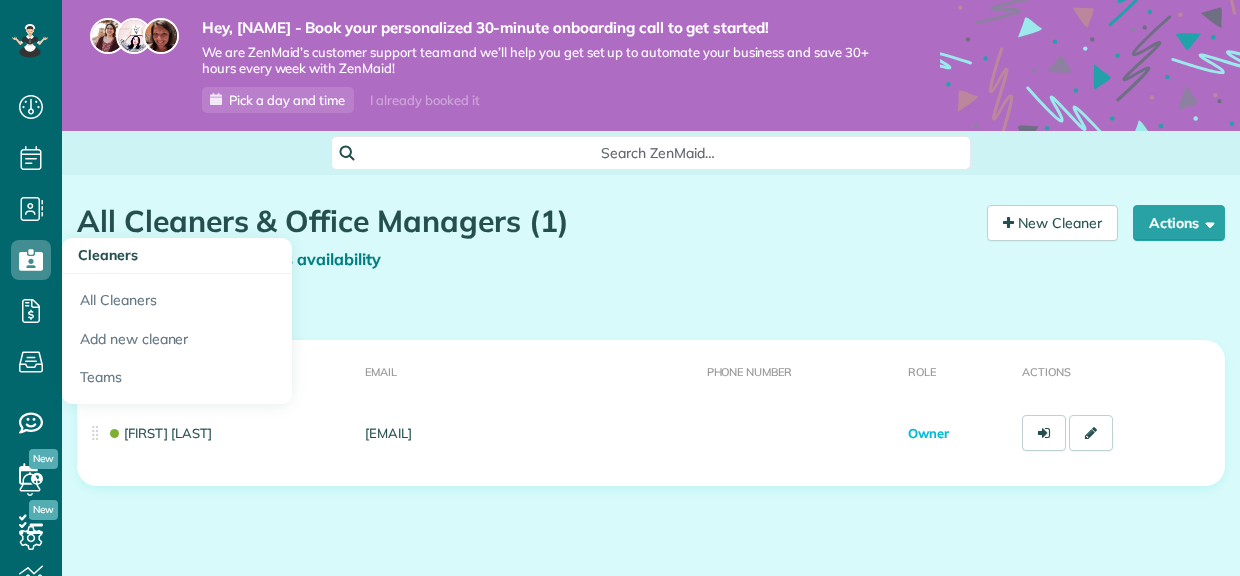 scroll, scrollTop: 0, scrollLeft: 0, axis: both 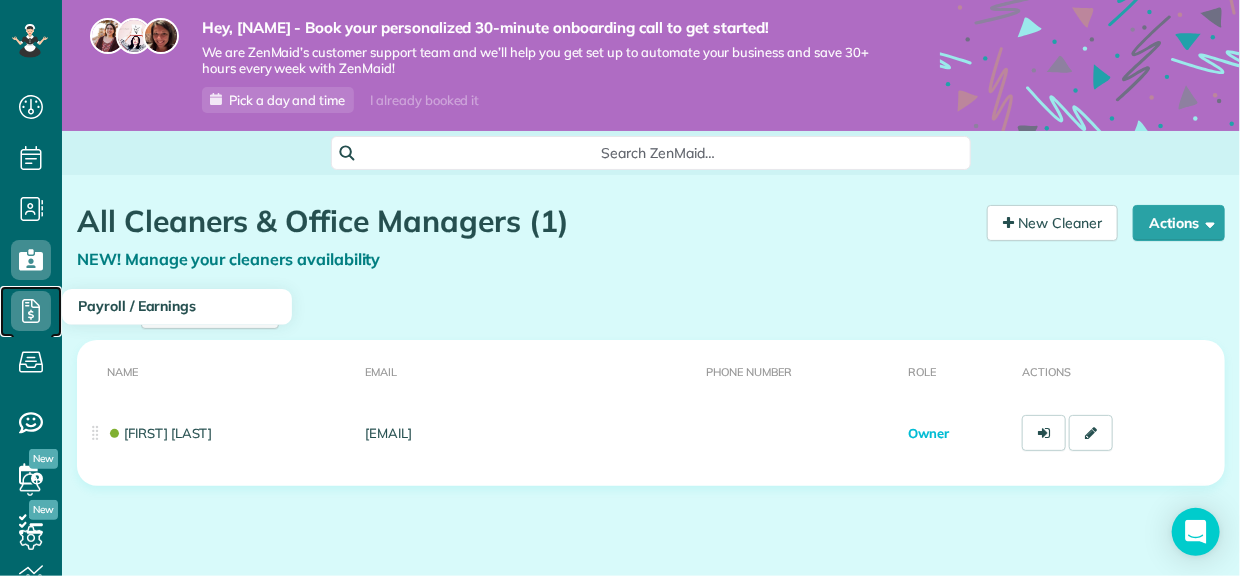 click 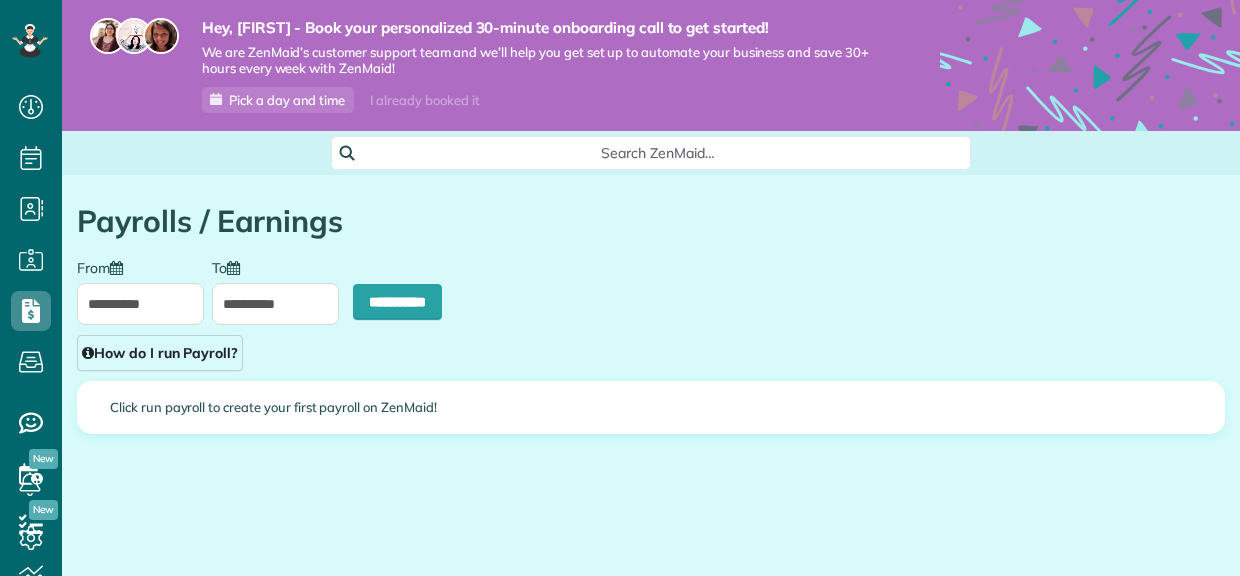 scroll, scrollTop: 0, scrollLeft: 0, axis: both 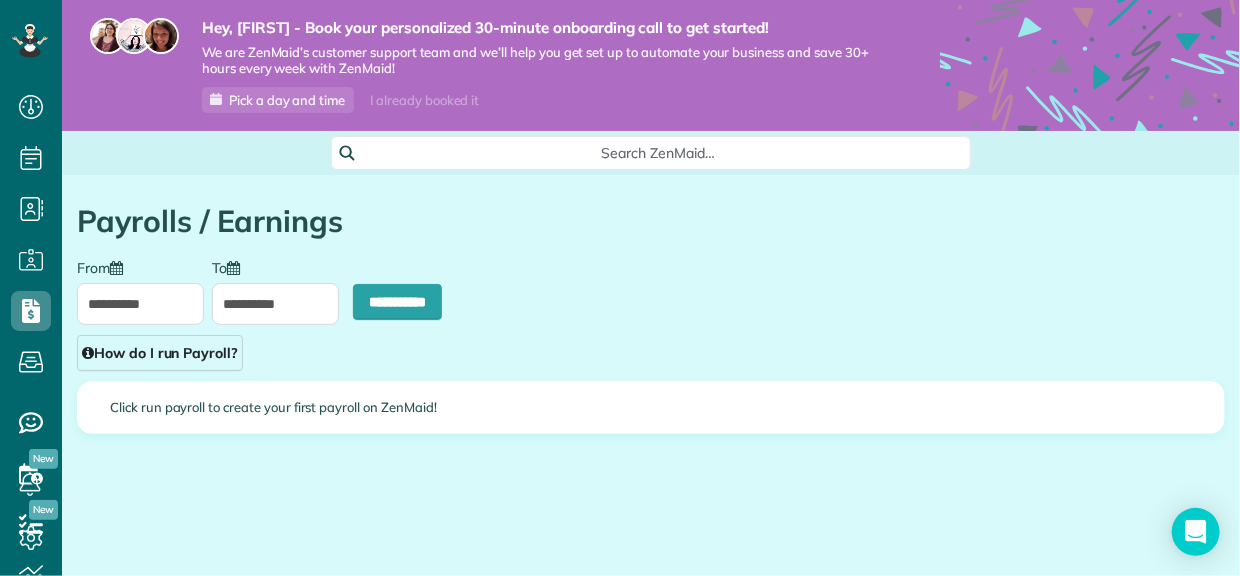type on "**********" 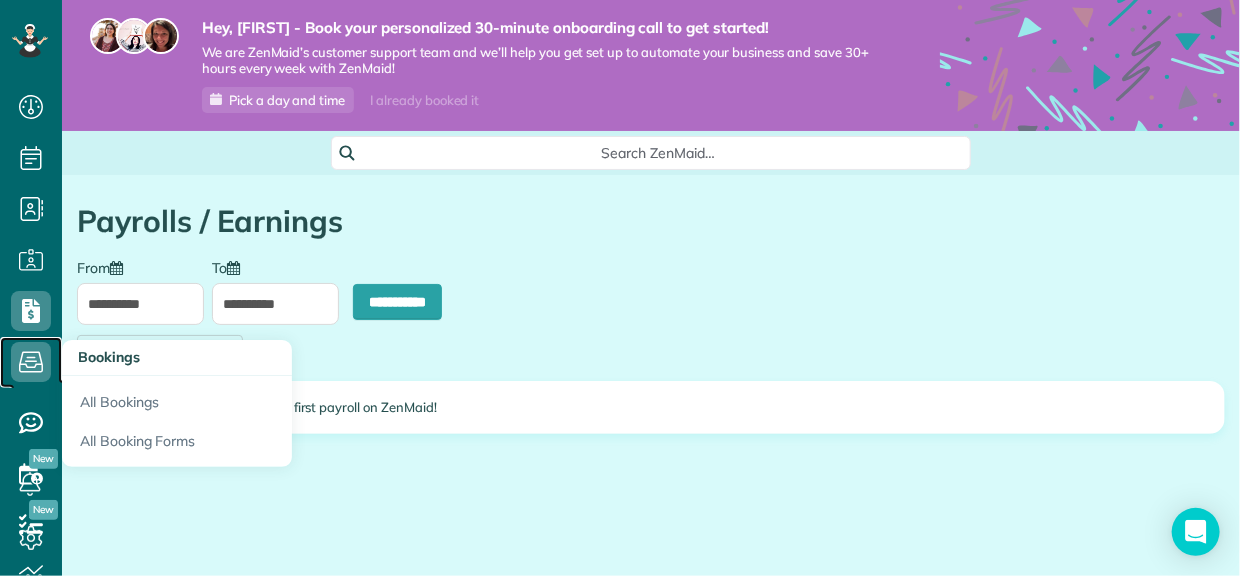 click 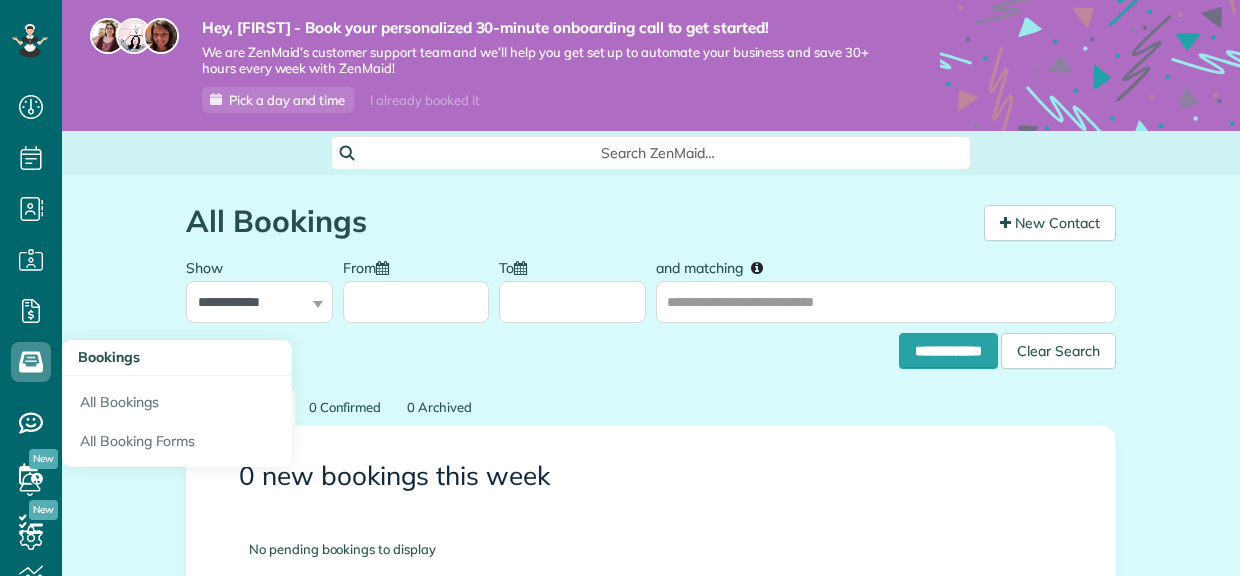 scroll, scrollTop: 0, scrollLeft: 0, axis: both 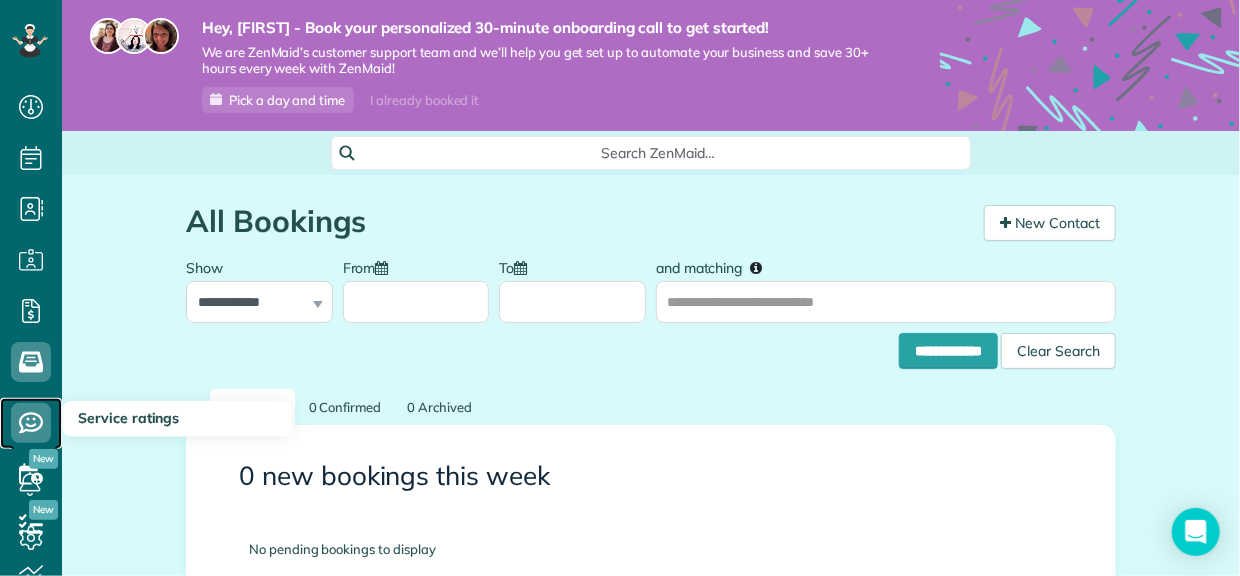 click 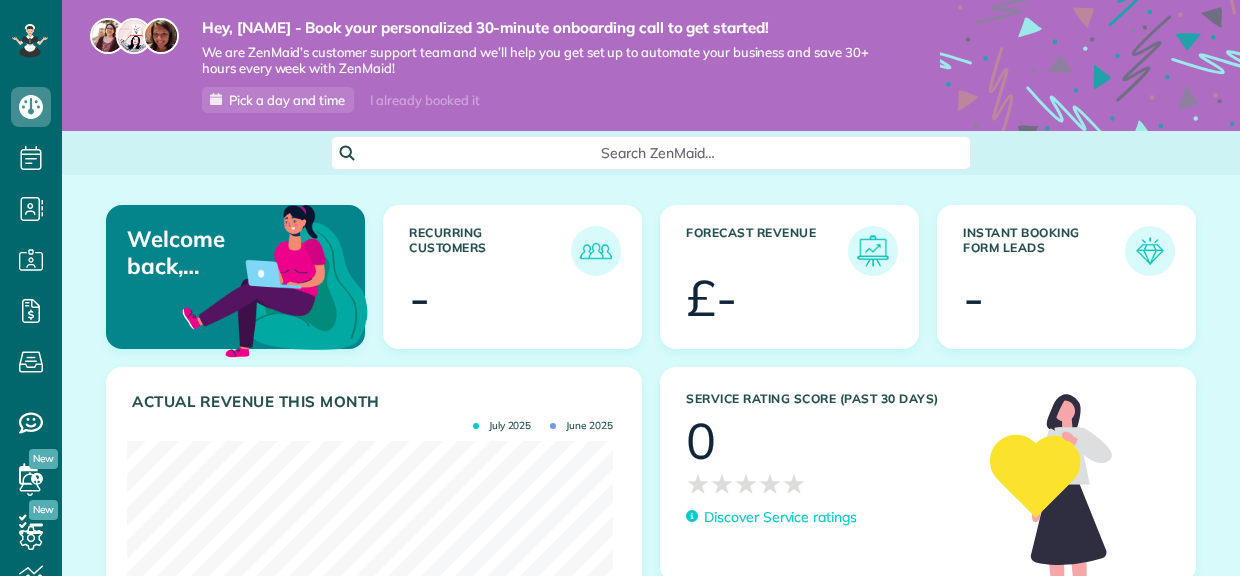 scroll, scrollTop: 0, scrollLeft: 0, axis: both 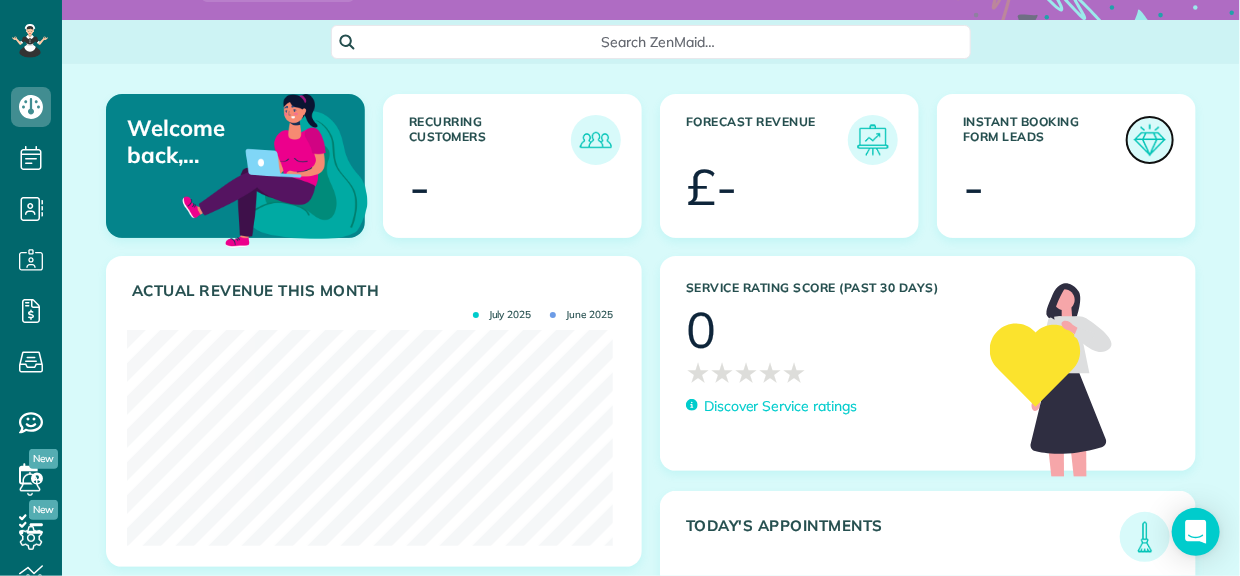 click at bounding box center (1150, 140) 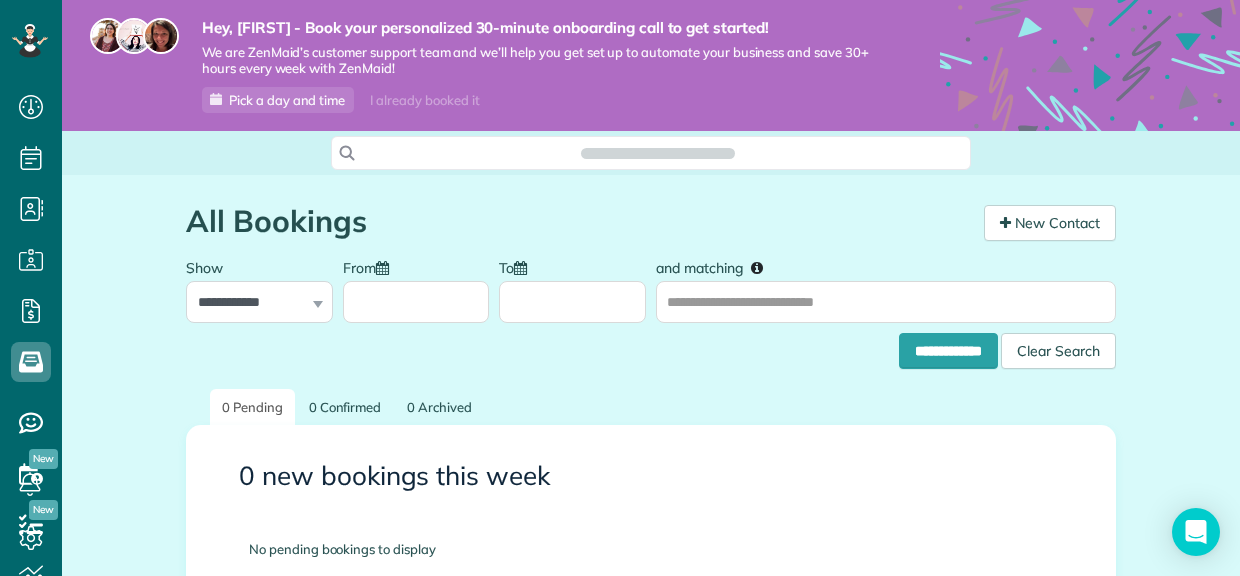scroll, scrollTop: 0, scrollLeft: 0, axis: both 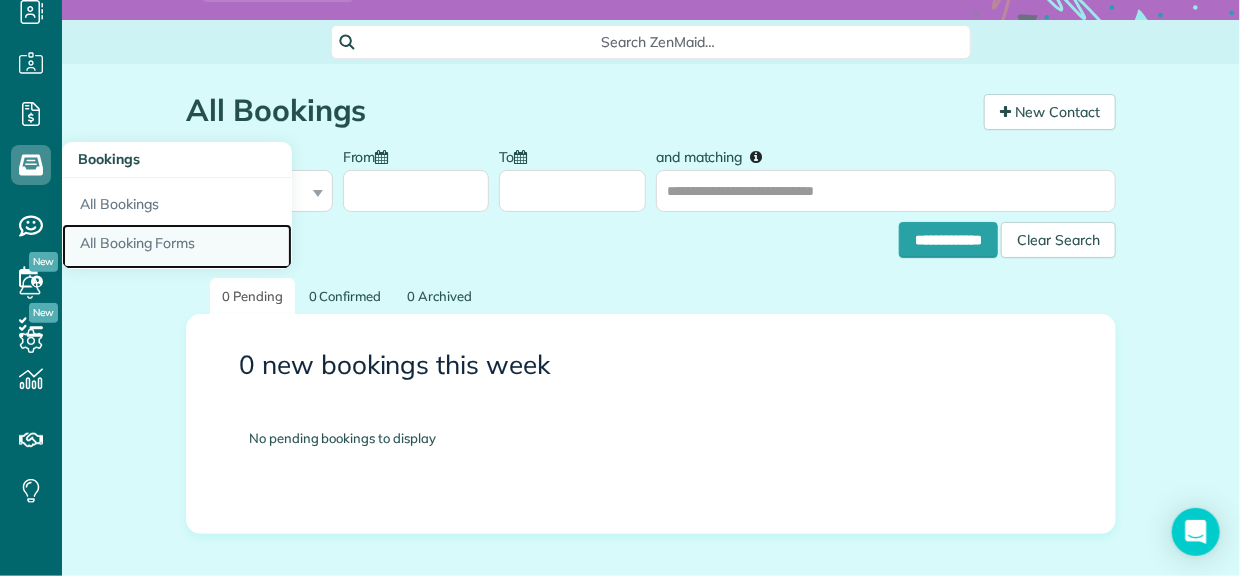 click on "All Booking Forms" at bounding box center (177, 247) 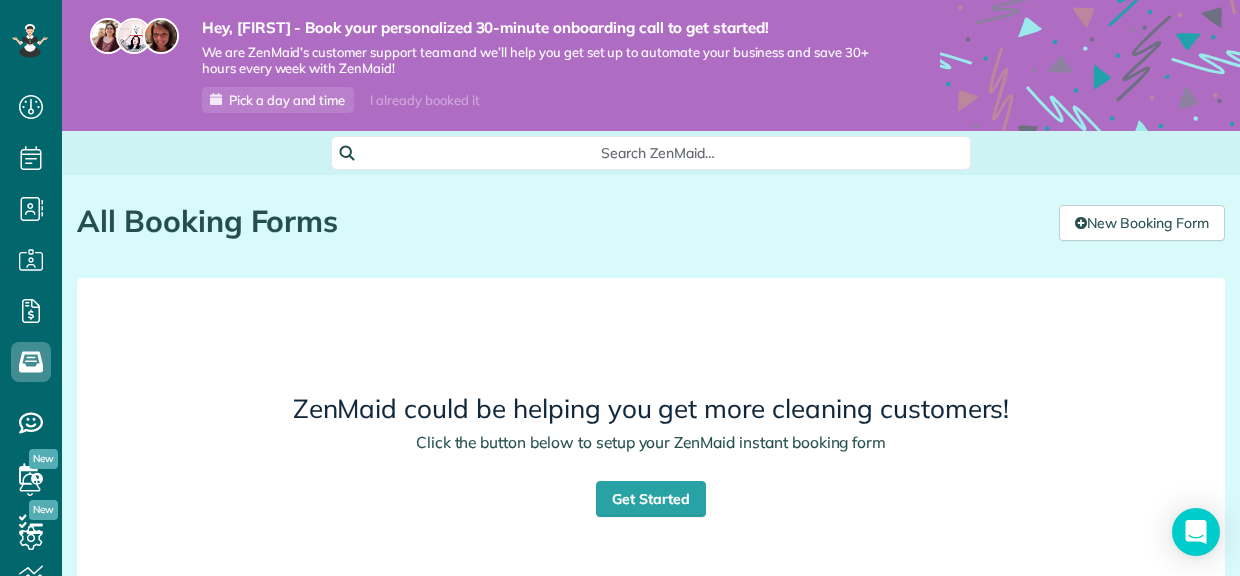 scroll, scrollTop: 0, scrollLeft: 0, axis: both 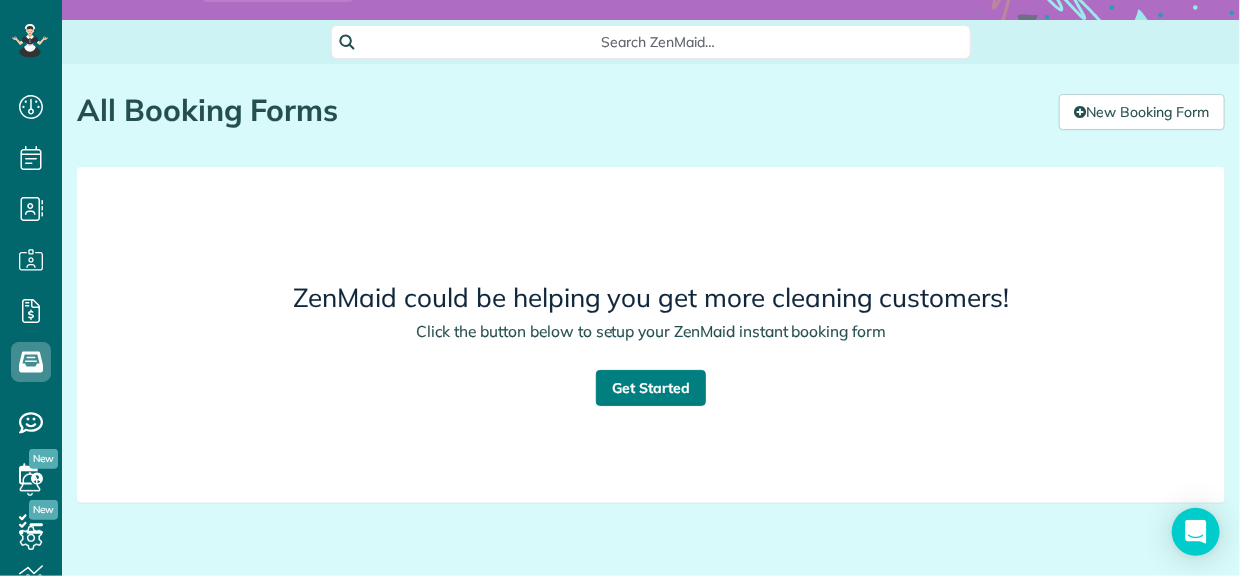 click on "Get Started" at bounding box center (651, 388) 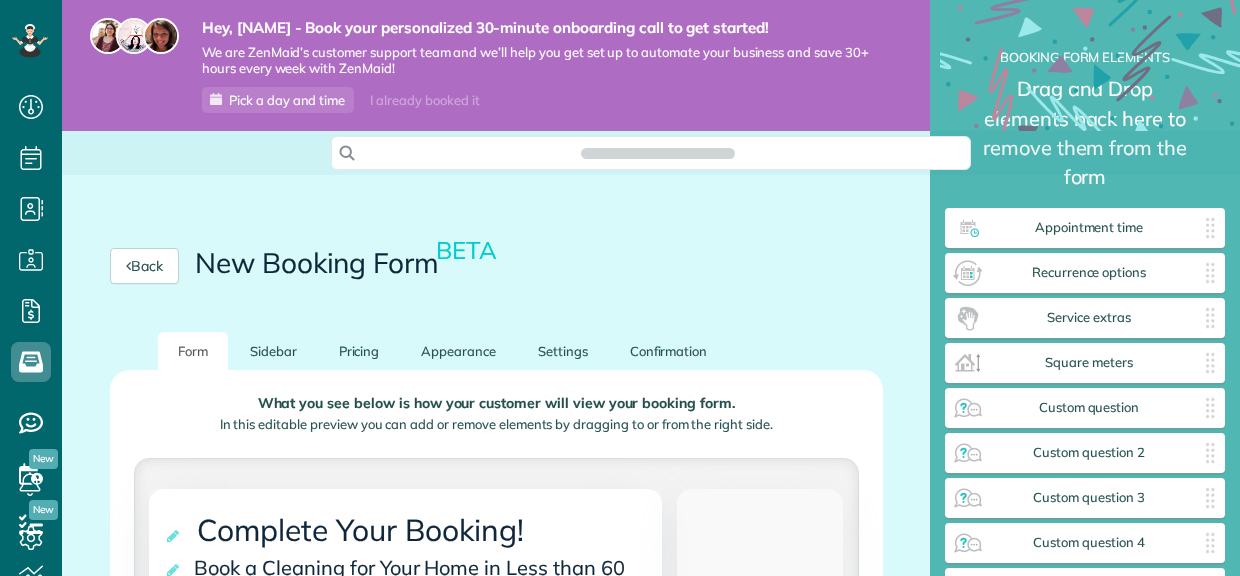 scroll, scrollTop: 0, scrollLeft: 0, axis: both 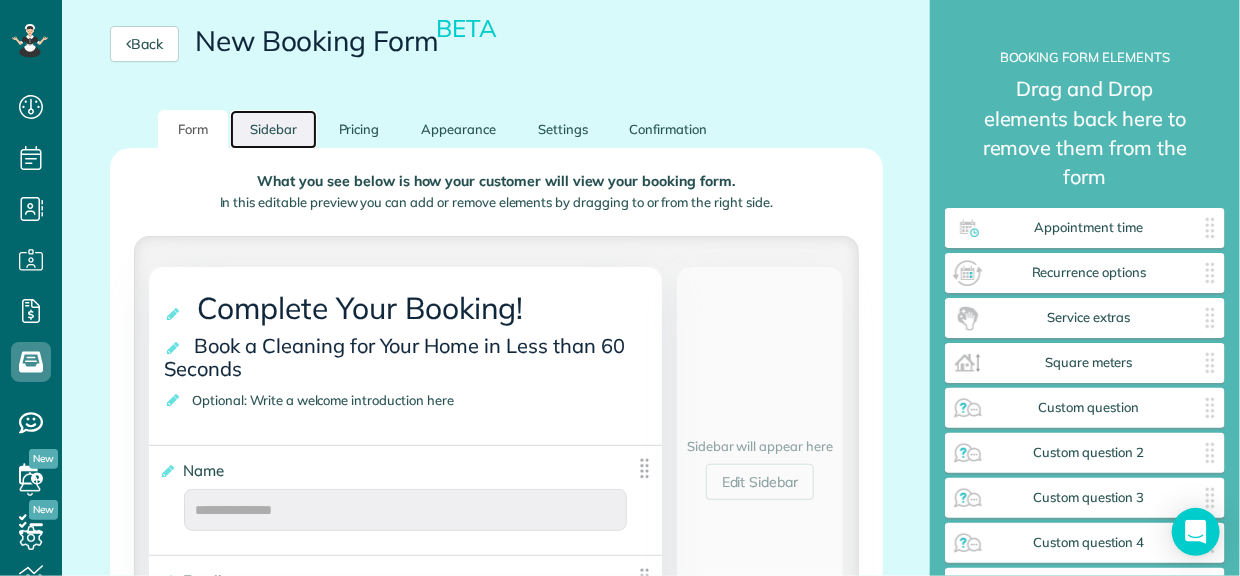 click on "Sidebar" at bounding box center (273, 129) 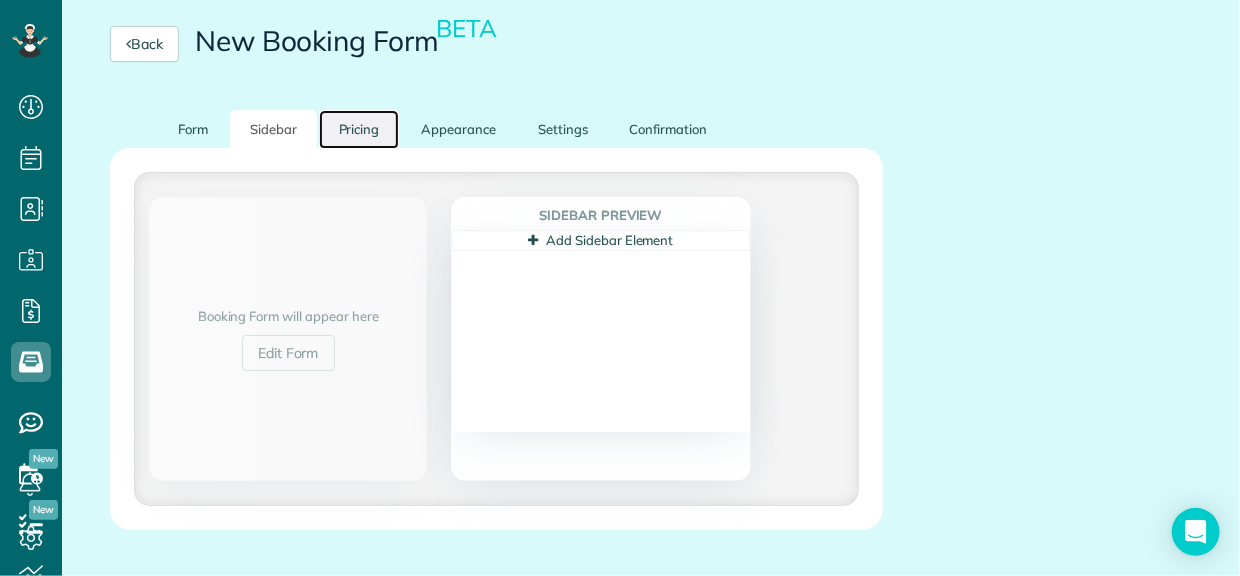 click on "Pricing" at bounding box center [359, 129] 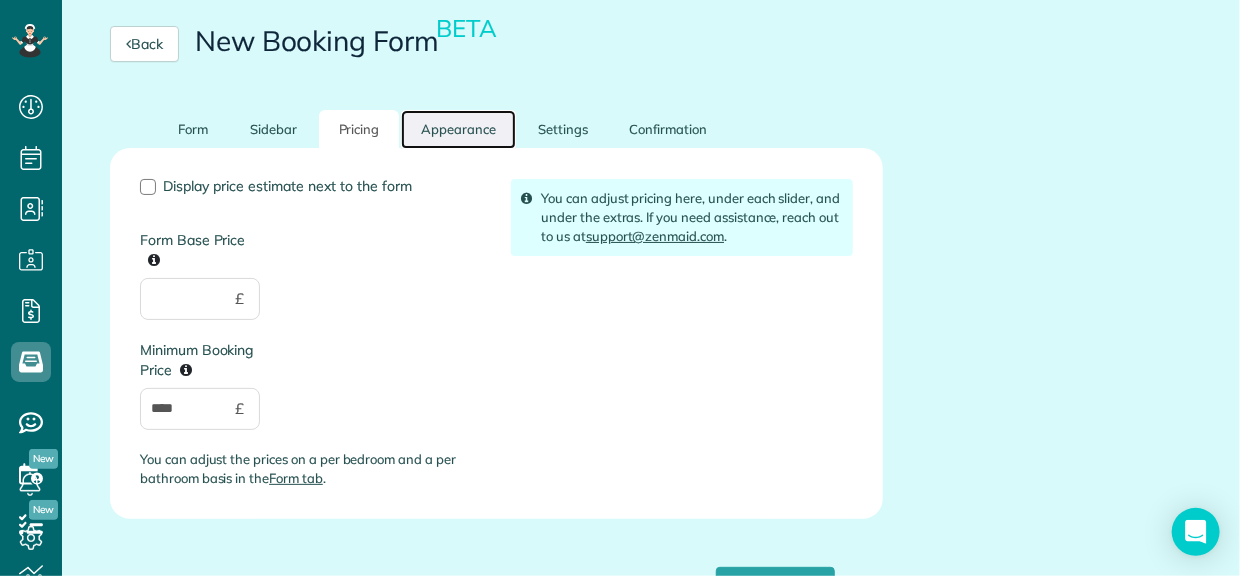 click on "Appearance" at bounding box center (458, 129) 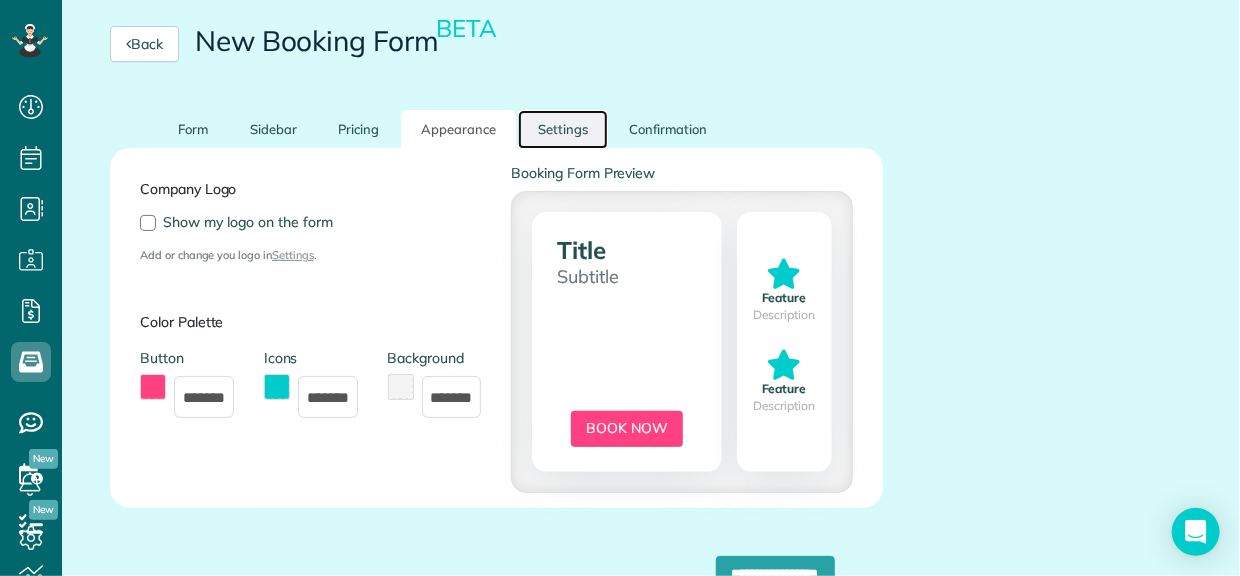 click on "Settings" at bounding box center [563, 129] 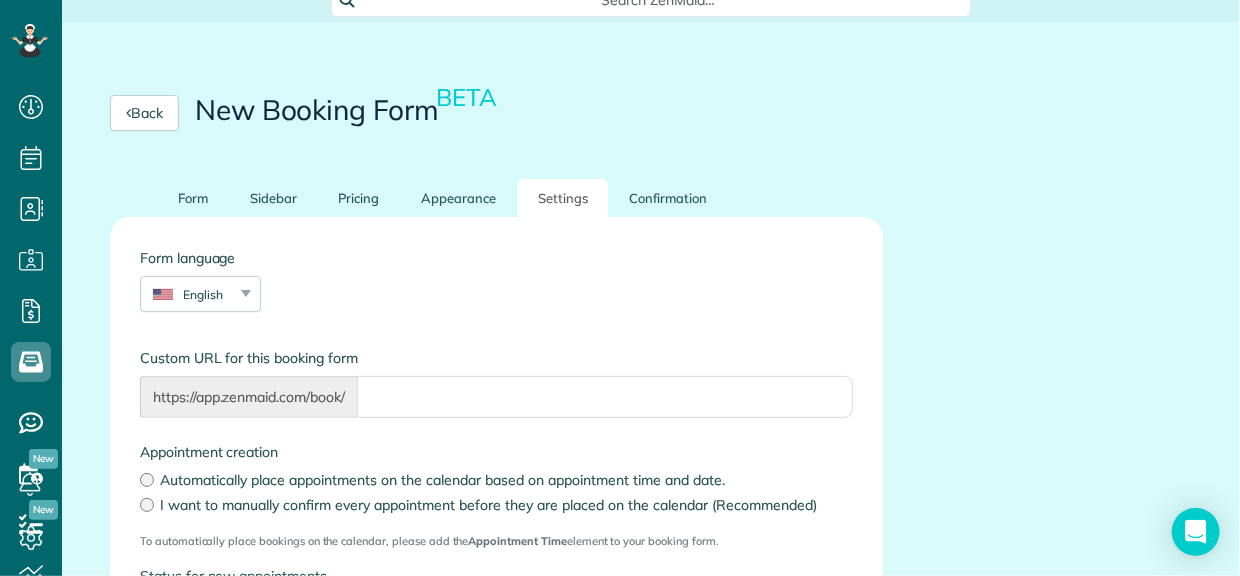 scroll, scrollTop: 111, scrollLeft: 0, axis: vertical 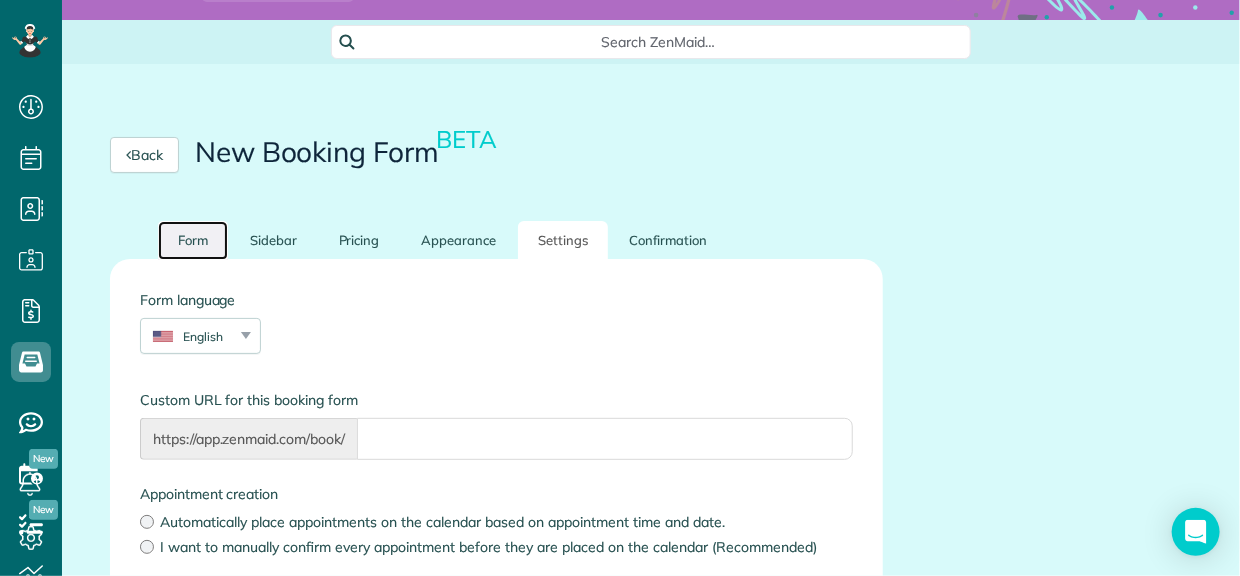 click on "Form" at bounding box center [193, 240] 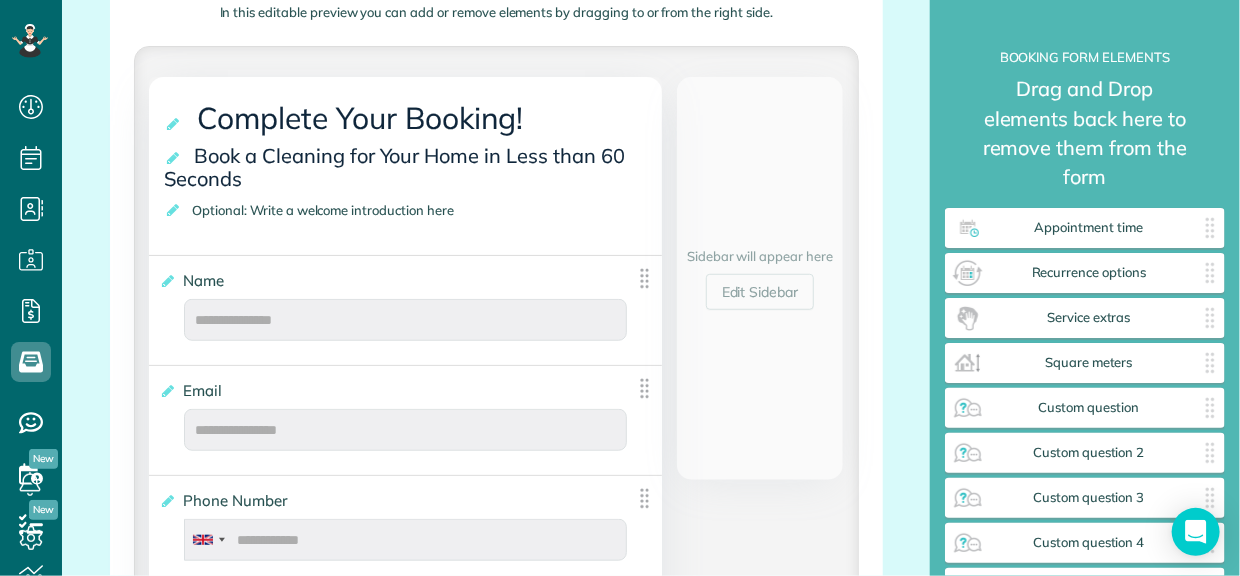 scroll, scrollTop: 303, scrollLeft: 0, axis: vertical 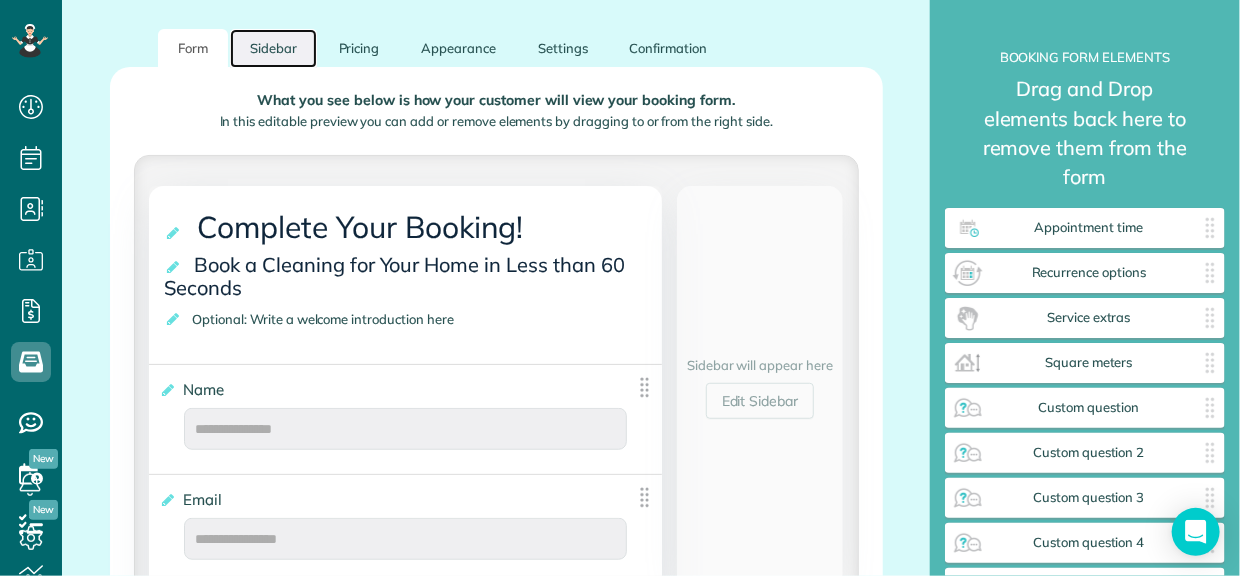 click on "Sidebar" at bounding box center [273, 48] 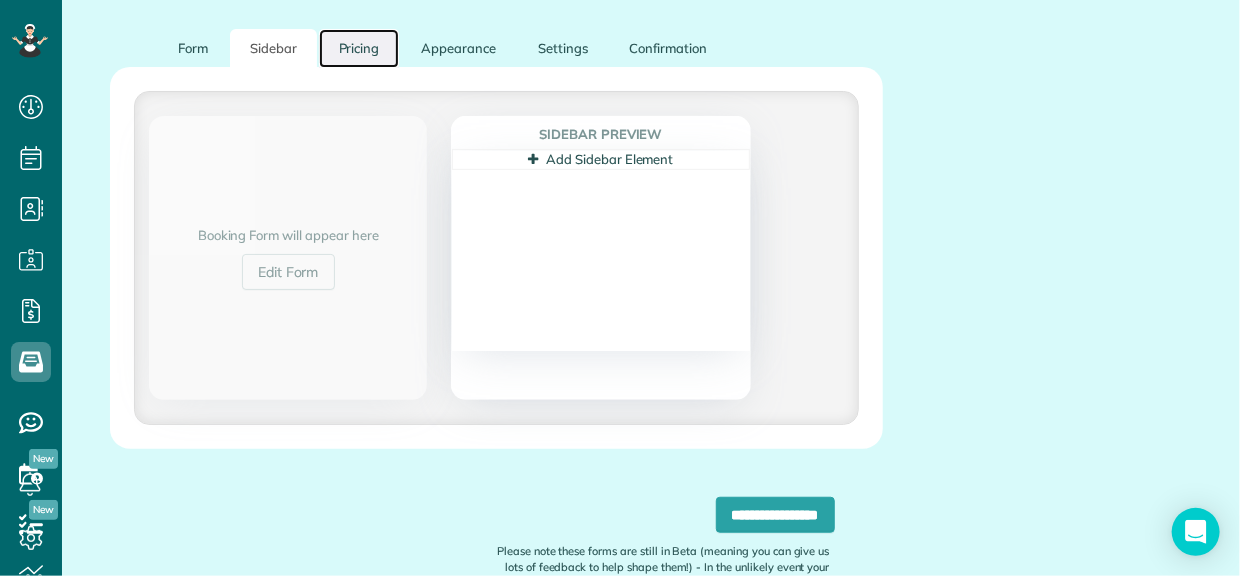 click on "Pricing" at bounding box center [359, 48] 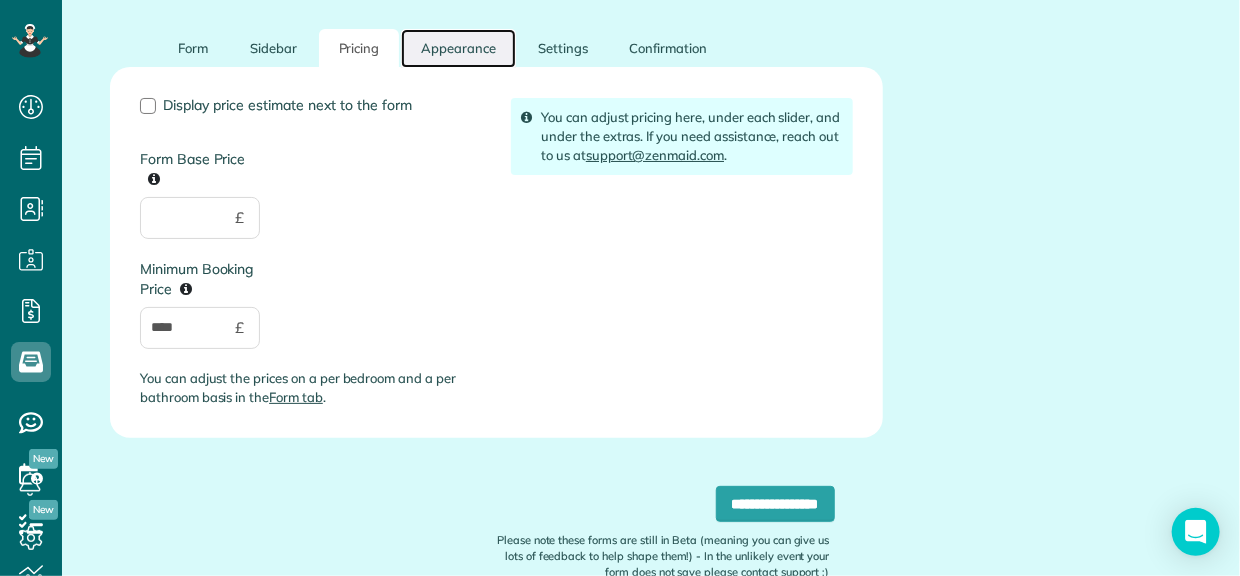click on "Appearance" at bounding box center (458, 48) 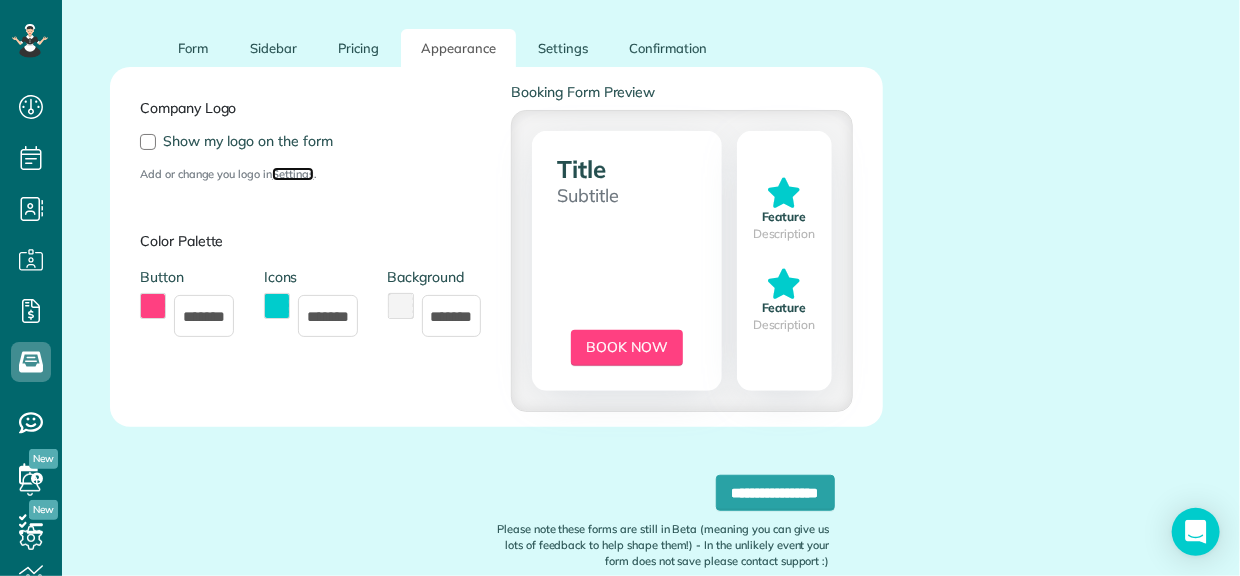 click on "Settings" at bounding box center (293, 174) 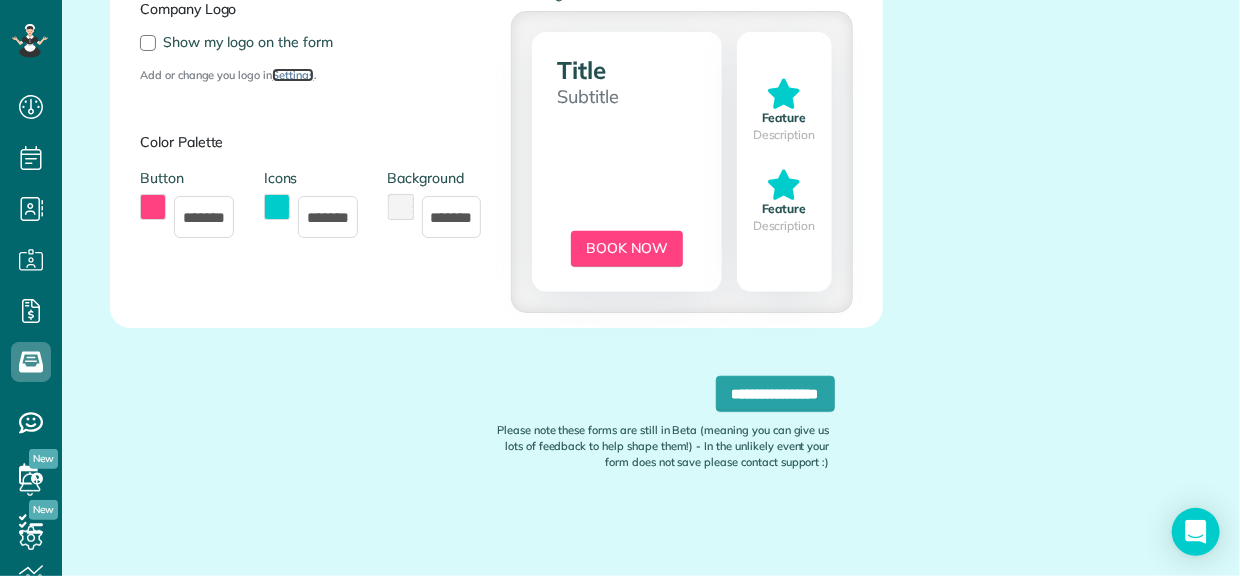 scroll, scrollTop: 290, scrollLeft: 0, axis: vertical 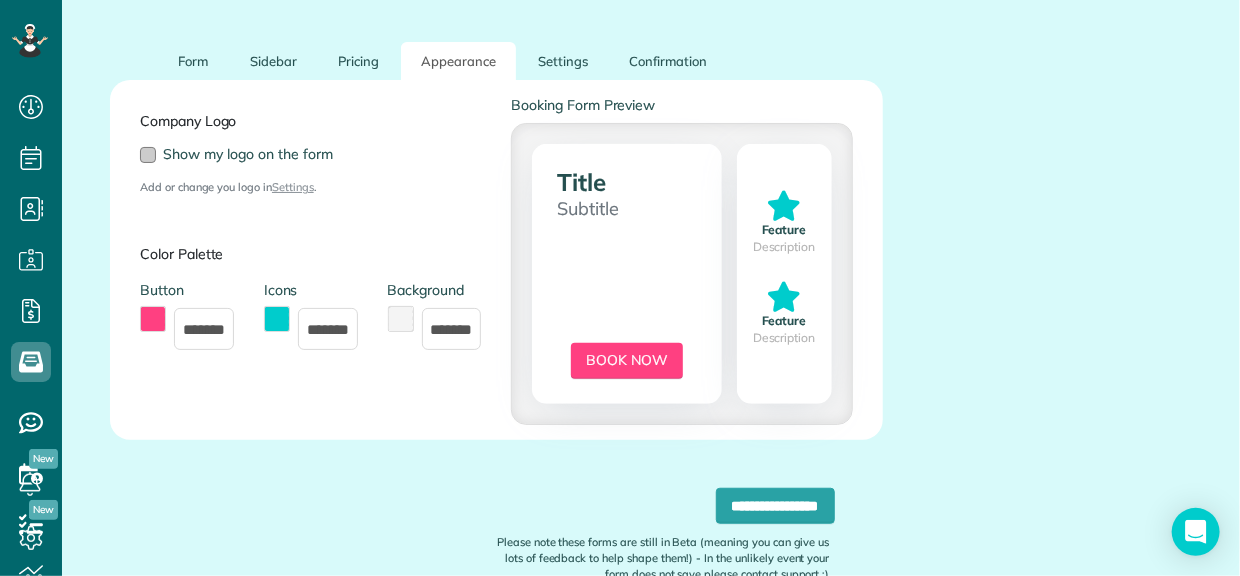 click at bounding box center [148, 155] 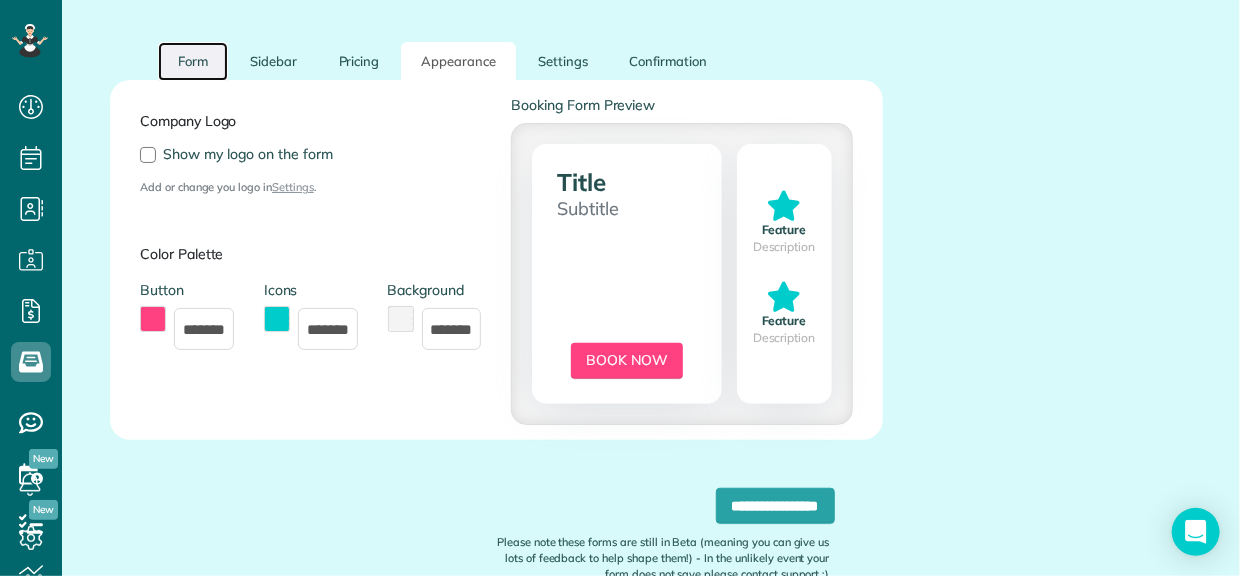 click on "Form" at bounding box center (193, 61) 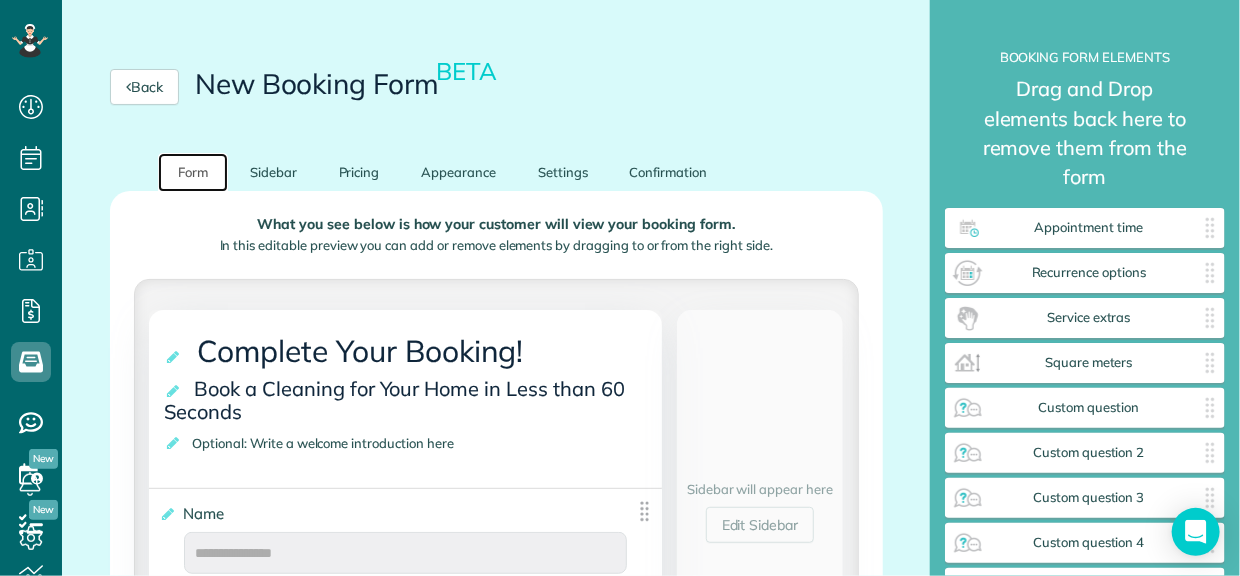 scroll, scrollTop: 0, scrollLeft: 0, axis: both 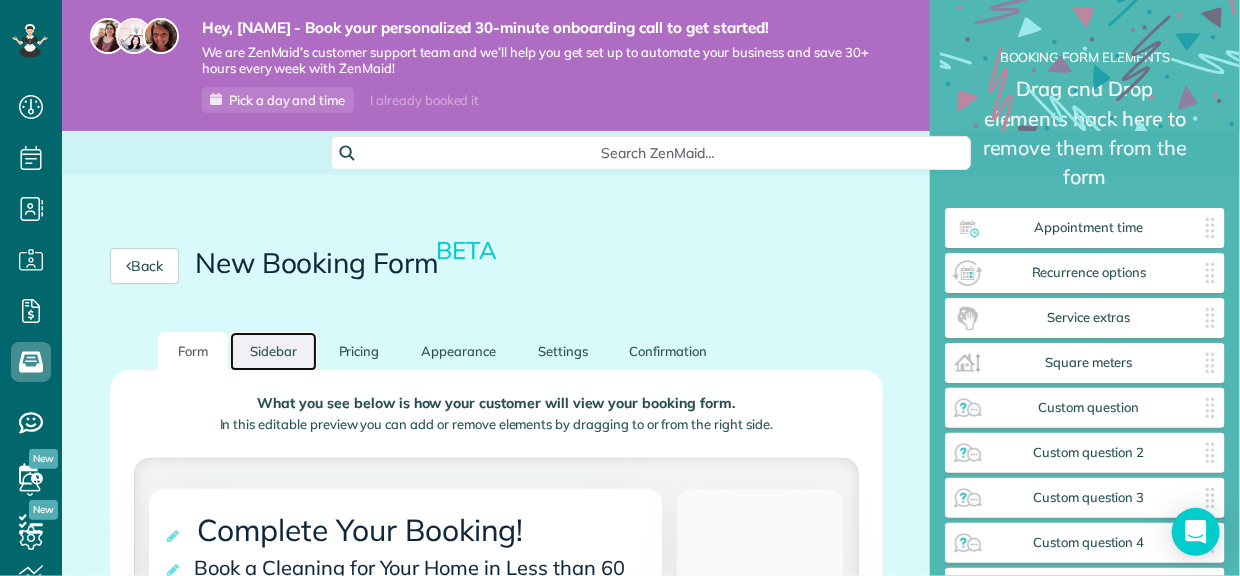 click on "Sidebar" at bounding box center (273, 351) 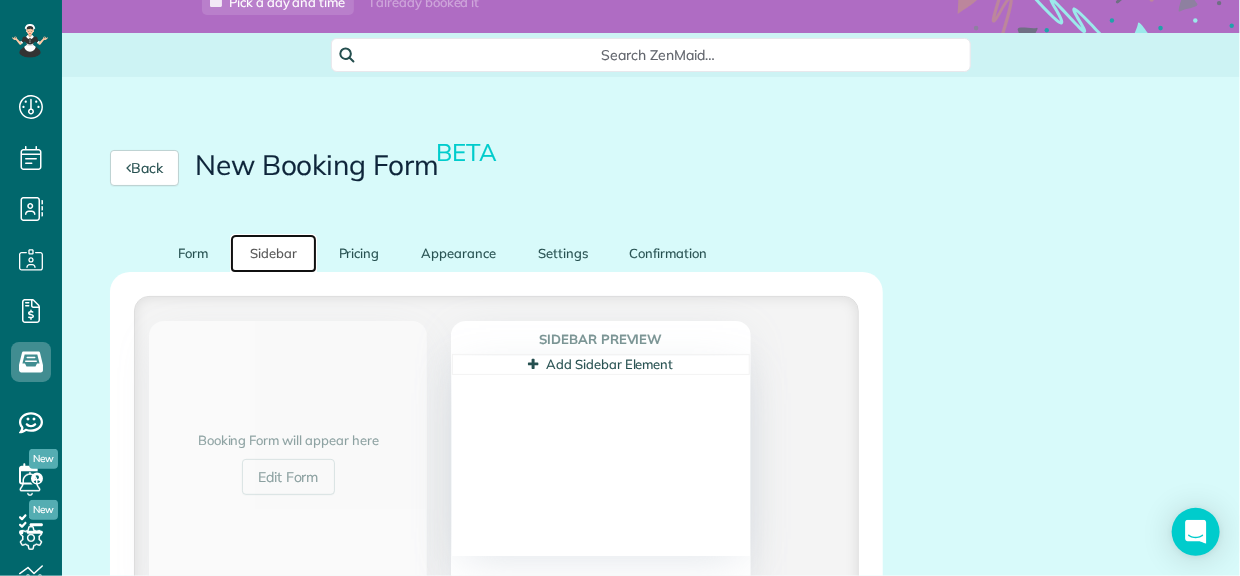 scroll, scrollTop: 222, scrollLeft: 0, axis: vertical 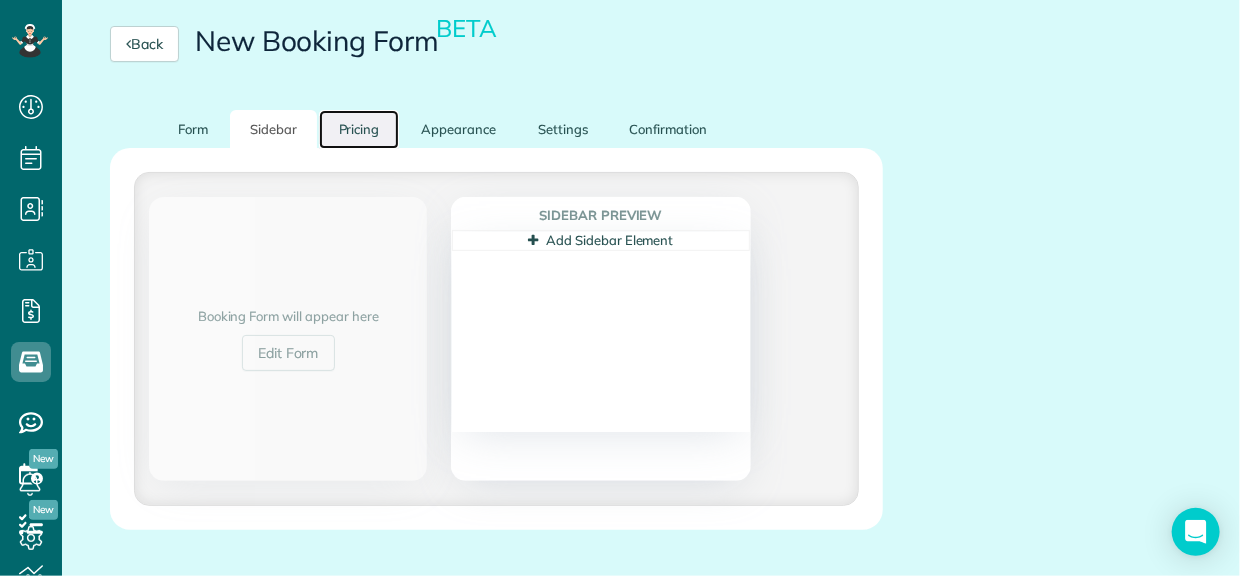 click on "Pricing" at bounding box center (359, 129) 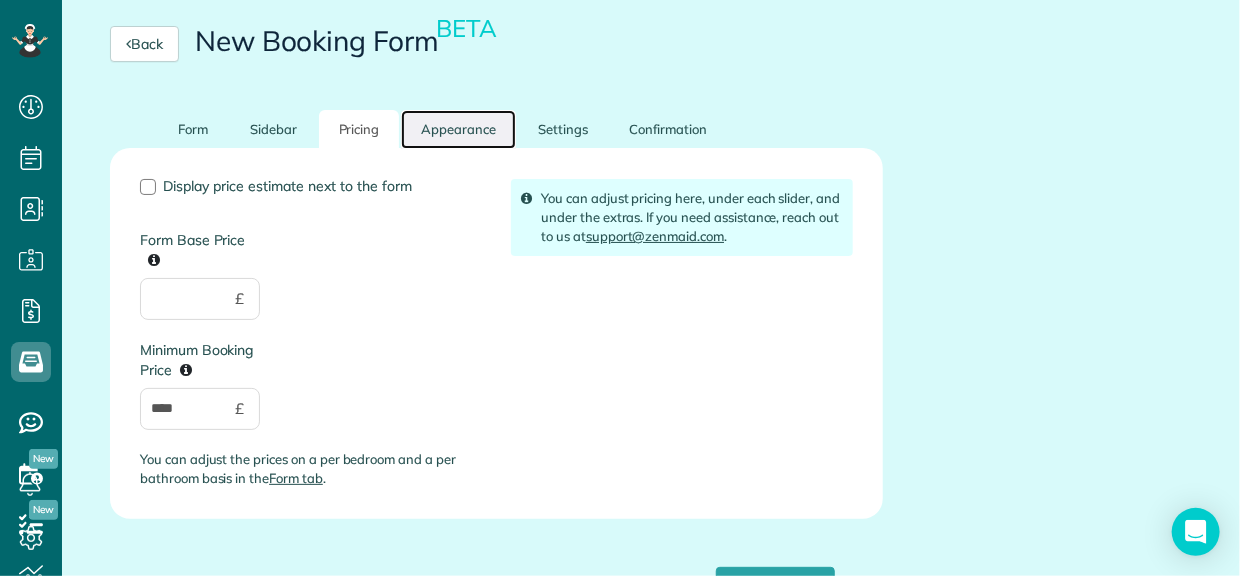 click on "Appearance" at bounding box center [458, 129] 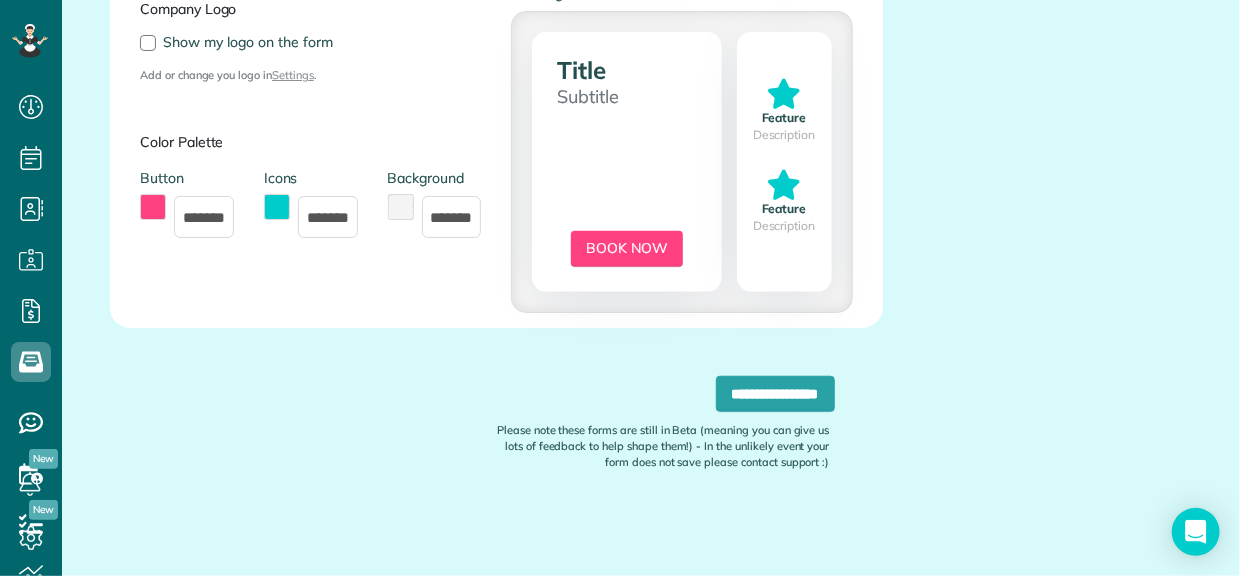 scroll, scrollTop: 179, scrollLeft: 0, axis: vertical 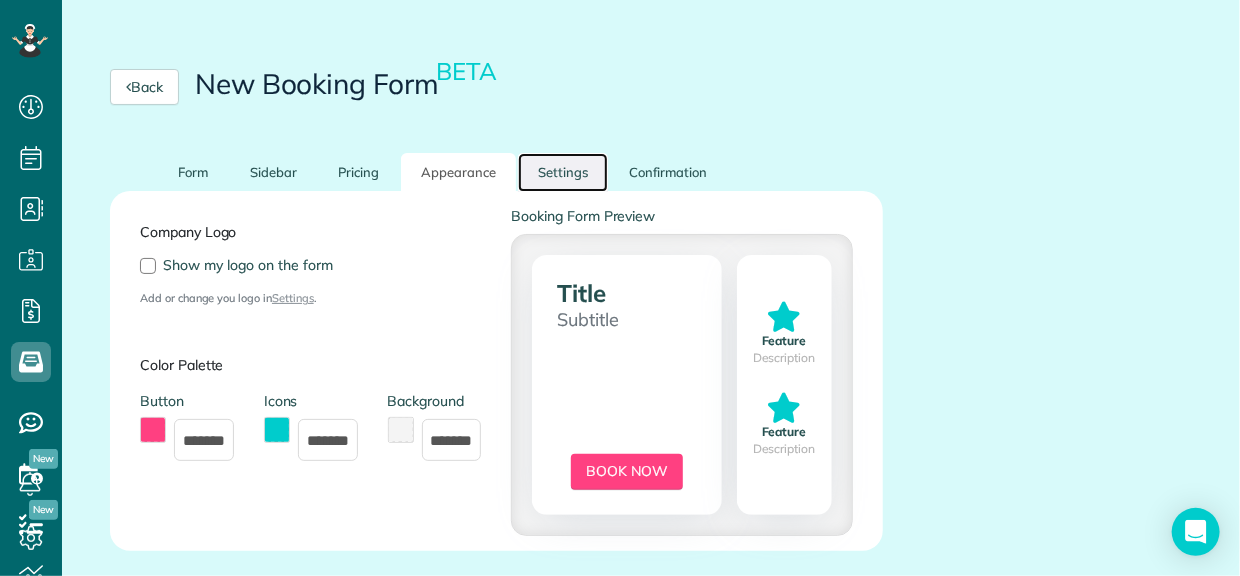 click on "Settings" at bounding box center (563, 172) 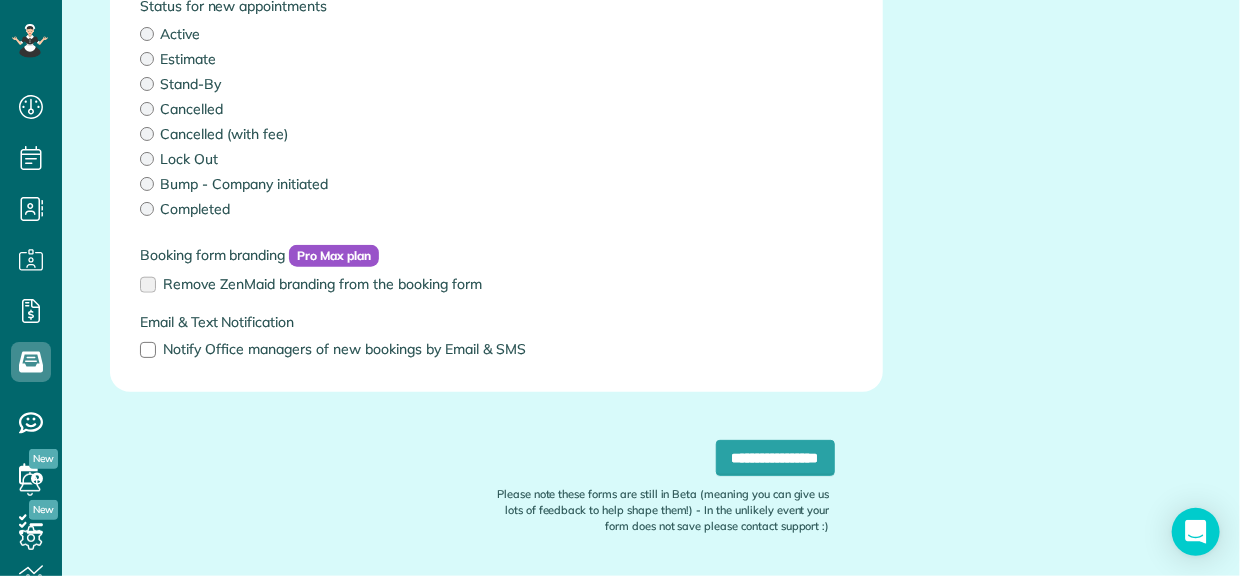scroll, scrollTop: 735, scrollLeft: 0, axis: vertical 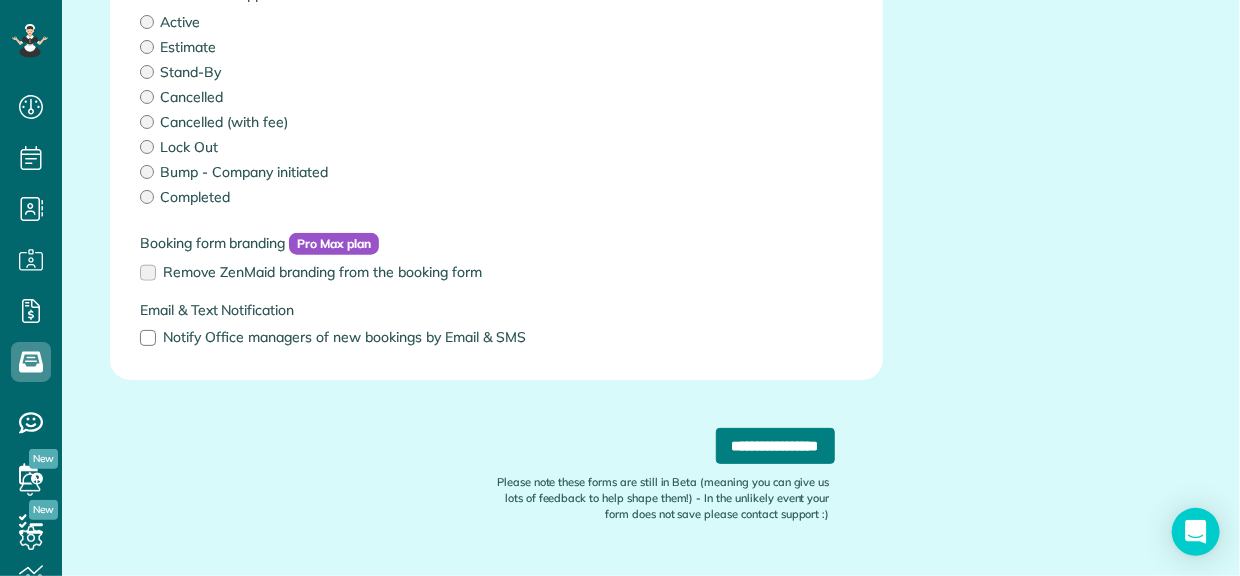 click on "**********" at bounding box center [775, 446] 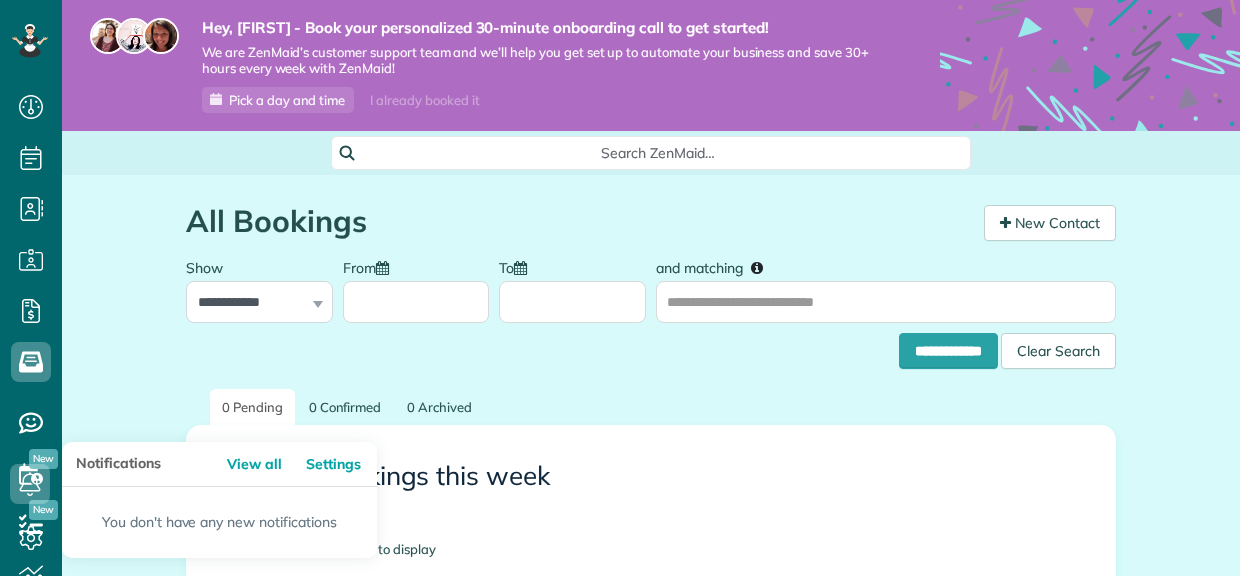 scroll, scrollTop: 0, scrollLeft: 0, axis: both 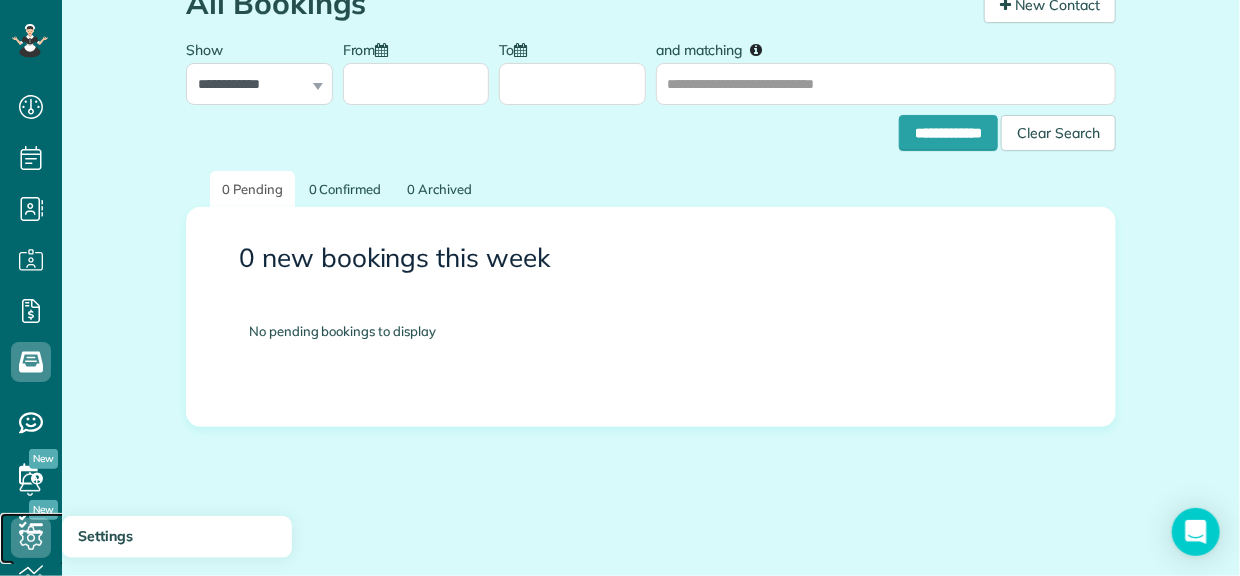 click 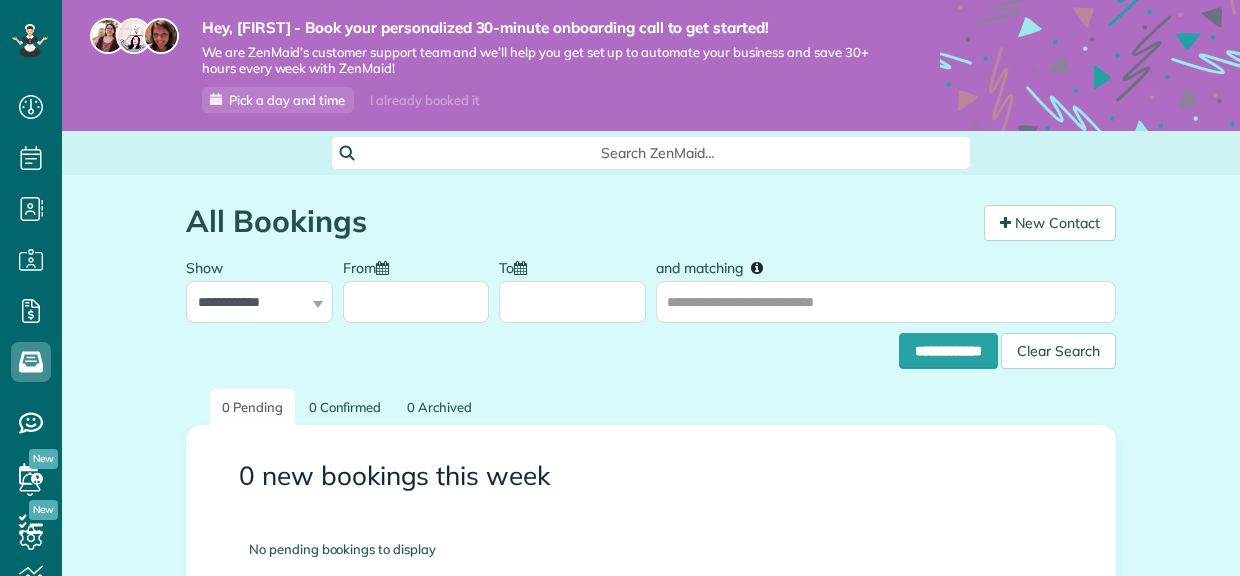 scroll, scrollTop: 0, scrollLeft: 0, axis: both 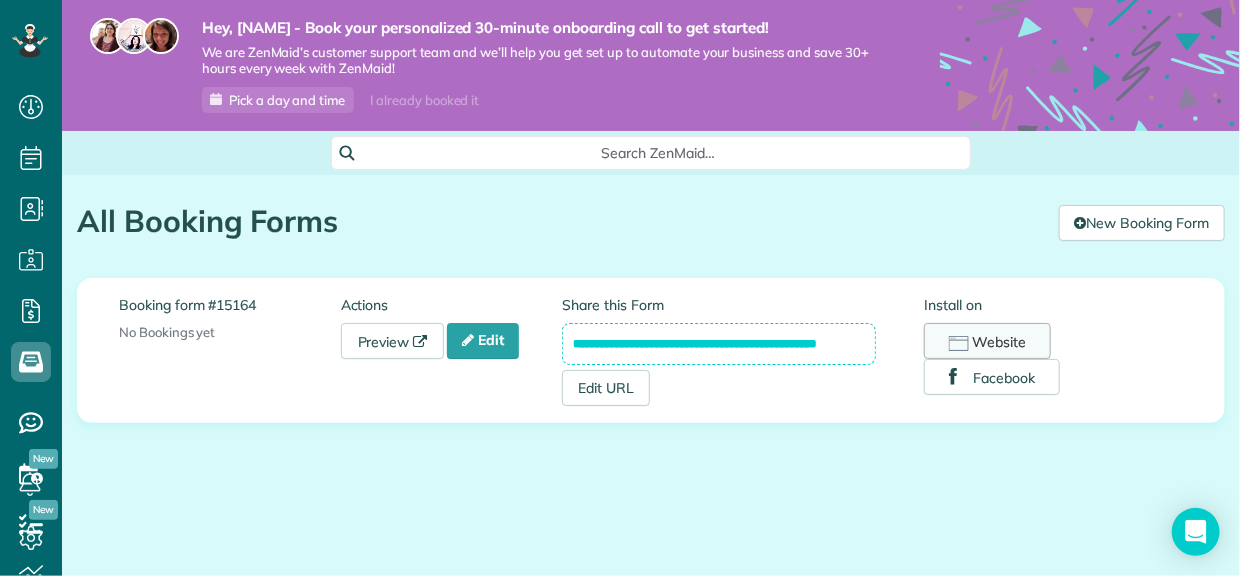 click on "Website" at bounding box center [987, 341] 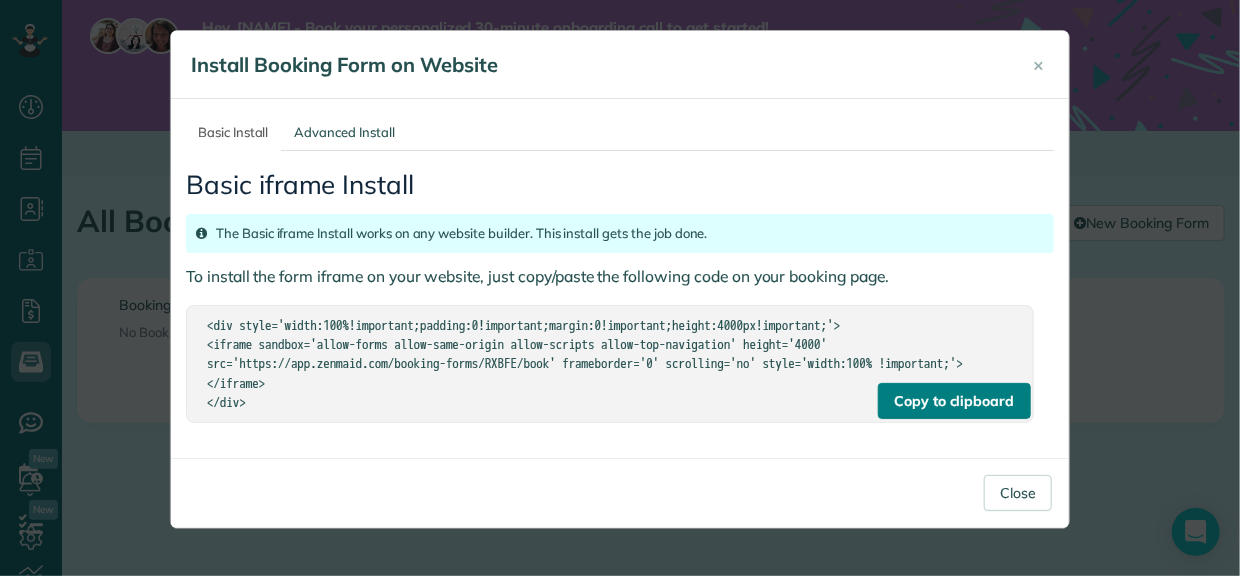 click on "Copy to clipboard" at bounding box center (954, 401) 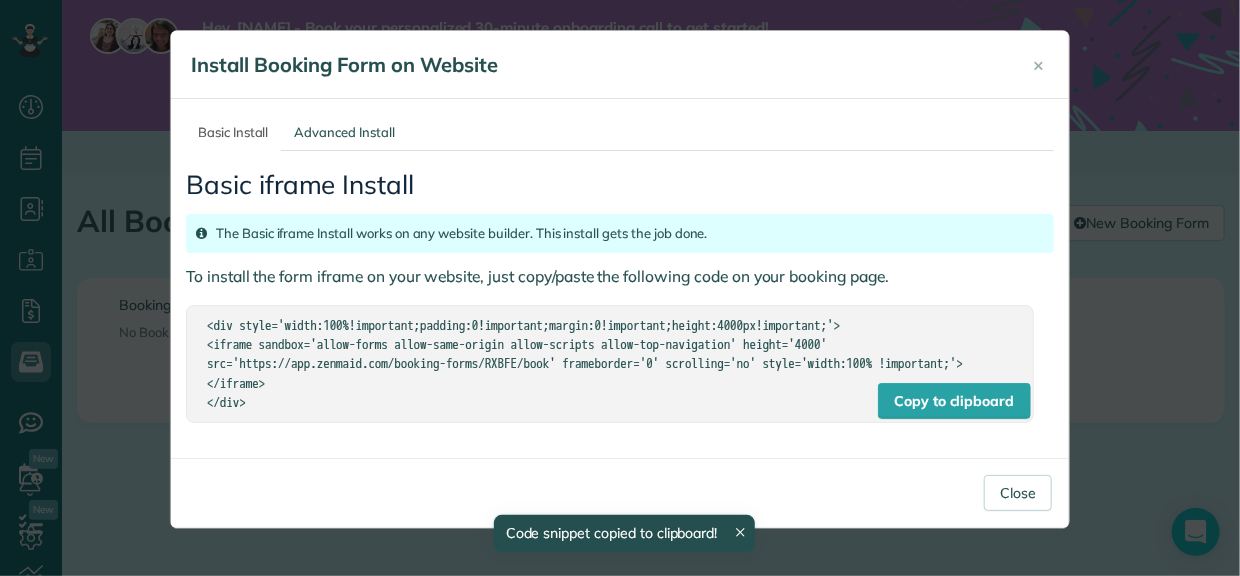 click on "<div style='width:100%!important;padding:0!important;margin:0!important;height:4000px!important;'>
<iframe sandbox='allow-forms allow-same-origin allow-scripts allow-top-navigation' height='4000' src='https://app.zenmaid.com/booking-forms/RXBFE/book' frameborder='0' scrolling='no' style='width:100% !important;'>
</iframe>
</div>" at bounding box center (610, 363) 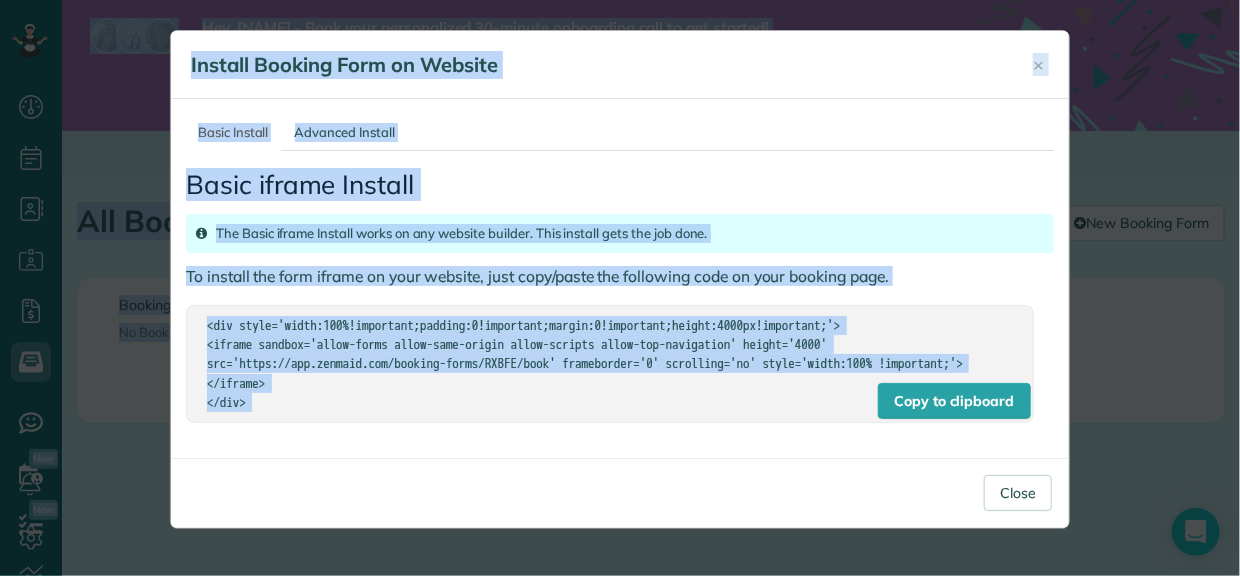 click on "<div style='width:100%!important;padding:0!important;margin:0!important;height:4000px!important;'>
<iframe sandbox='allow-forms allow-same-origin allow-scripts allow-top-navigation' height='4000' src='https://app.zenmaid.com/booking-forms/RXBFE/book' frameborder='0' scrolling='no' style='width:100% !important;'>
</iframe>
</div>" at bounding box center [610, 363] 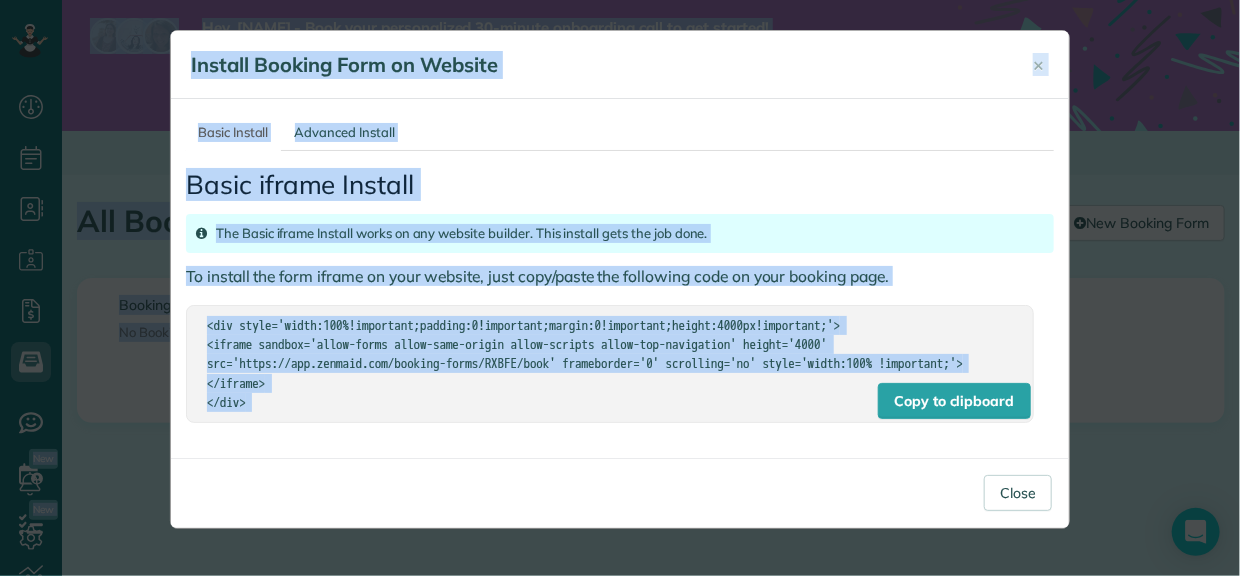 click on "<div style='width:100%!important;padding:0!important;margin:0!important;height:4000px!important;'>
<iframe sandbox='allow-forms allow-same-origin allow-scripts allow-top-navigation' height='4000' src='https://app.zenmaid.com/booking-forms/RXBFE/book' frameborder='0' scrolling='no' style='width:100% !important;'>
</iframe>
</div>" at bounding box center [610, 363] 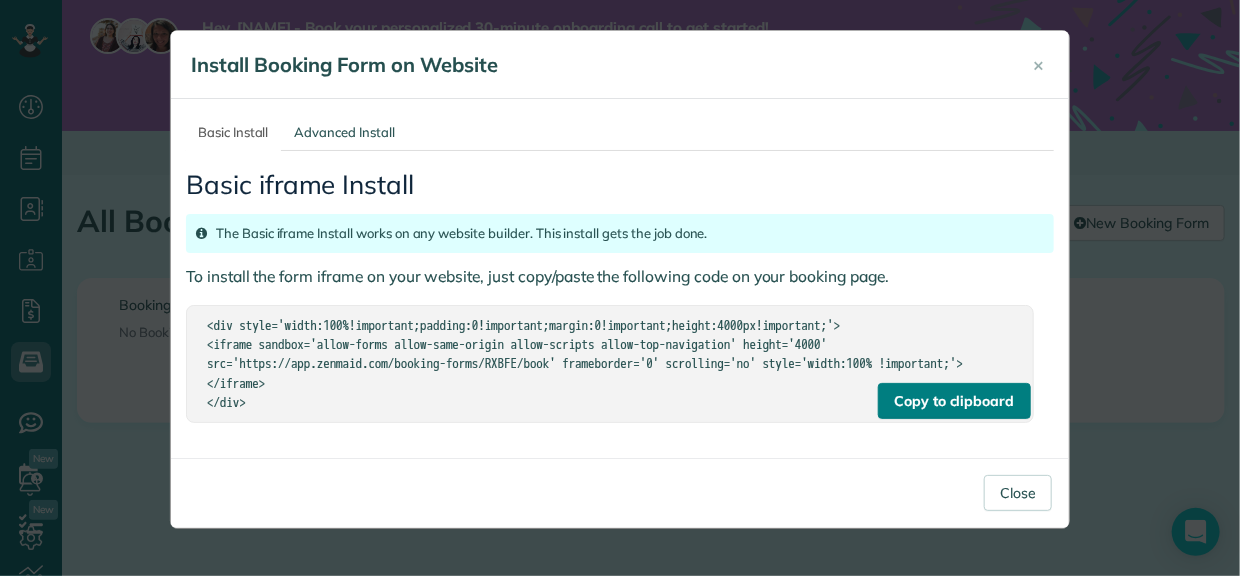 click on "Copy to clipboard" at bounding box center [954, 401] 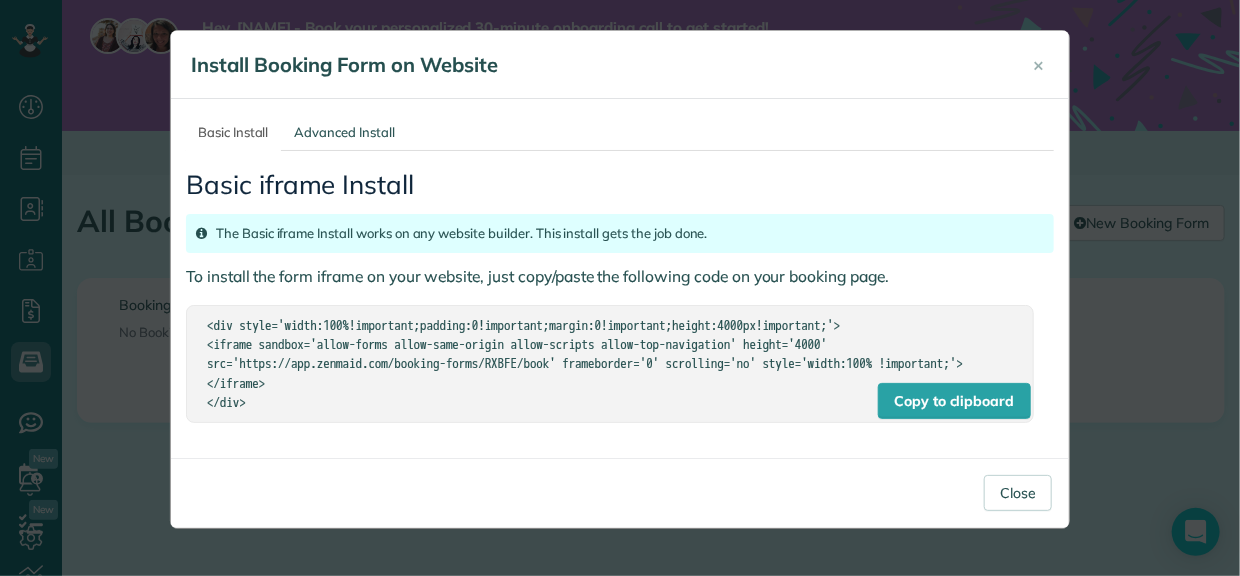 drag, startPoint x: 206, startPoint y: 324, endPoint x: 279, endPoint y: 428, distance: 127.06297 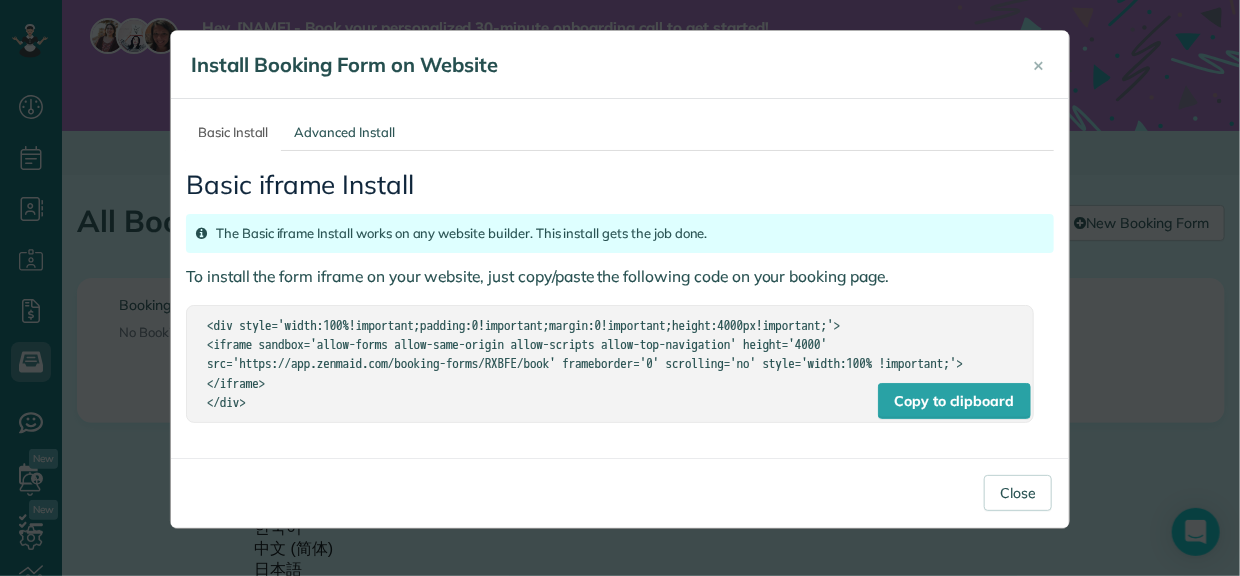 copy on "<div style='width:100%!important;padding:0!important;margin:0!important;height:4000px!important;'>
<iframe sandbox='allow-forms allow-same-origin allow-scripts allow-top-navigation' height='4000' src='https://app.zenmaid.com/booking-forms/RXBFE/book' frameborder='0' scrolling='no' style='width:100% !important;'>
</iframe>
</div>" 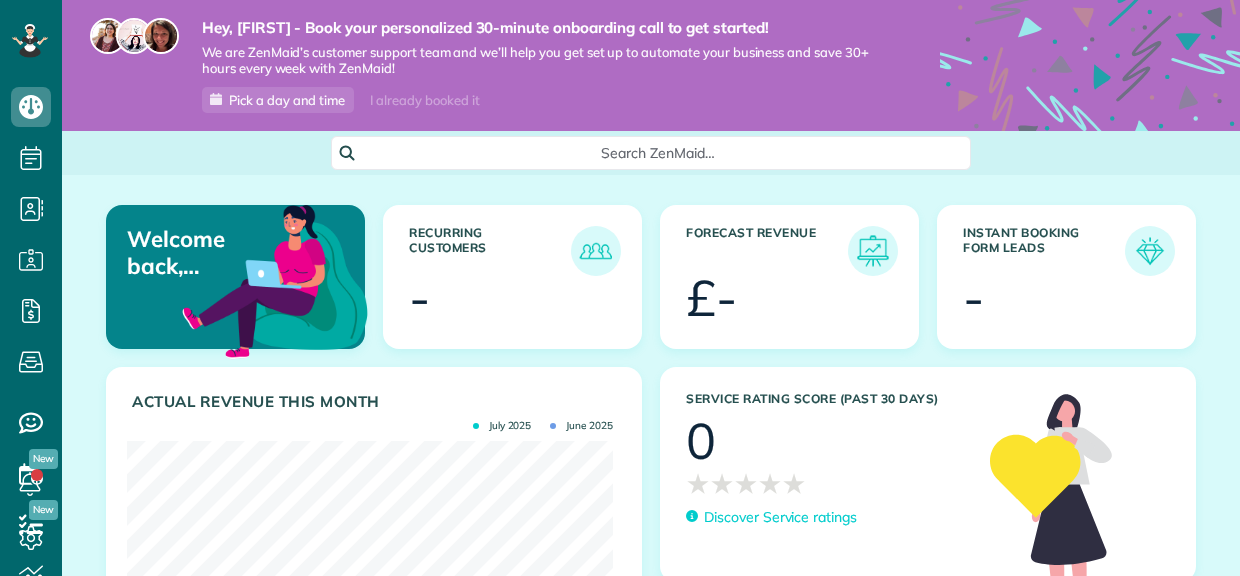 scroll, scrollTop: 0, scrollLeft: 0, axis: both 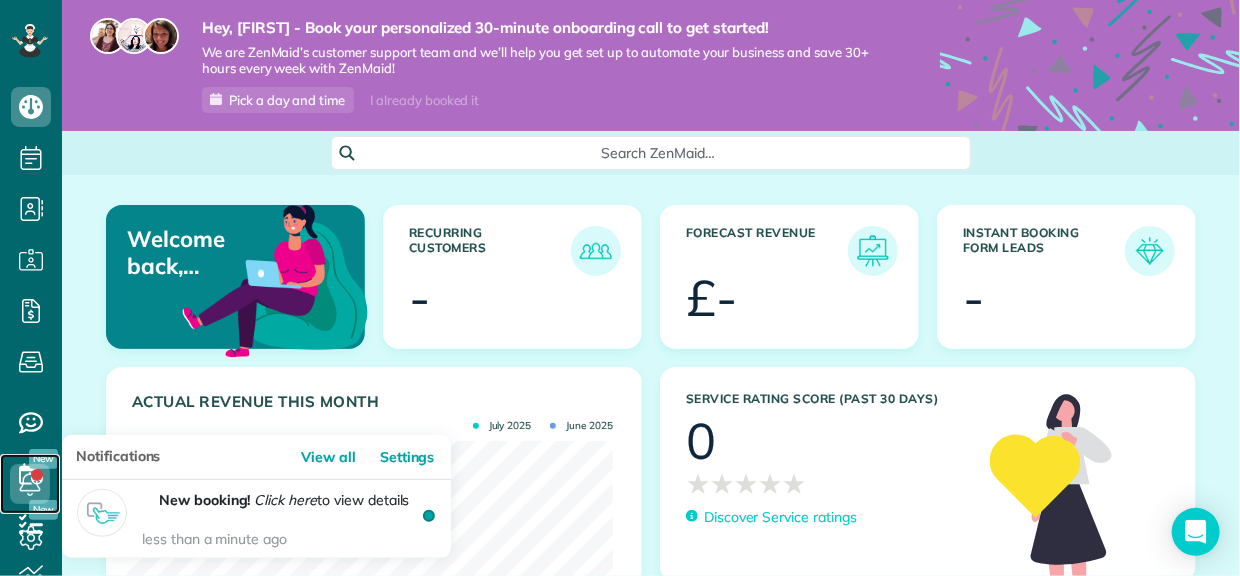 click 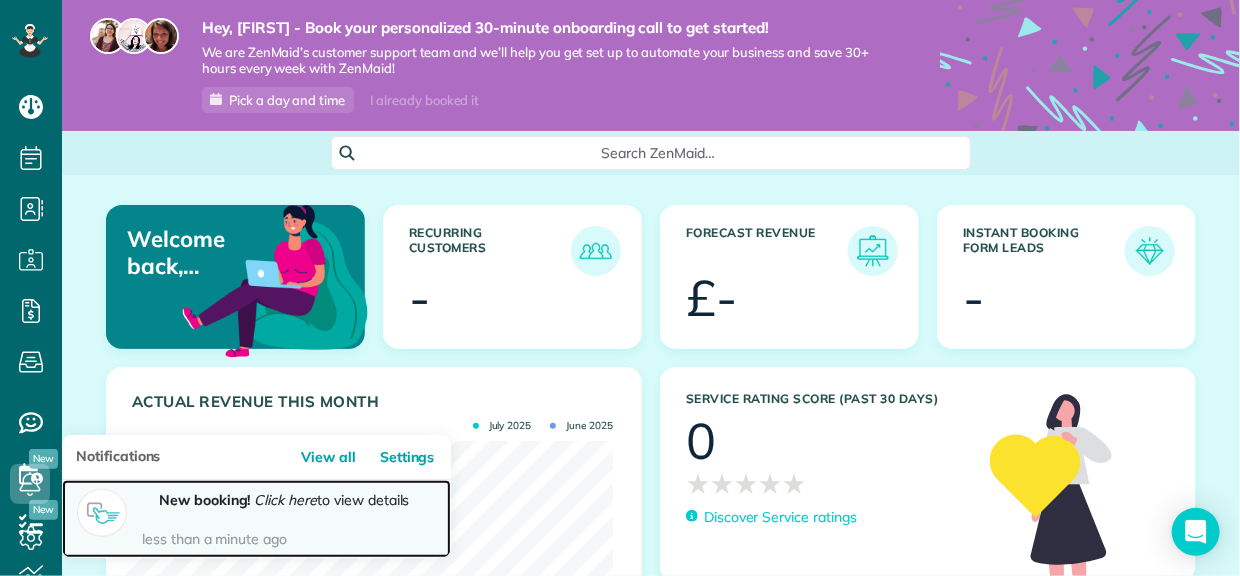 click on "less than a minute ago" at bounding box center [286, 539] 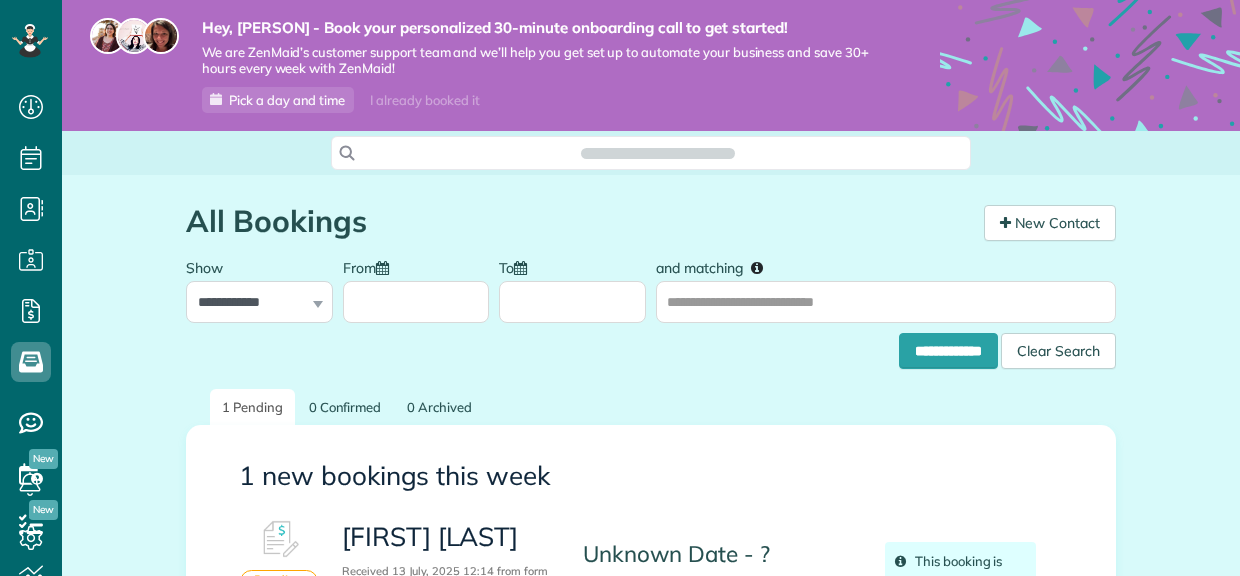 scroll, scrollTop: 0, scrollLeft: 0, axis: both 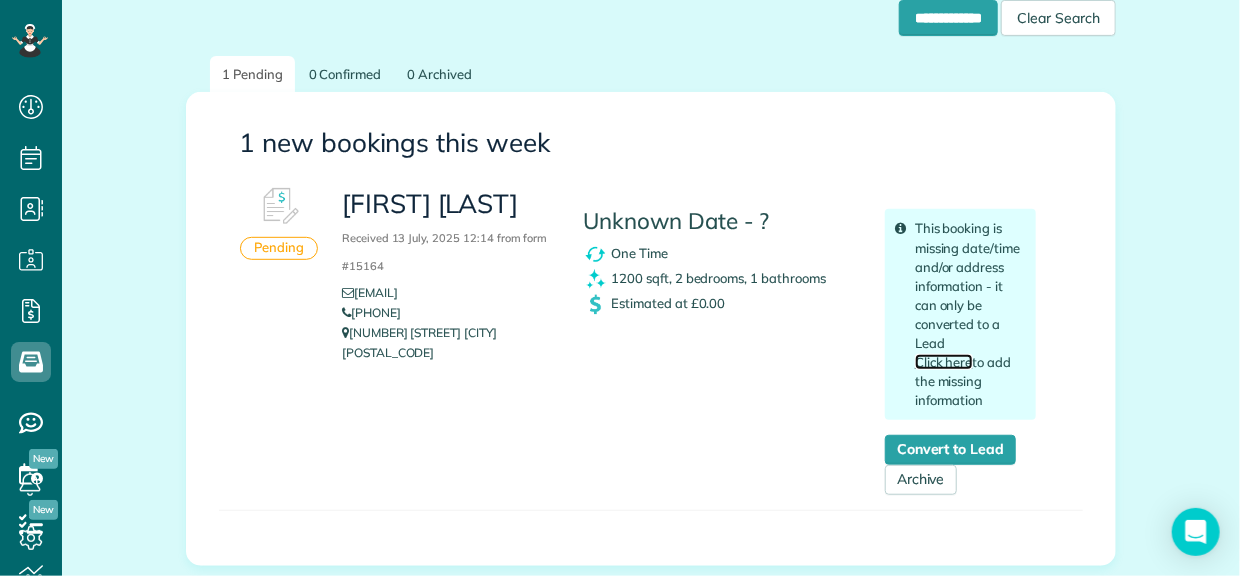 click on "Click here" at bounding box center (944, 362) 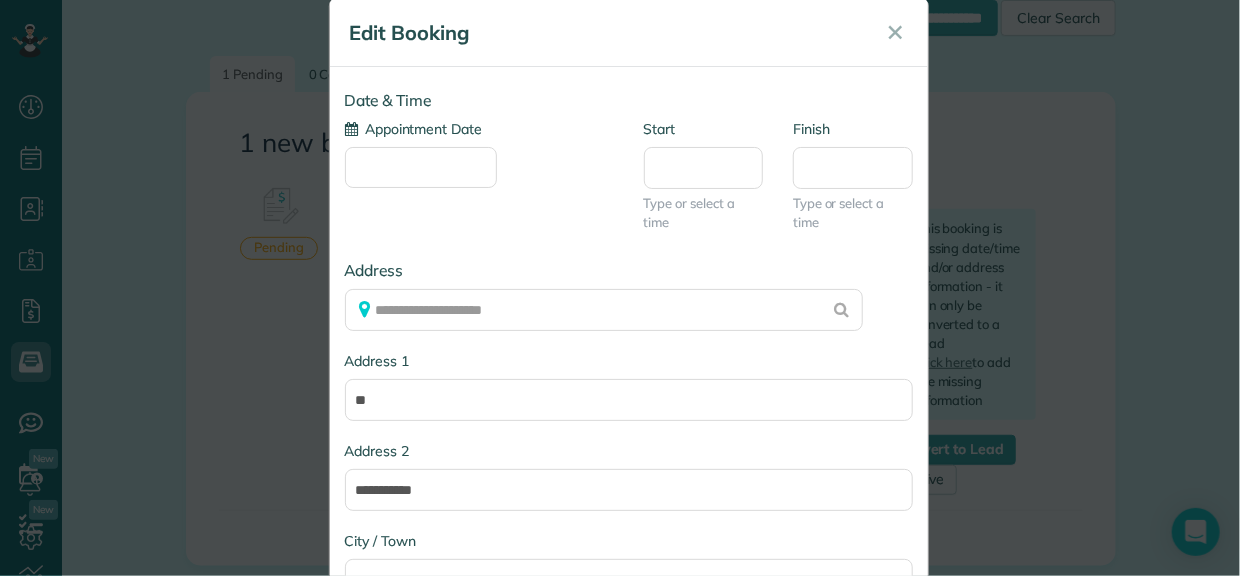 scroll, scrollTop: 0, scrollLeft: 0, axis: both 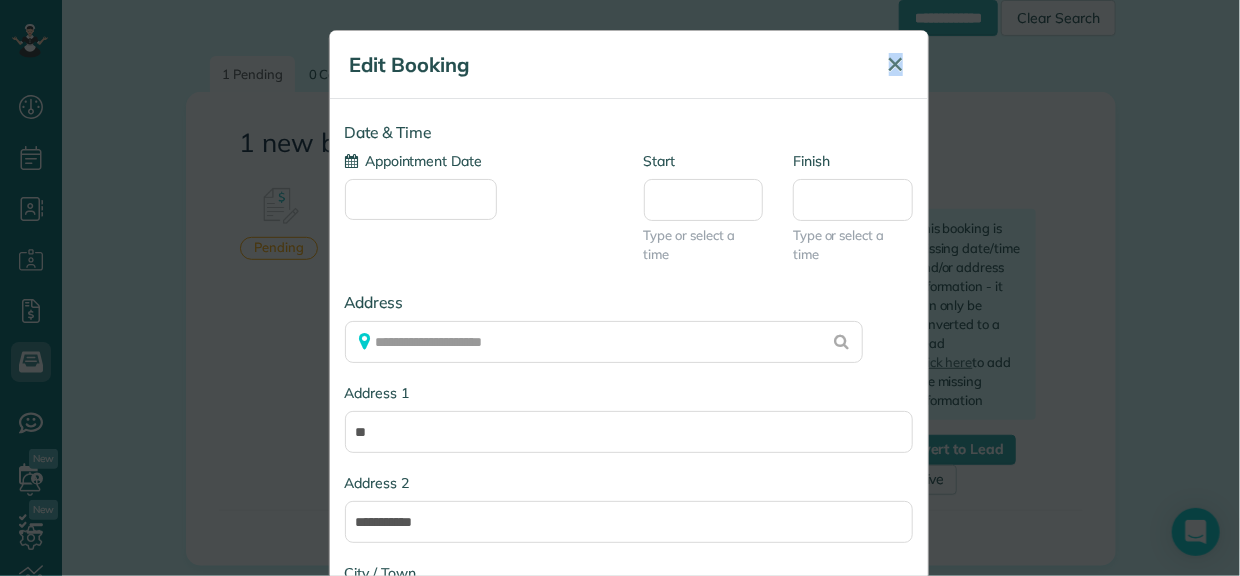 click on "✕" at bounding box center [896, 64] 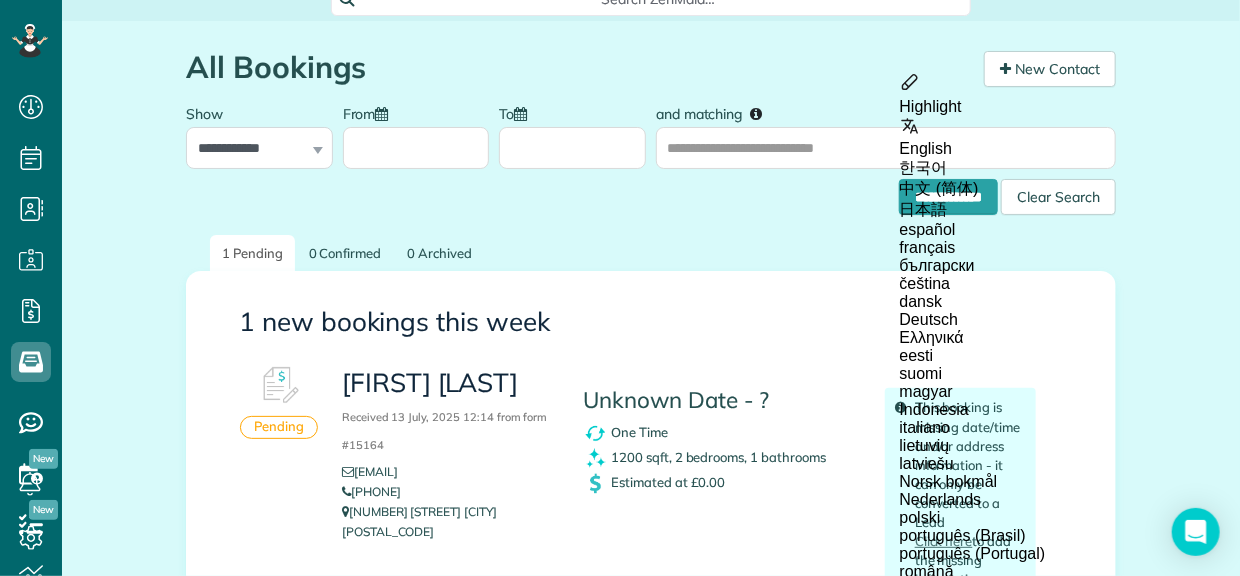 scroll, scrollTop: 28, scrollLeft: 0, axis: vertical 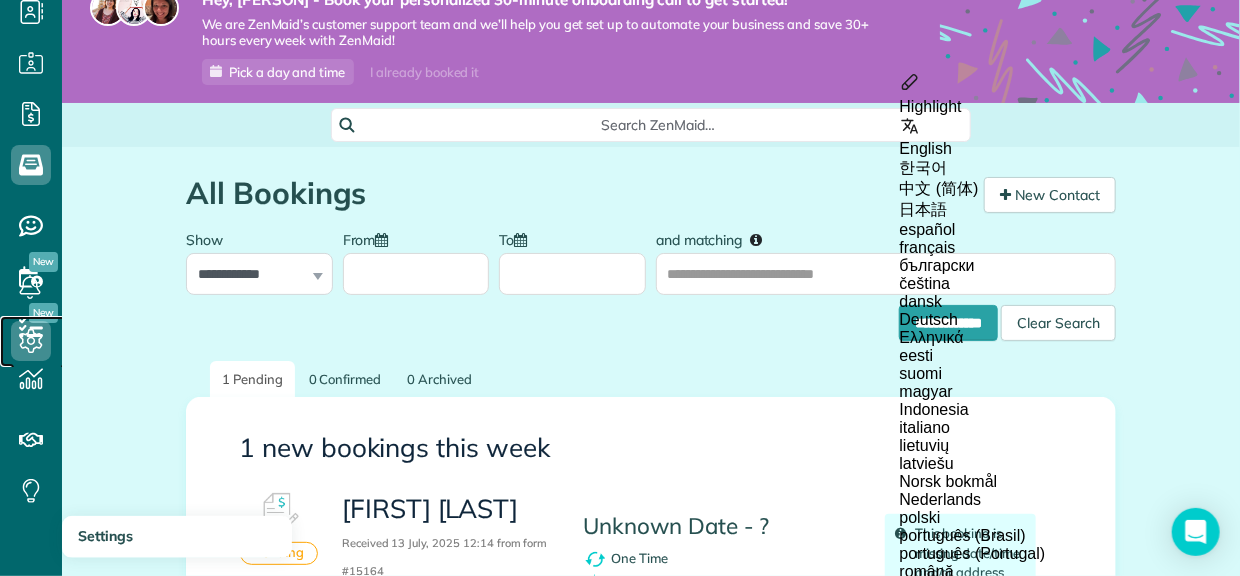 click 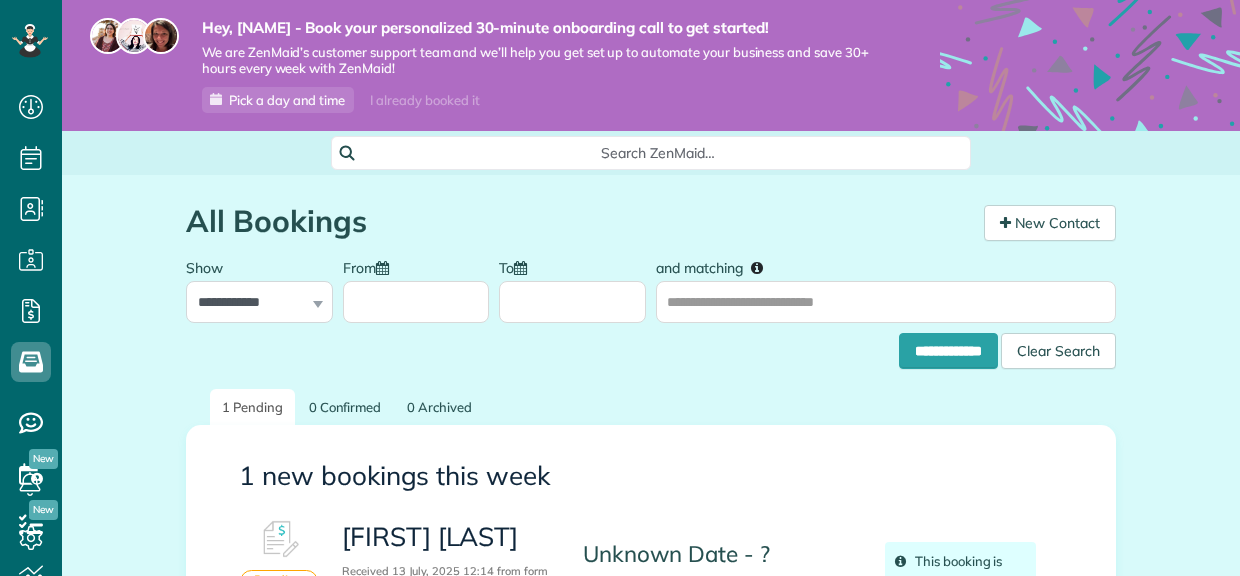 scroll, scrollTop: 0, scrollLeft: 0, axis: both 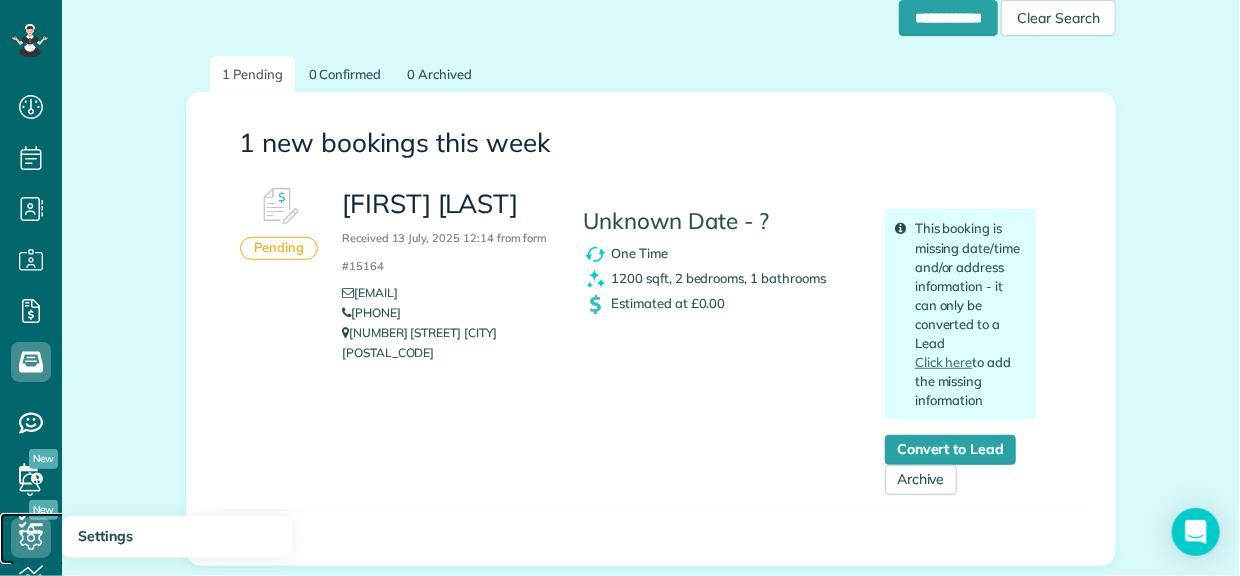 click 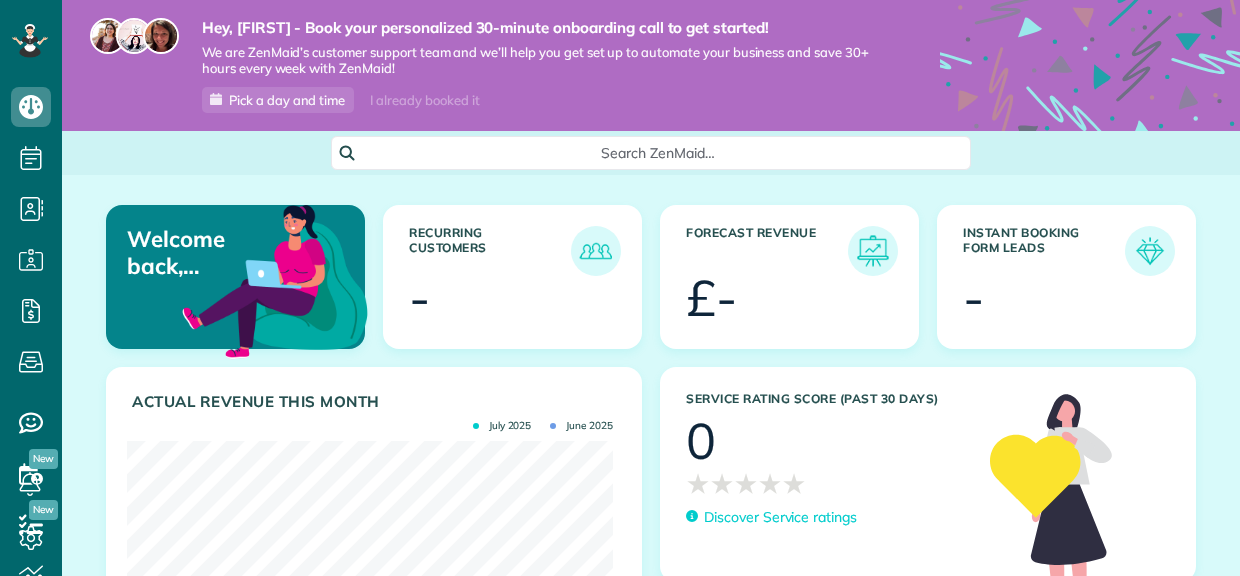 scroll, scrollTop: 0, scrollLeft: 0, axis: both 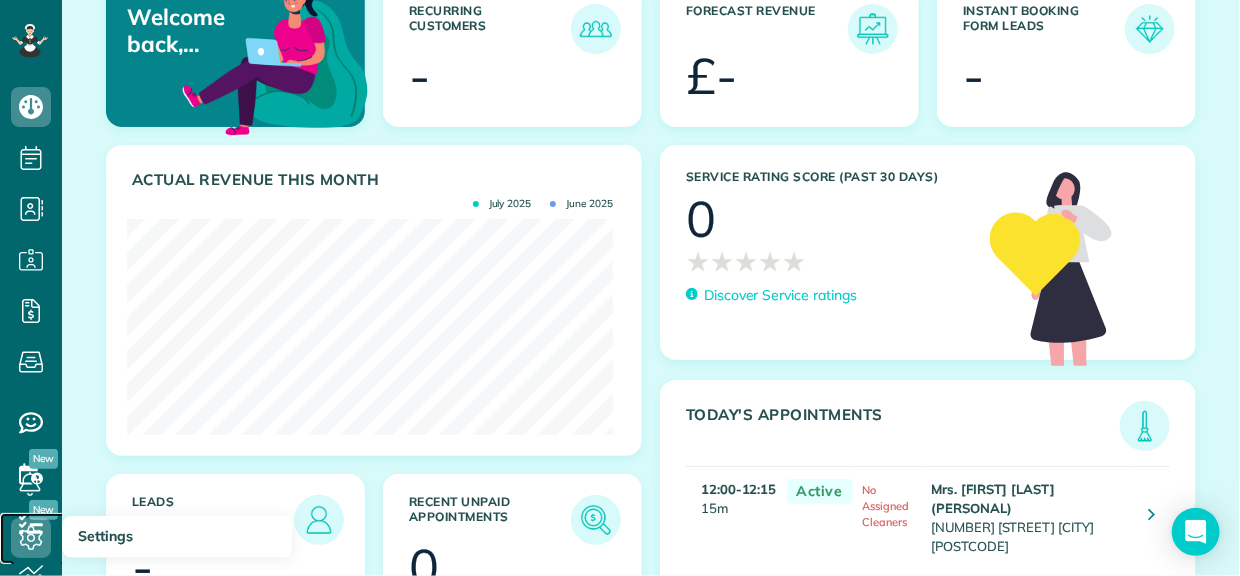 click 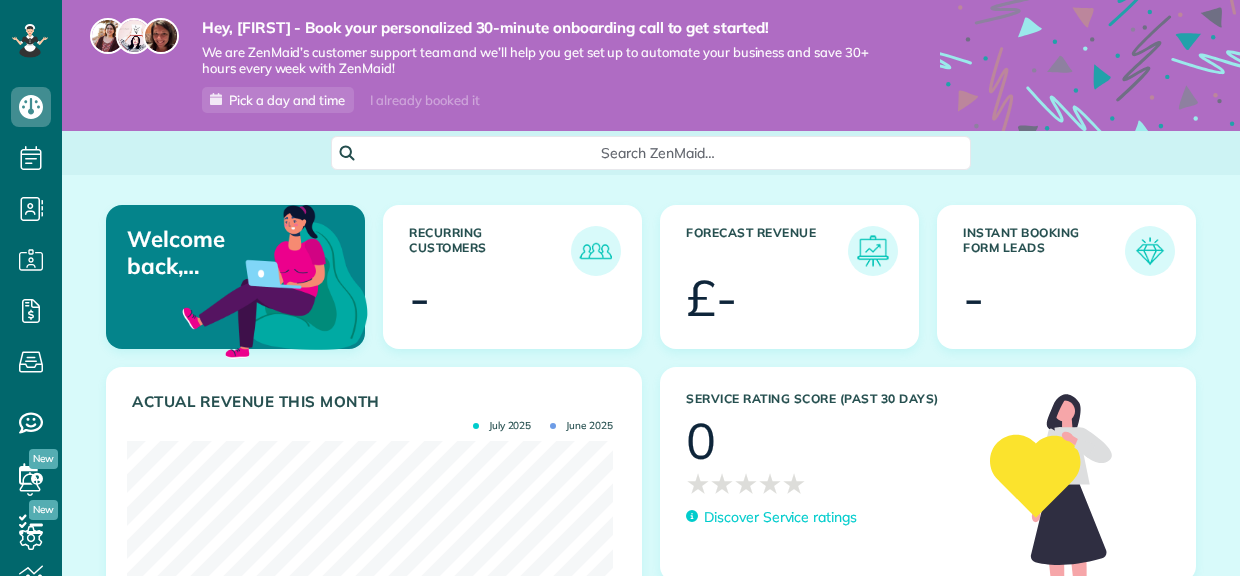 scroll, scrollTop: 0, scrollLeft: 0, axis: both 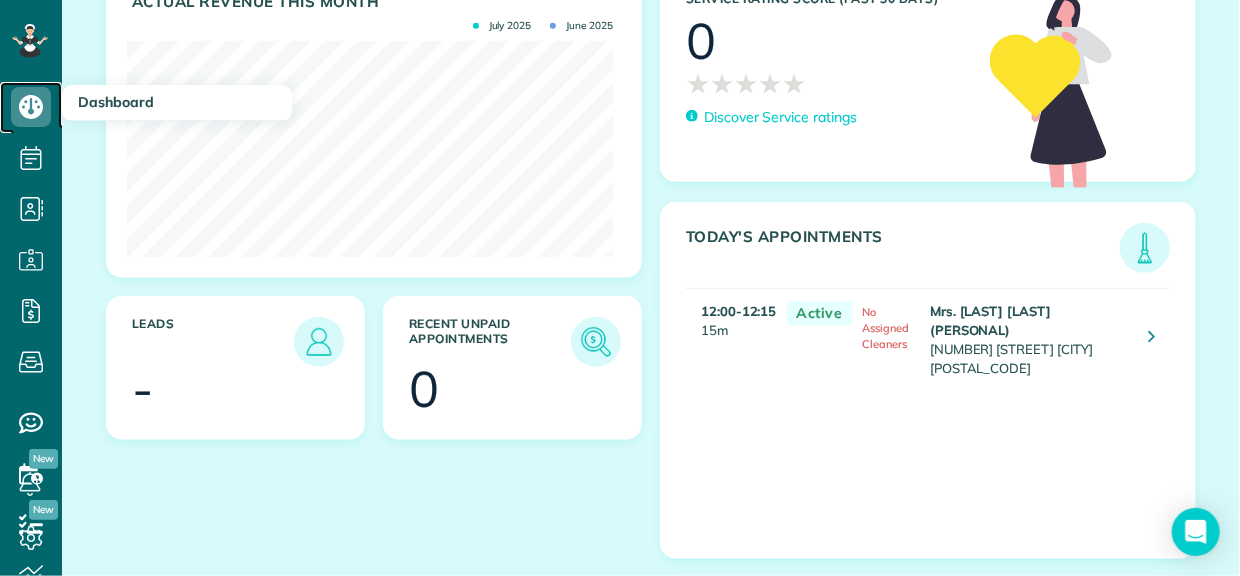 click 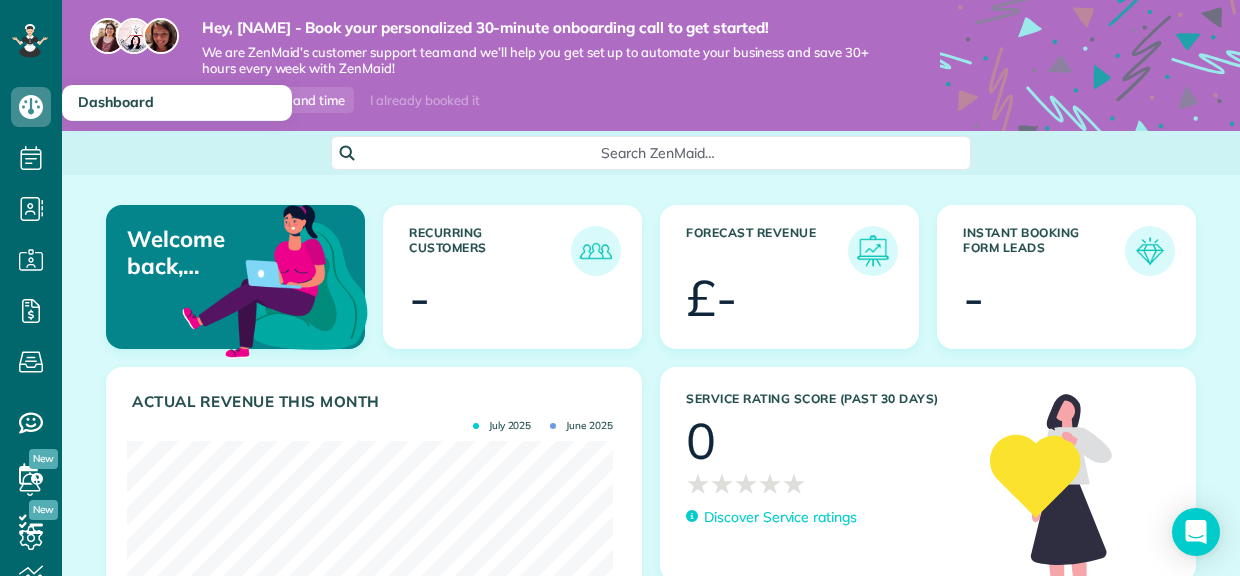 scroll, scrollTop: 0, scrollLeft: 0, axis: both 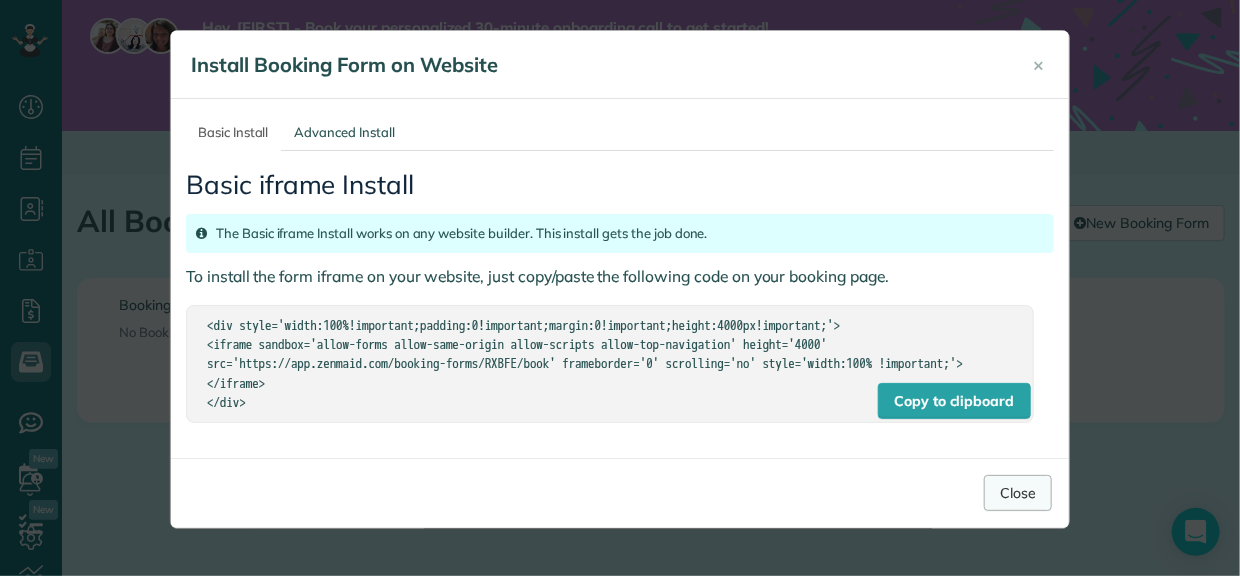 click on "Close" at bounding box center (1018, 493) 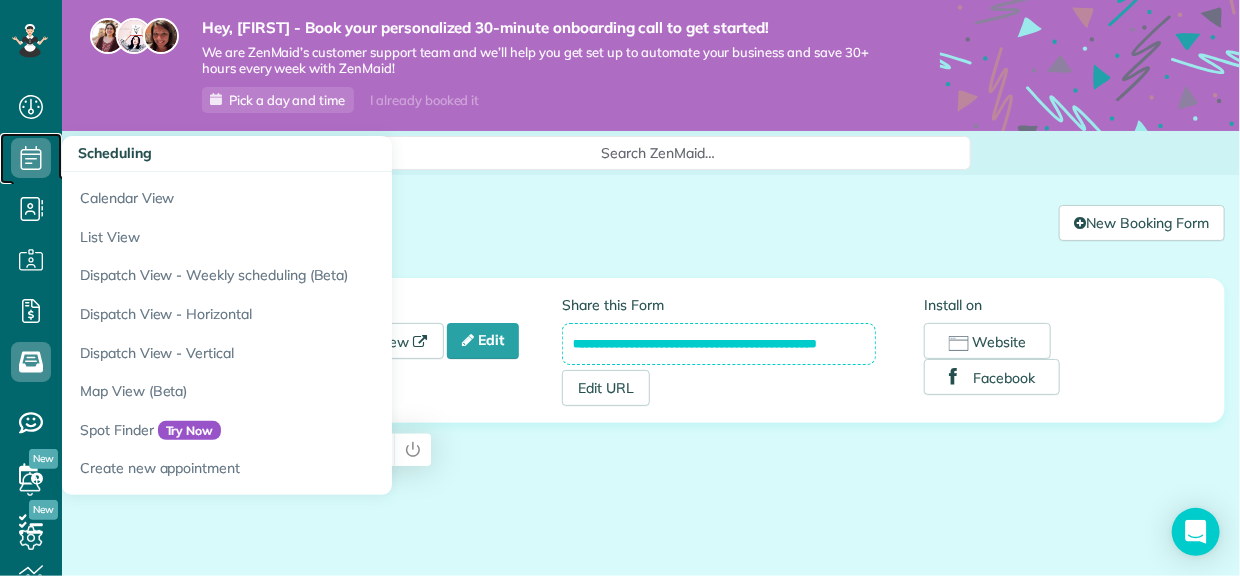 click 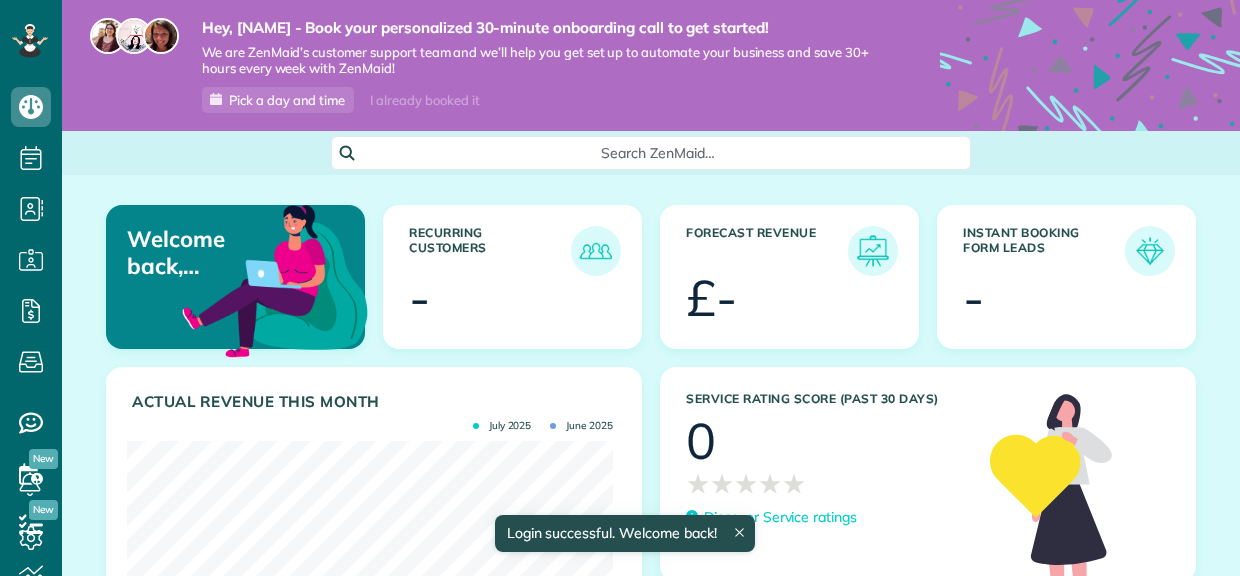 scroll, scrollTop: 0, scrollLeft: 0, axis: both 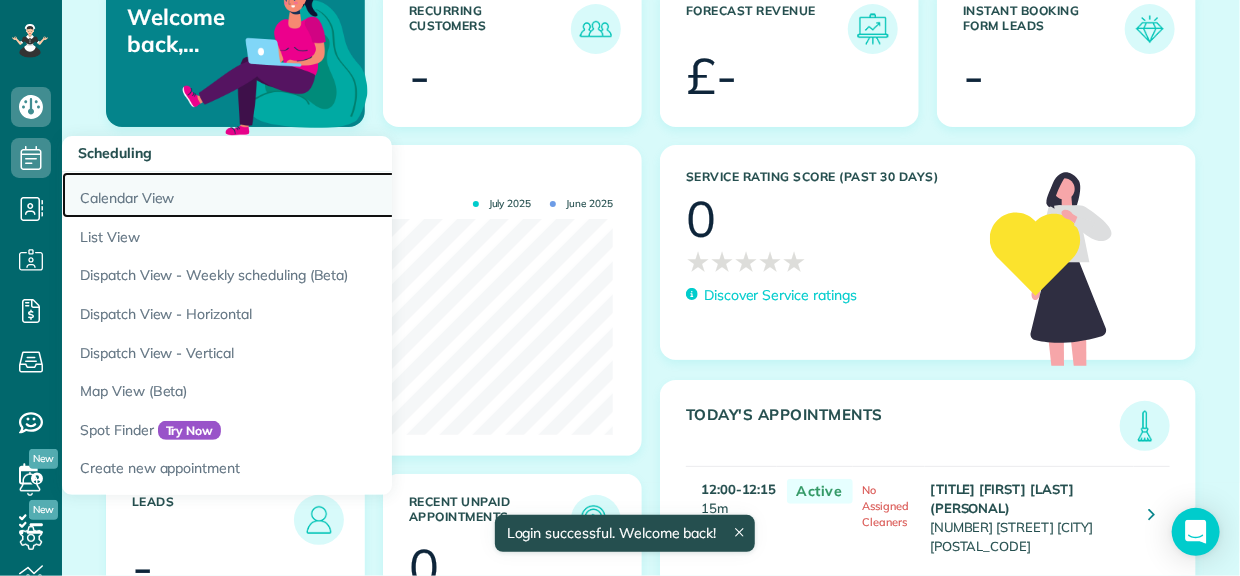 click on "Calendar View" at bounding box center (312, 195) 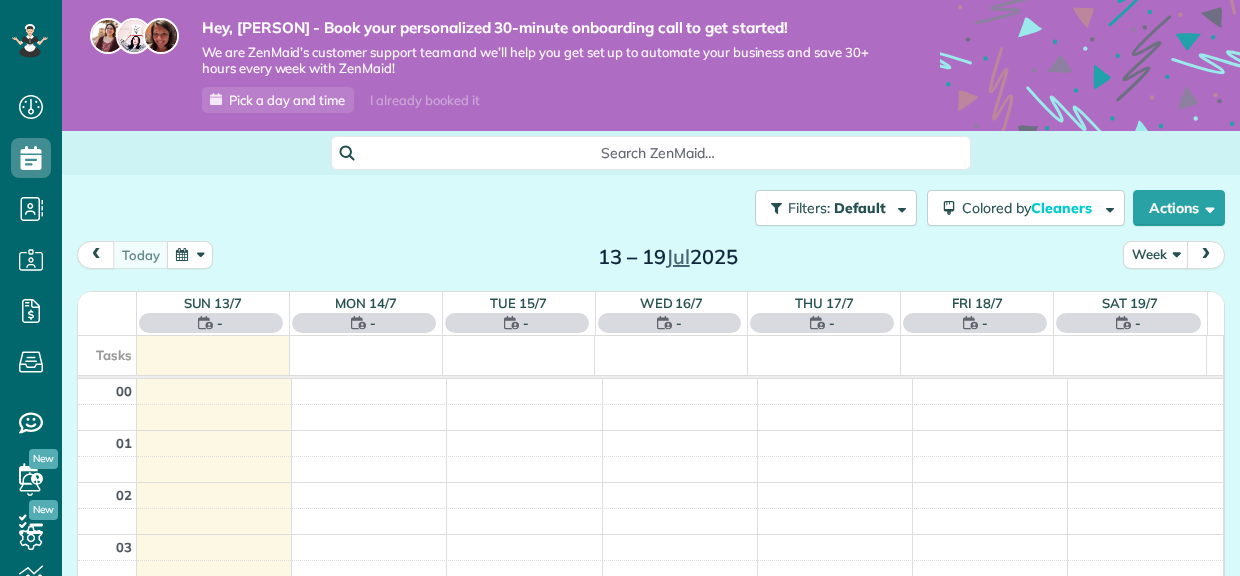 scroll, scrollTop: 0, scrollLeft: 0, axis: both 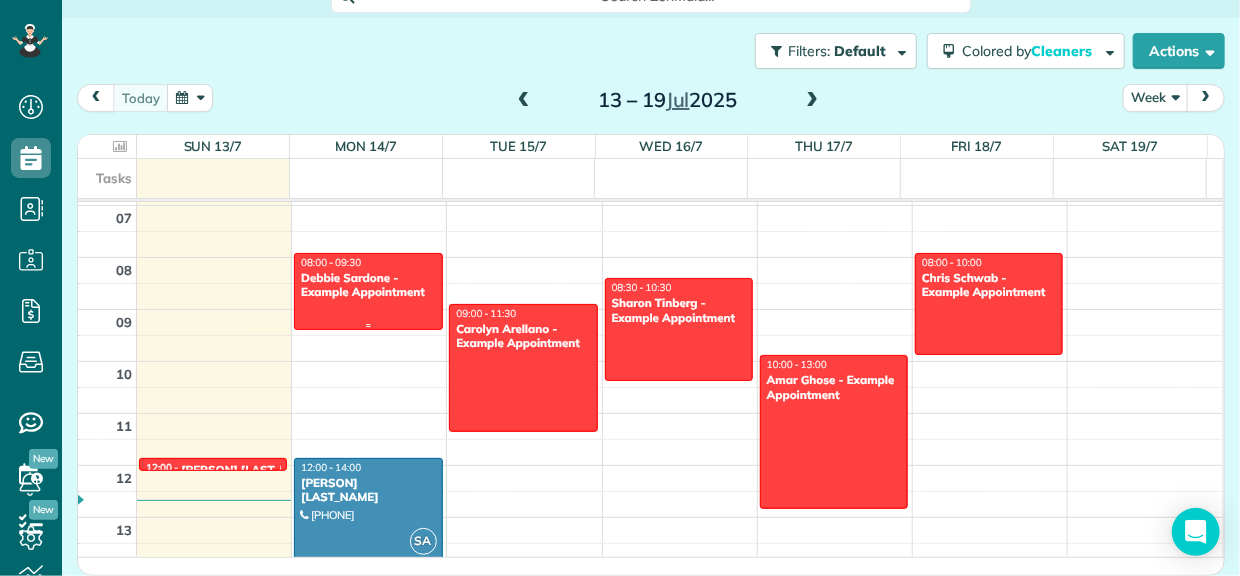 drag, startPoint x: 375, startPoint y: 267, endPoint x: 323, endPoint y: 283, distance: 54.405884 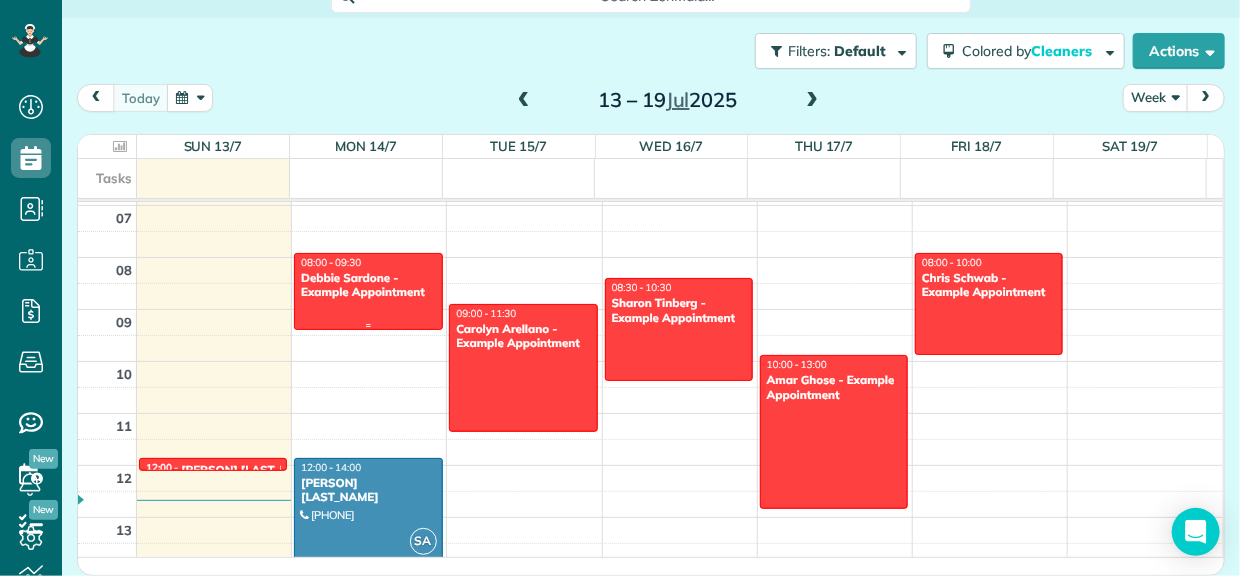 click on "Debbie Sardone - Example Appointment" at bounding box center [368, 285] 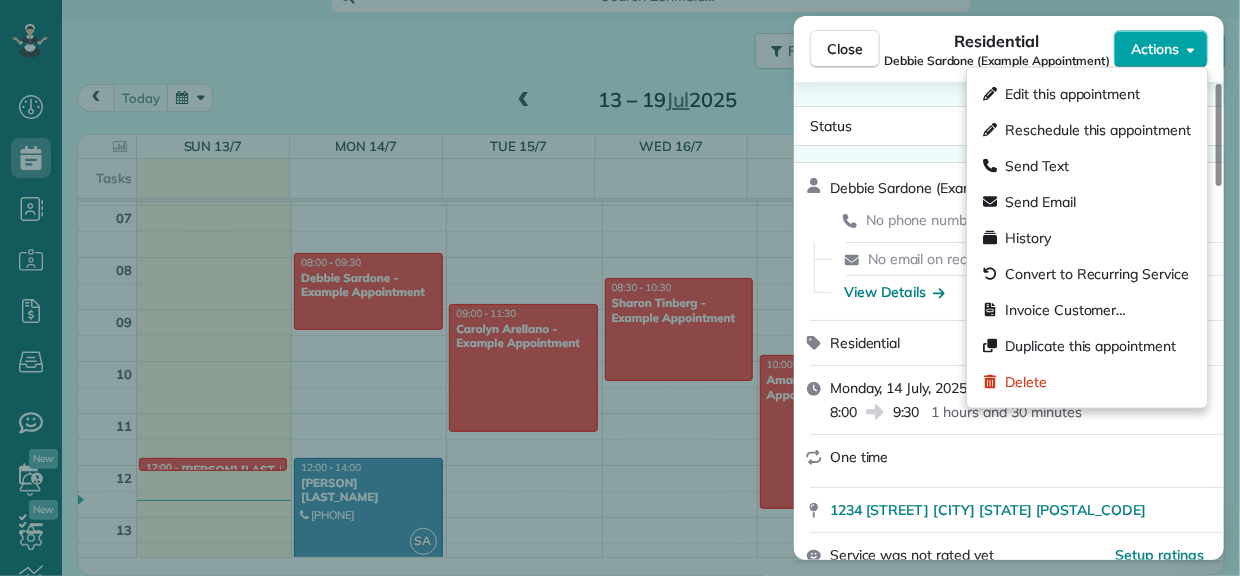 click on "Actions" at bounding box center (1161, 49) 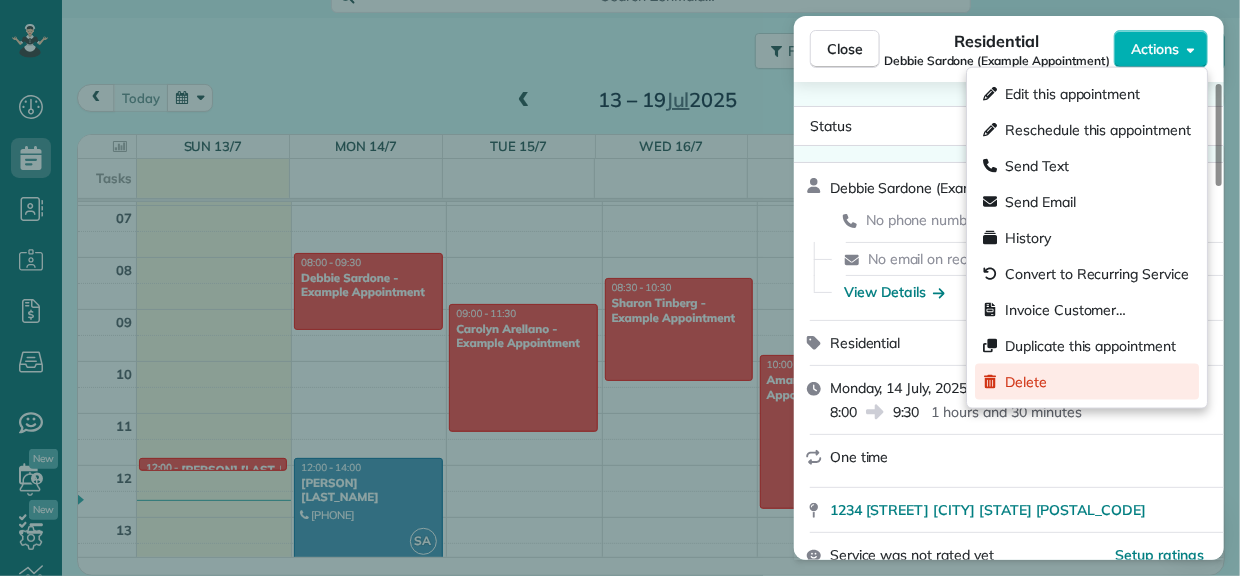 click on "Delete" at bounding box center (1087, 382) 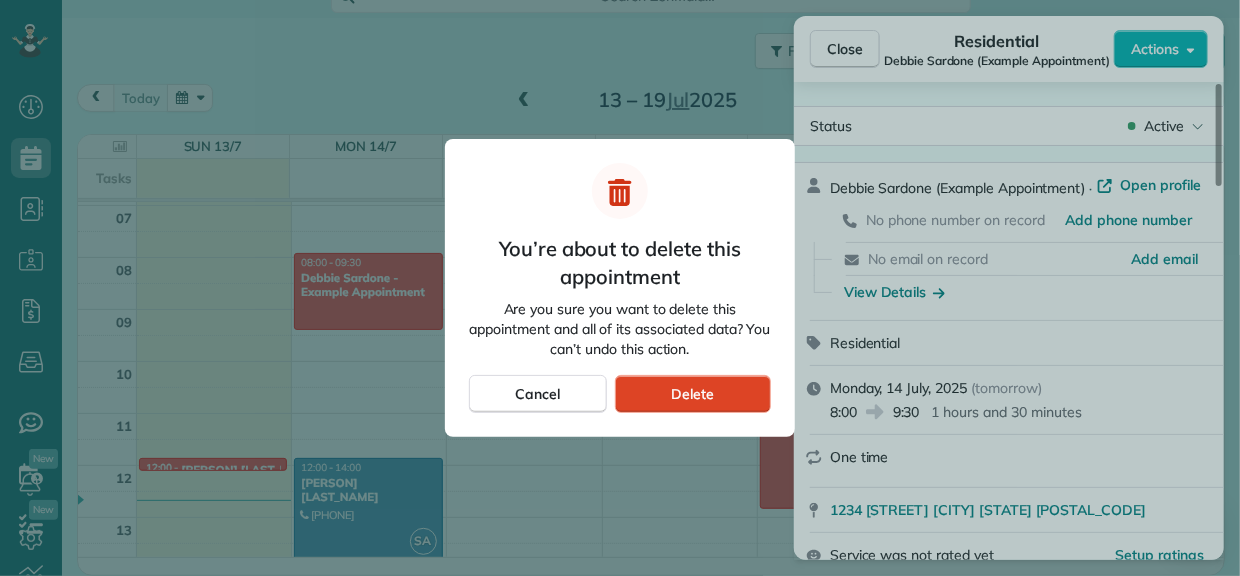 click on "Delete" at bounding box center [693, 394] 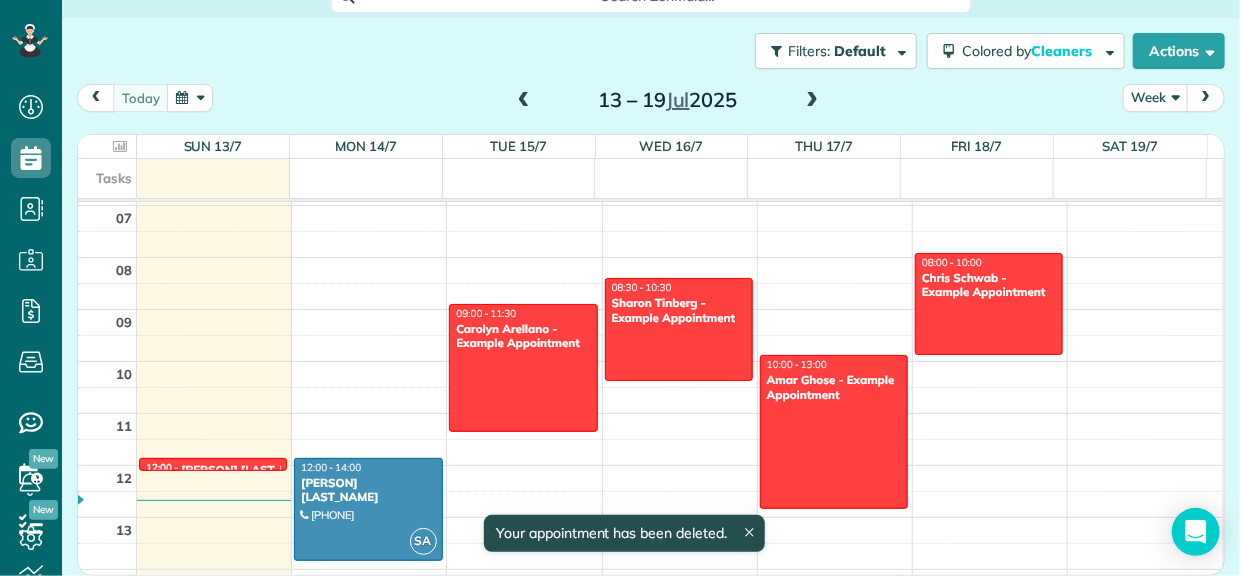 scroll, scrollTop: 156, scrollLeft: 0, axis: vertical 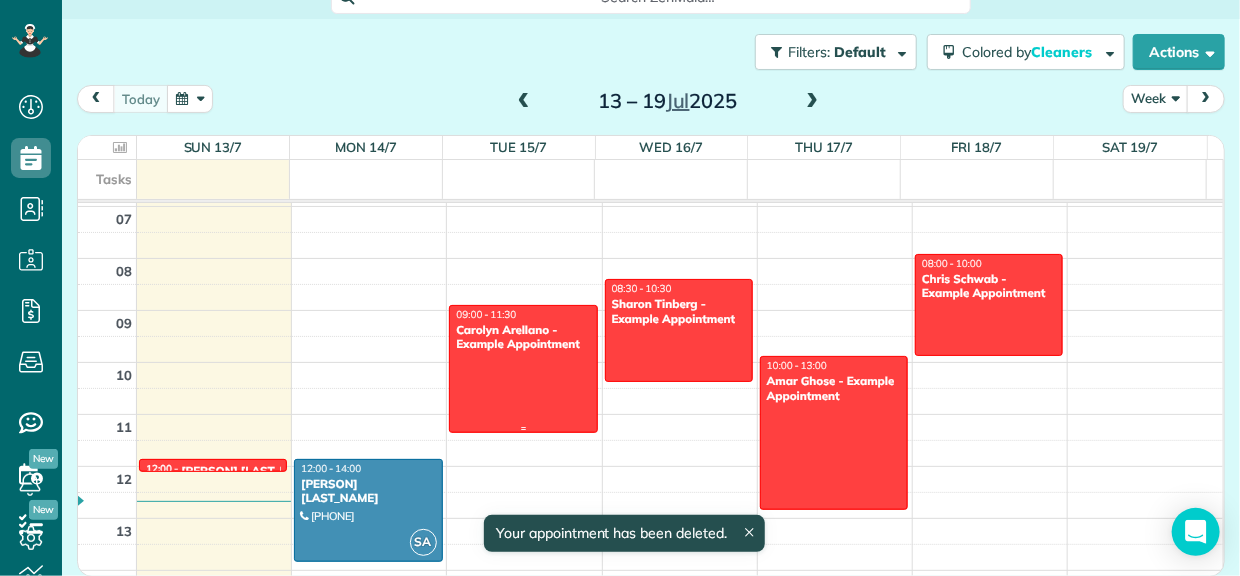 drag, startPoint x: 524, startPoint y: 380, endPoint x: 489, endPoint y: 363, distance: 38.910152 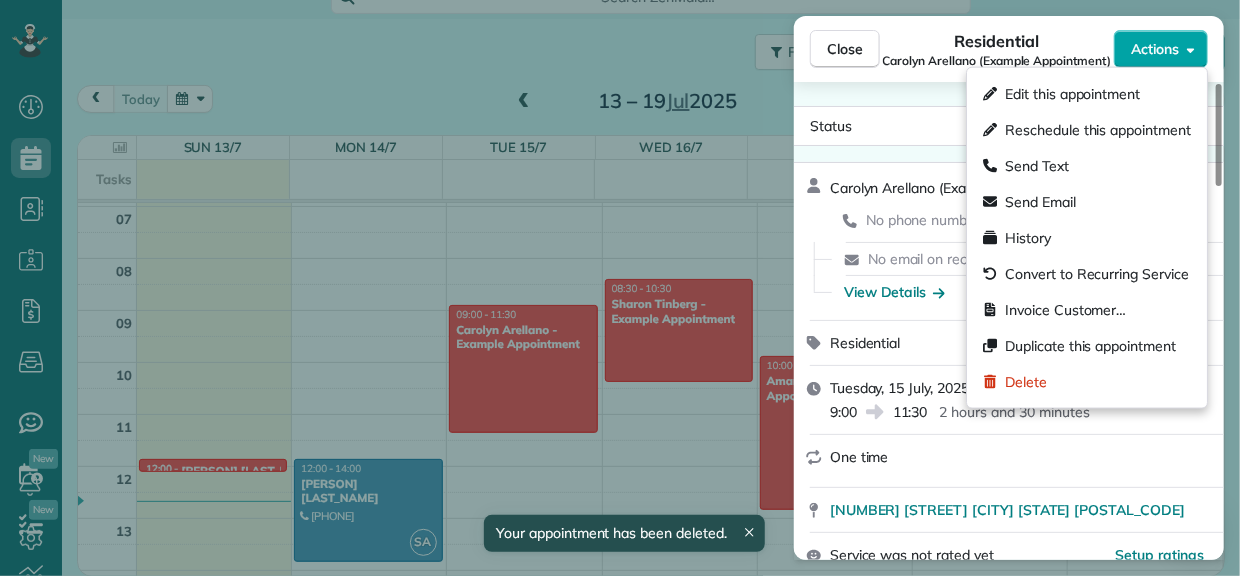 click on "Actions" at bounding box center [1161, 49] 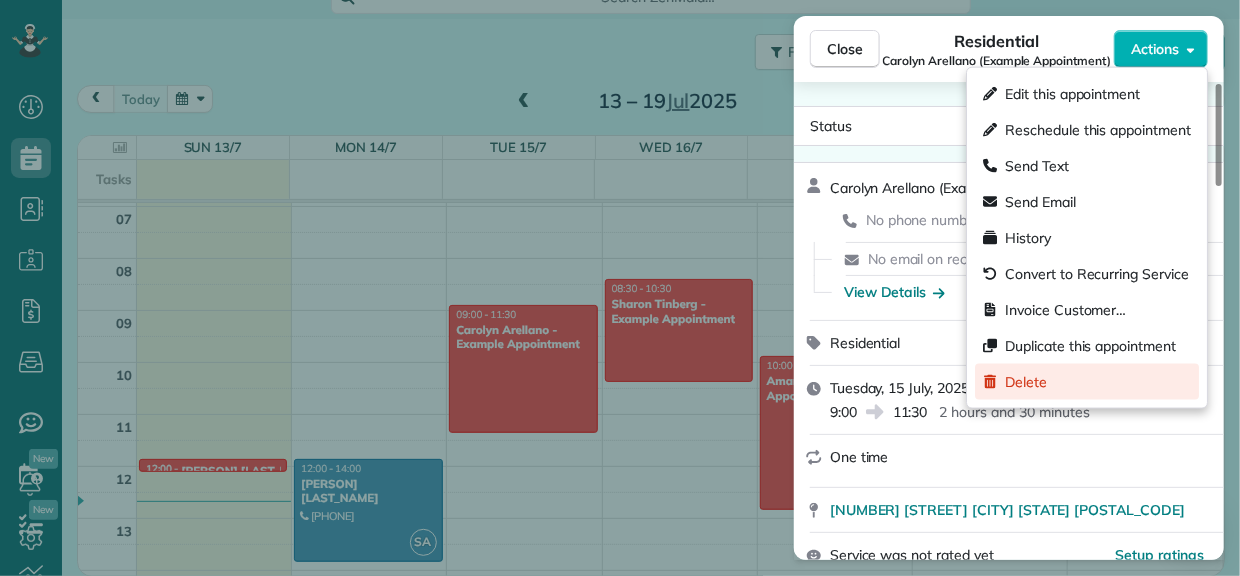 click on "Delete" at bounding box center [1026, 382] 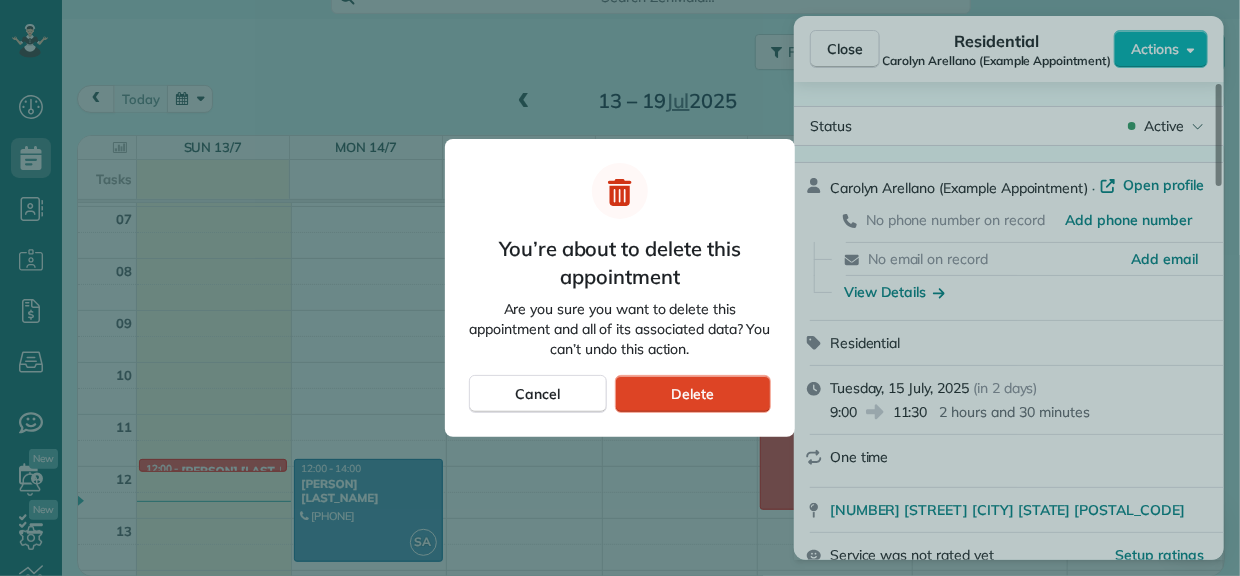 click on "Delete" at bounding box center [692, 394] 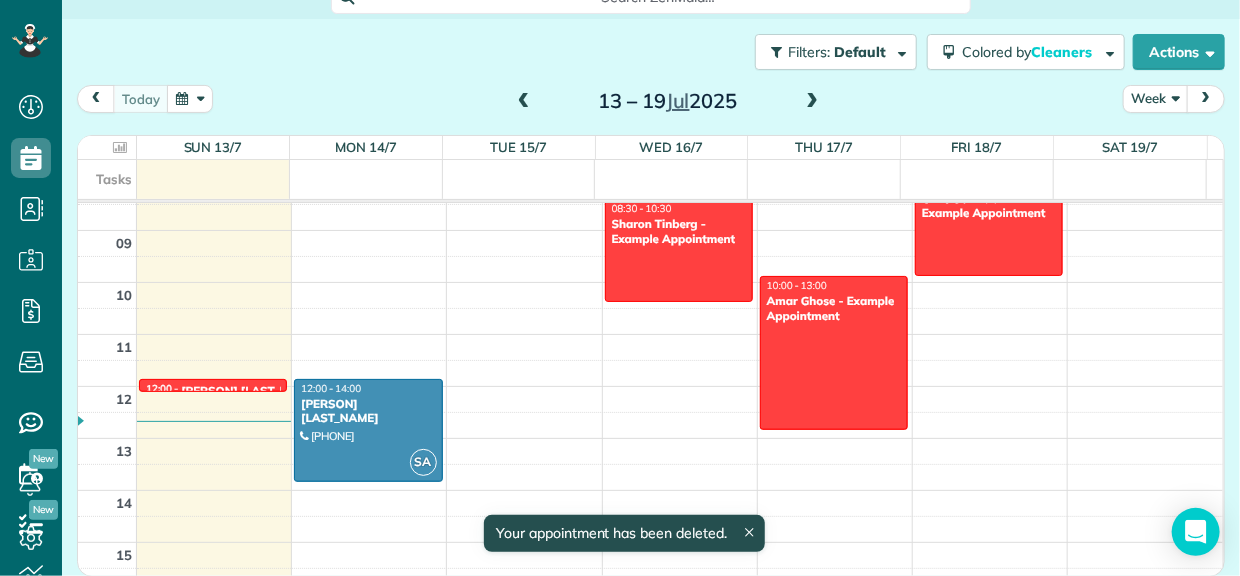 scroll, scrollTop: 471, scrollLeft: 0, axis: vertical 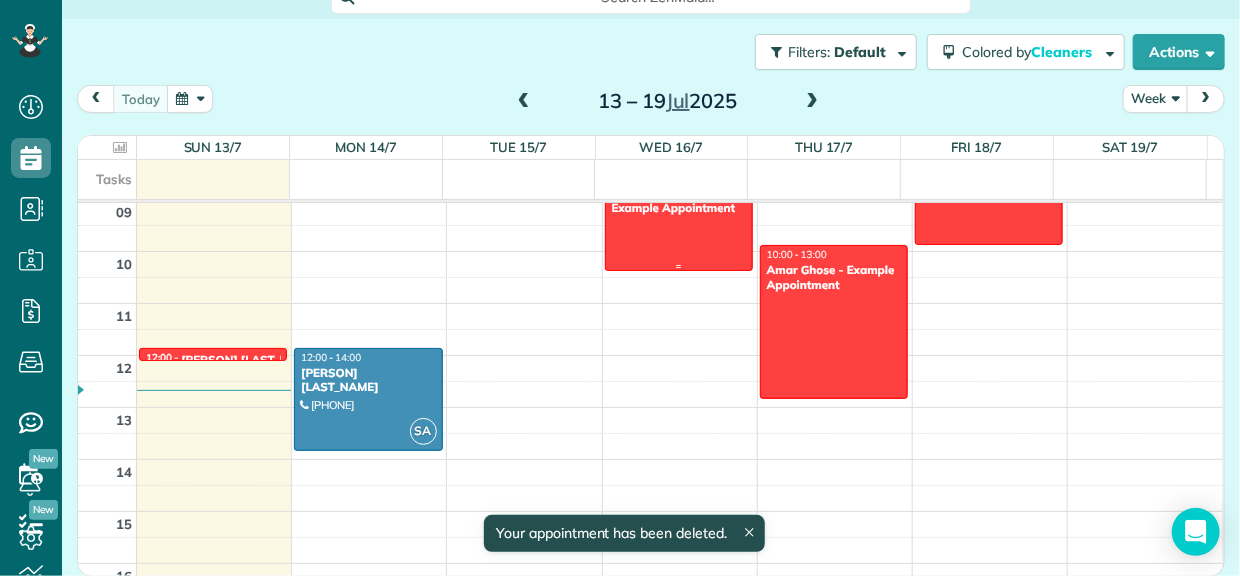 drag, startPoint x: 692, startPoint y: 240, endPoint x: 668, endPoint y: 243, distance: 24.186773 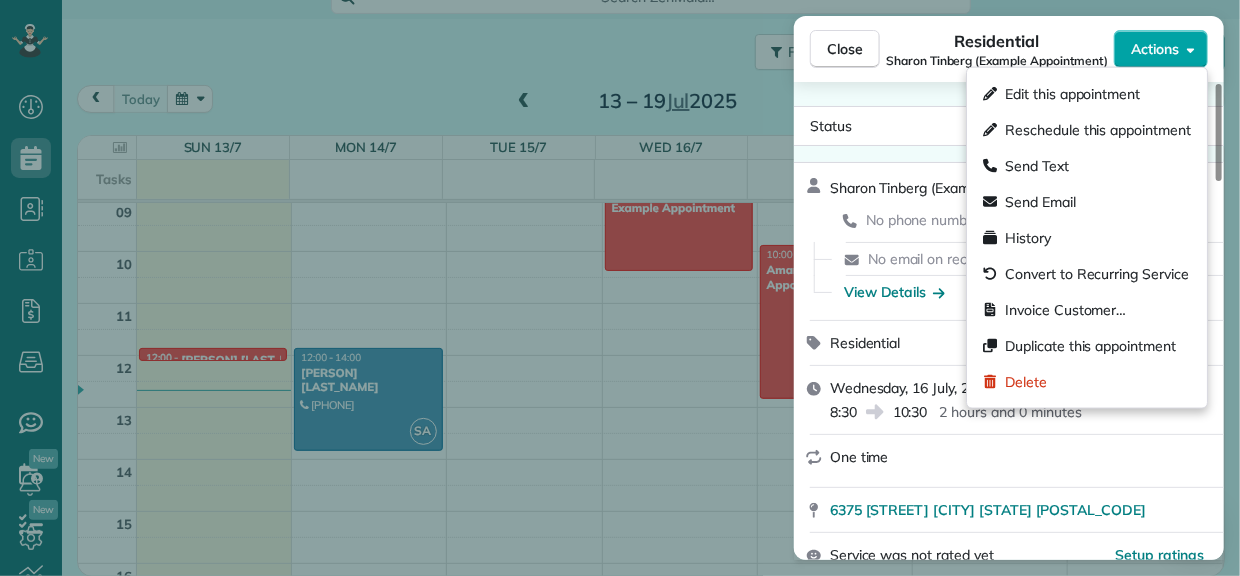 click on "Actions" at bounding box center (1161, 49) 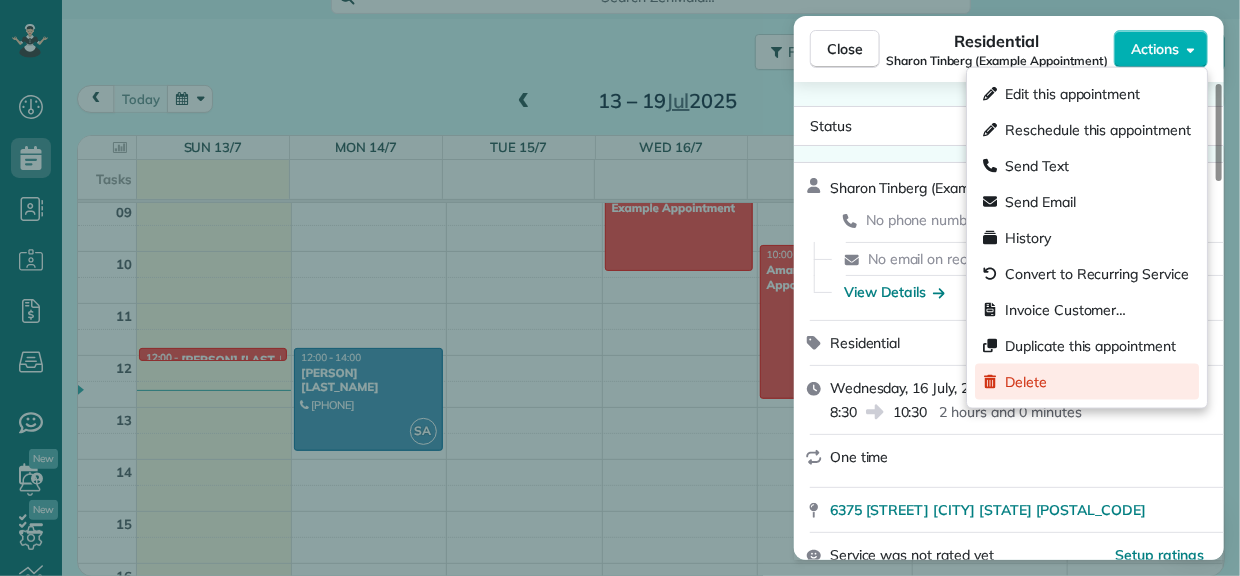 click on "Delete" at bounding box center [1026, 382] 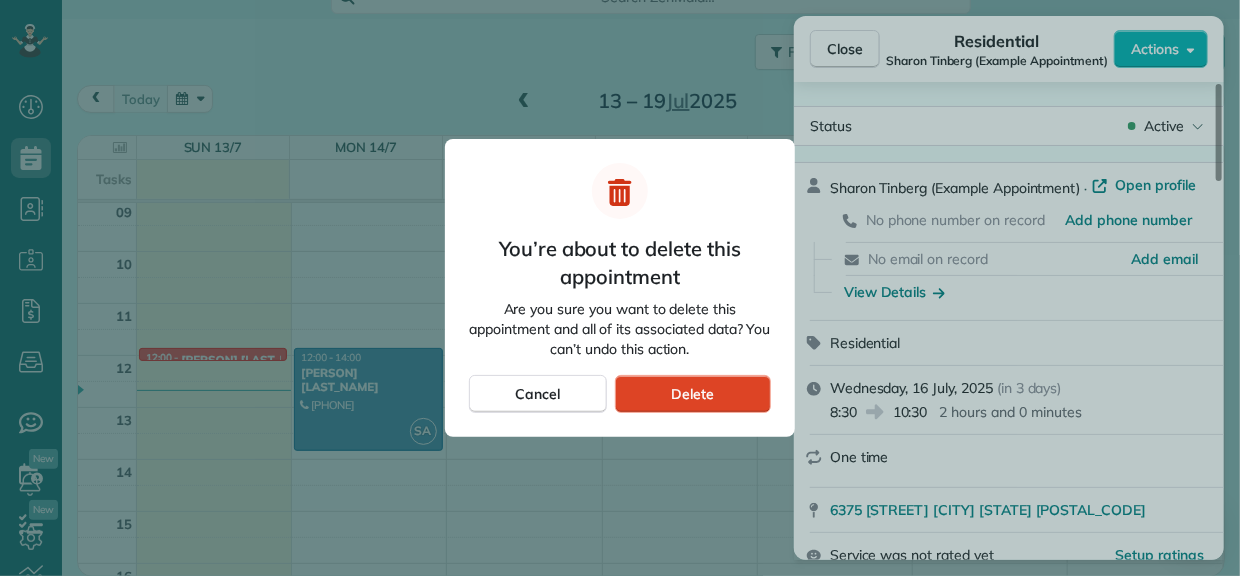 click on "Delete" at bounding box center [692, 394] 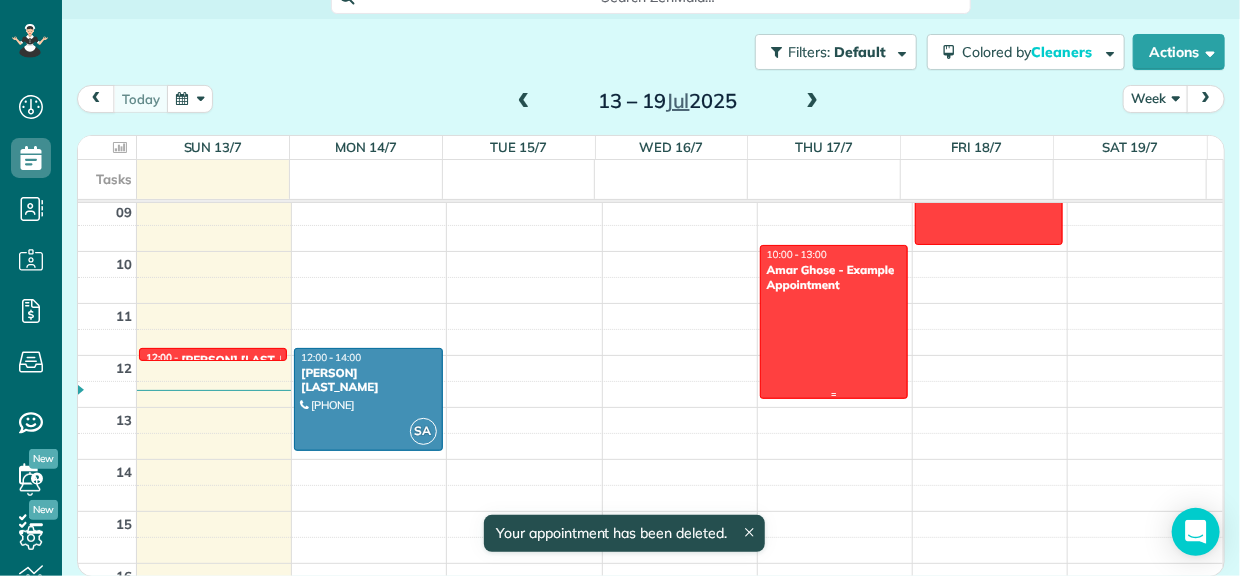 click at bounding box center [834, 322] 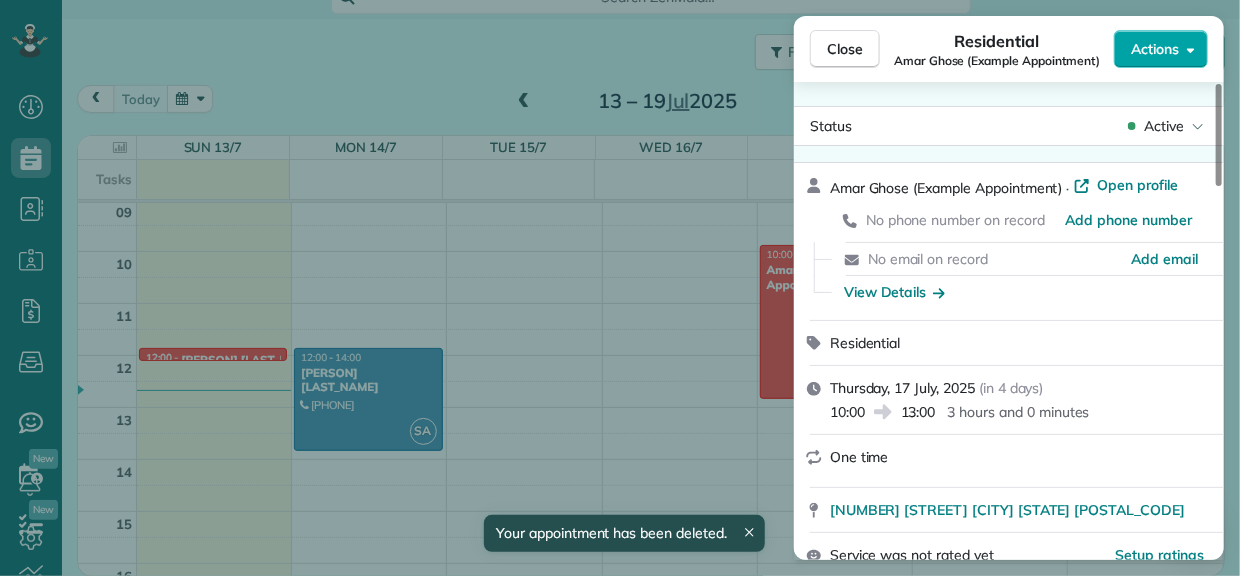 click 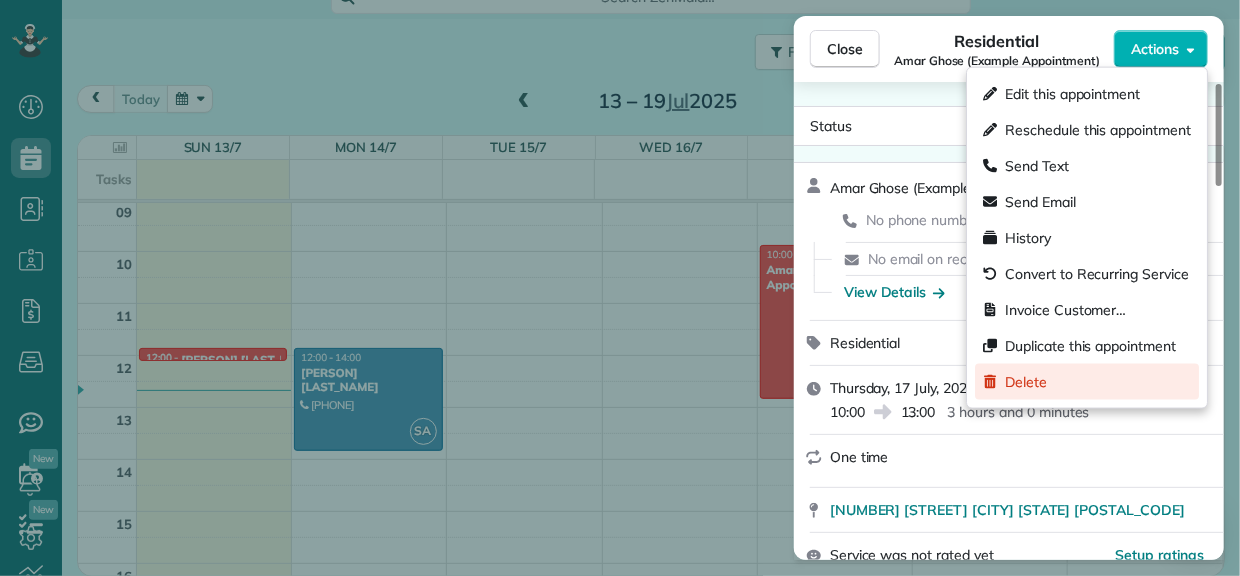 click on "Delete" at bounding box center [1026, 382] 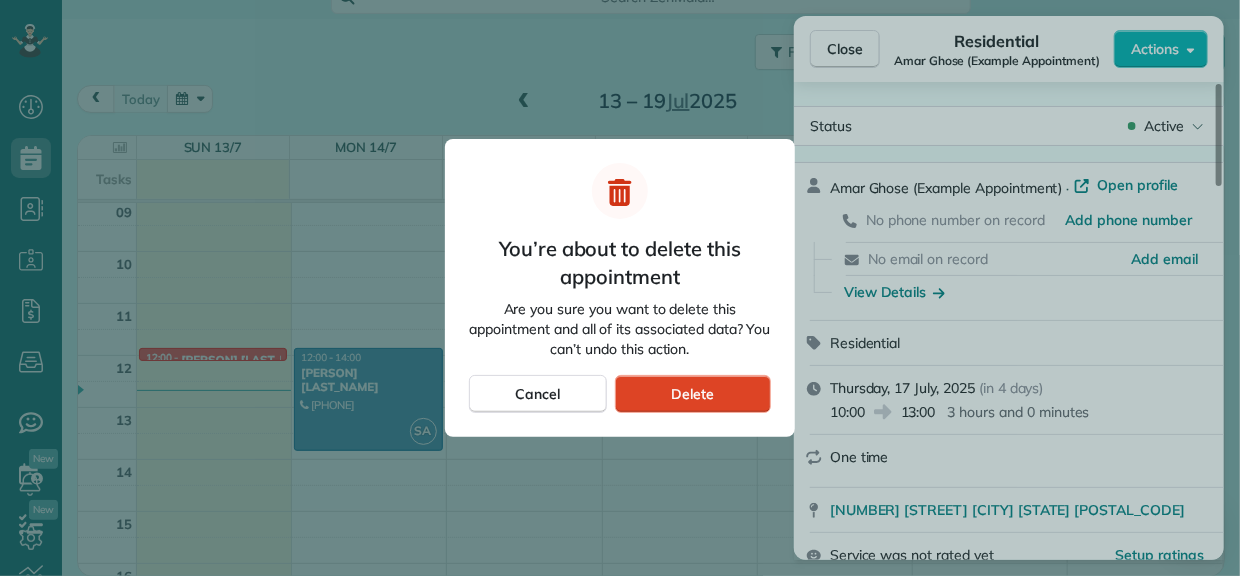 click on "Delete" at bounding box center [693, 394] 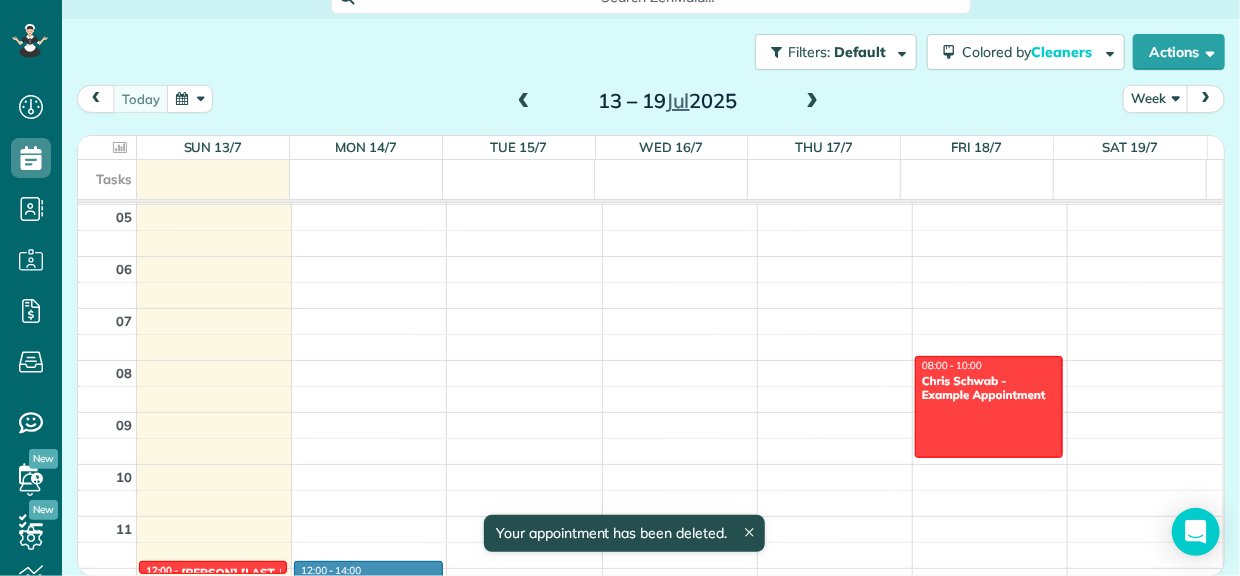 scroll, scrollTop: 249, scrollLeft: 0, axis: vertical 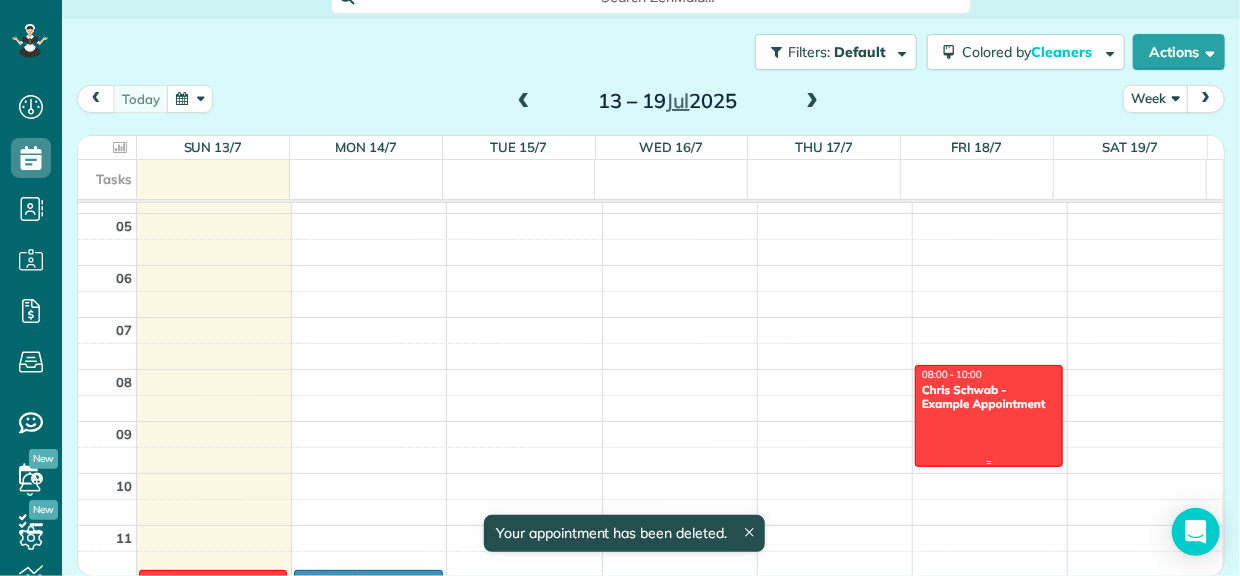 click at bounding box center [989, 416] 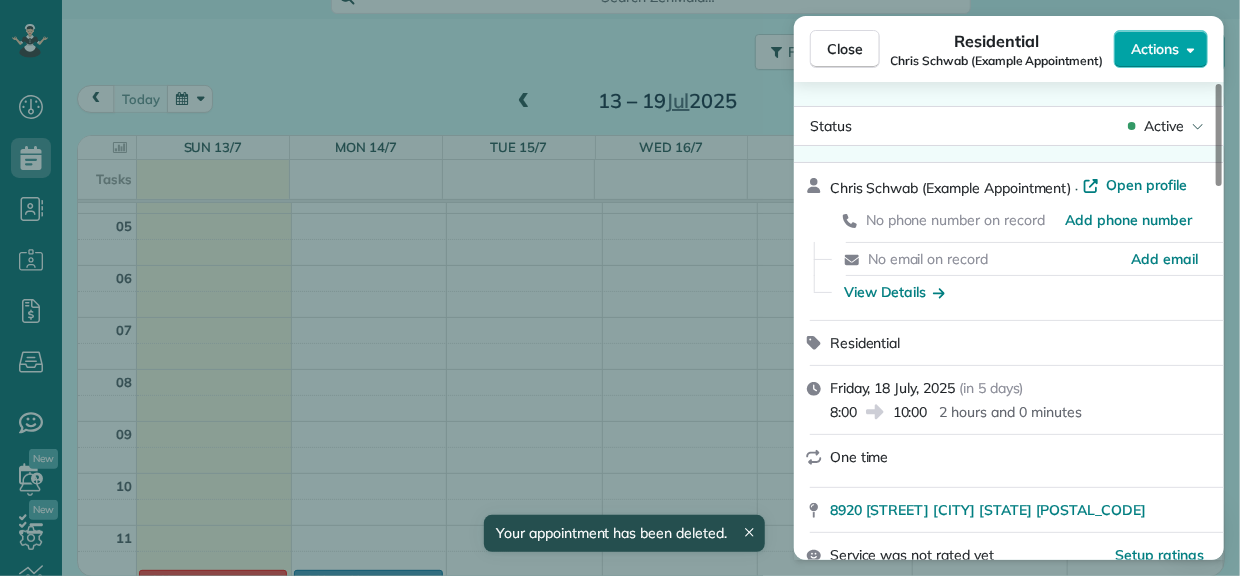 click 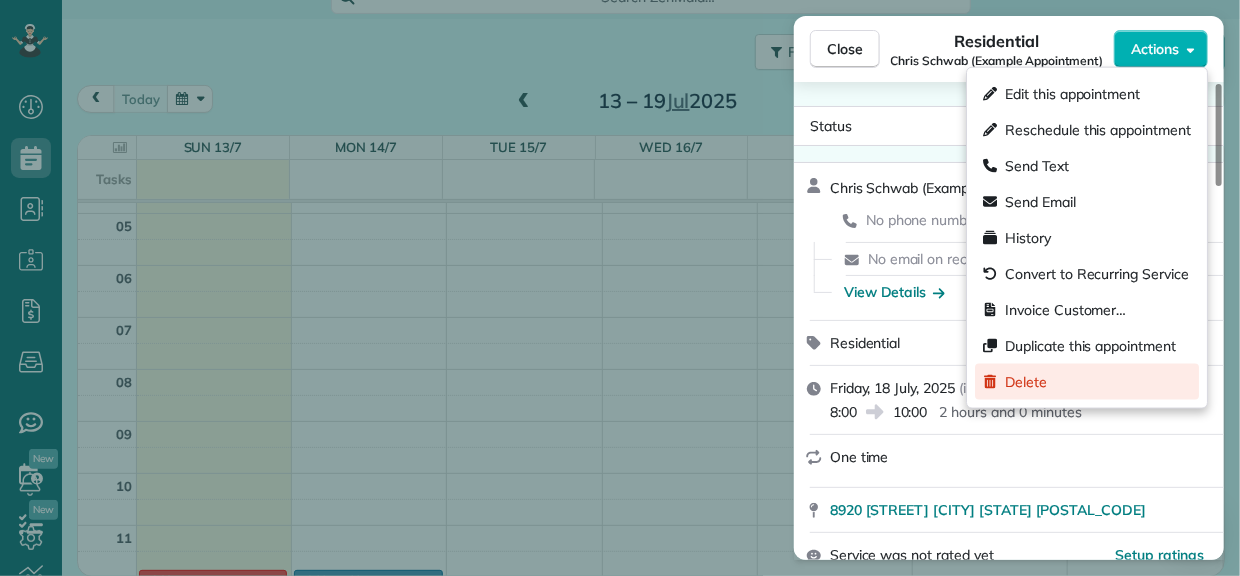 click on "Delete" at bounding box center [1026, 382] 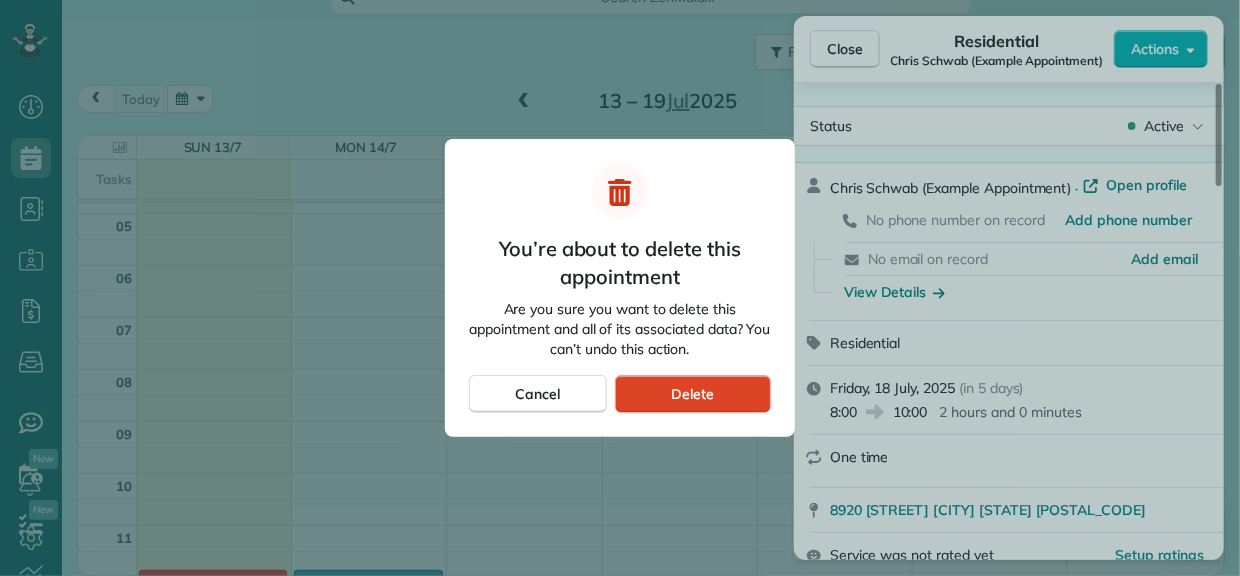 click on "Delete" at bounding box center (692, 394) 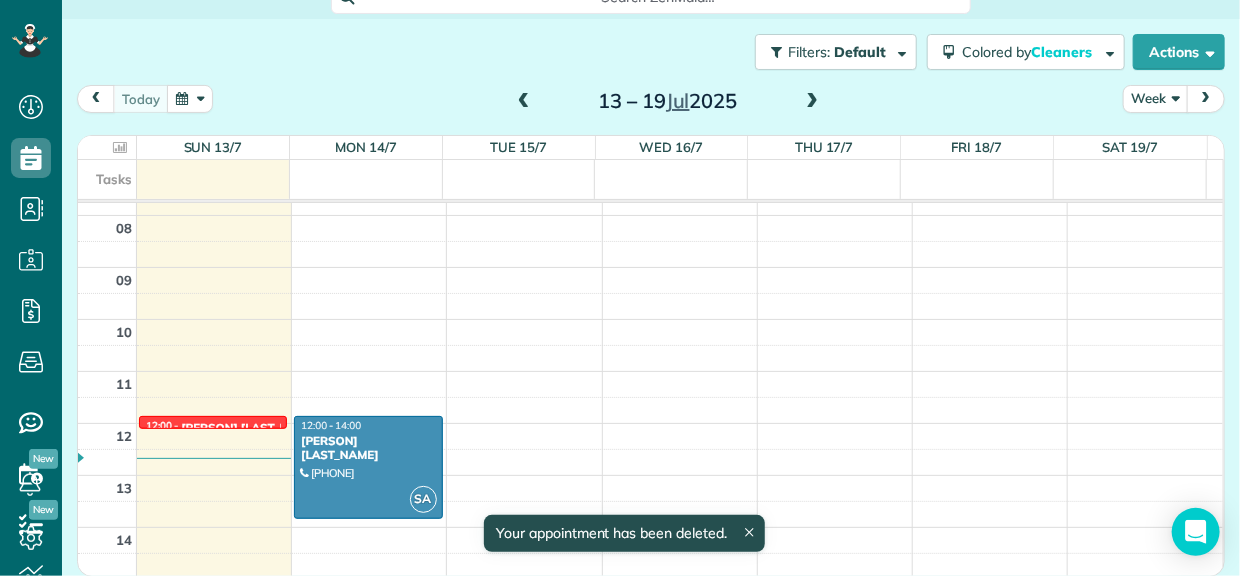 scroll, scrollTop: 471, scrollLeft: 0, axis: vertical 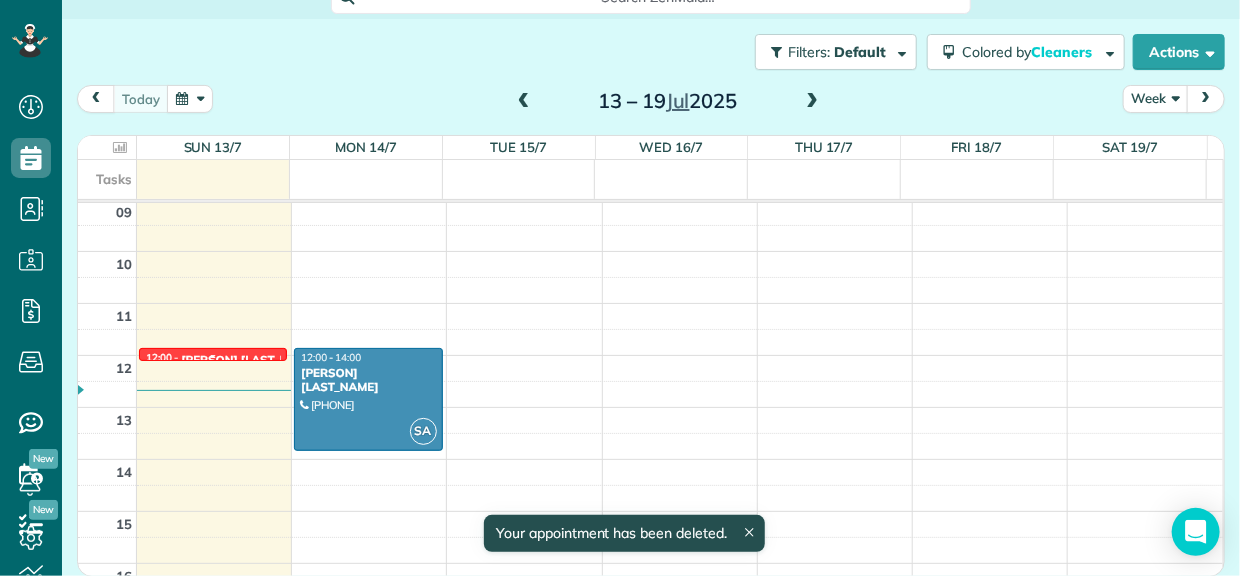 click at bounding box center (213, 356) 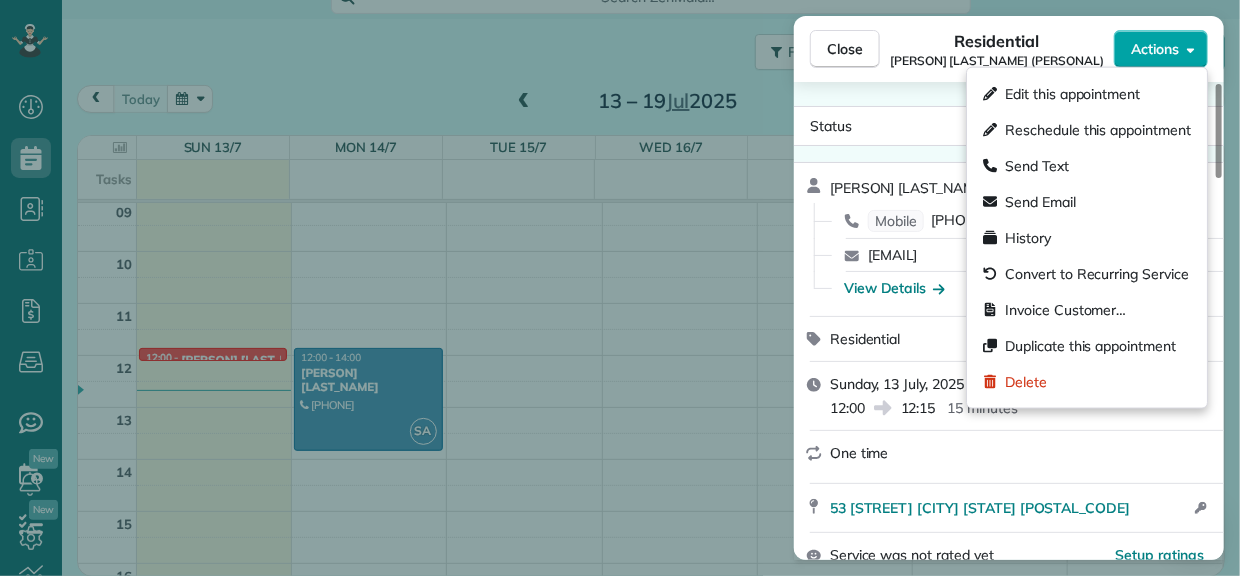click 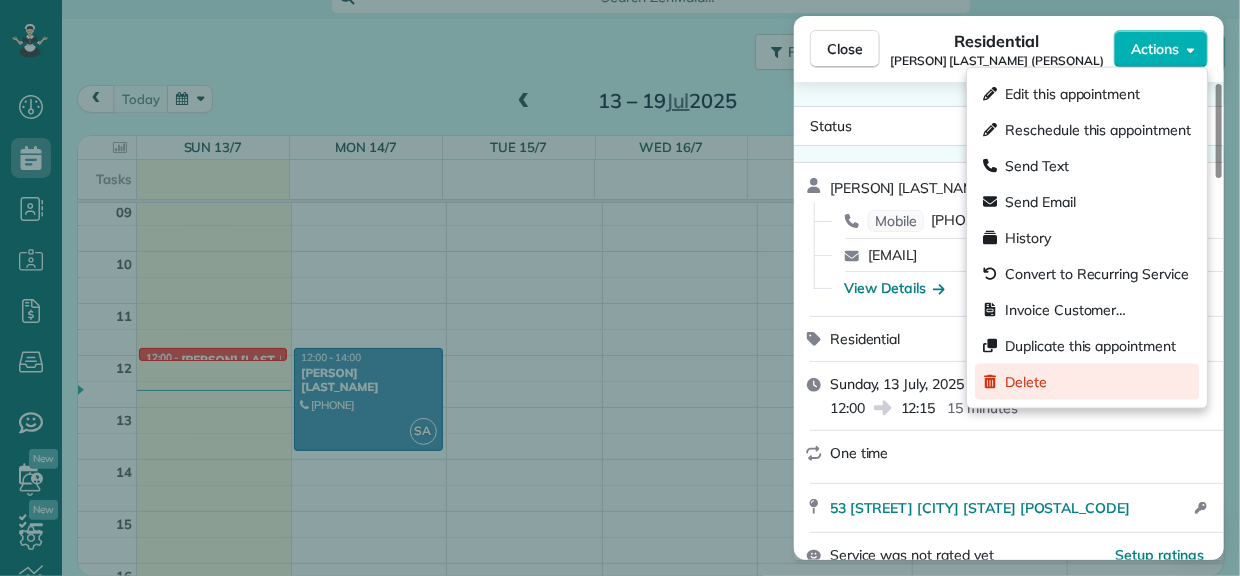 click on "Delete" at bounding box center [1026, 382] 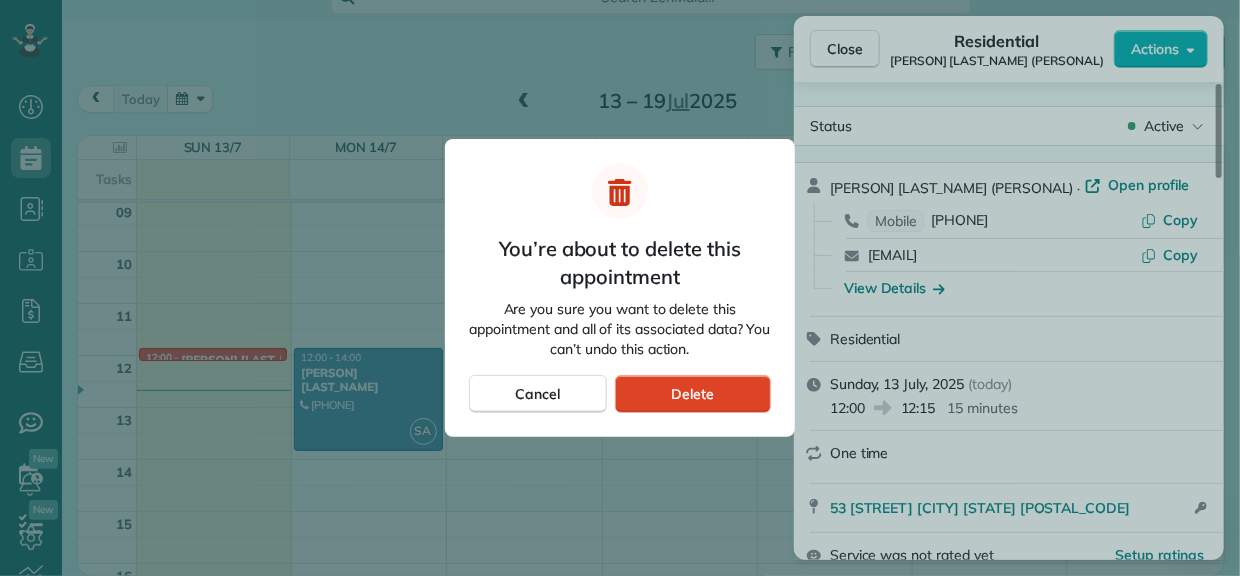 click on "Delete" at bounding box center [692, 394] 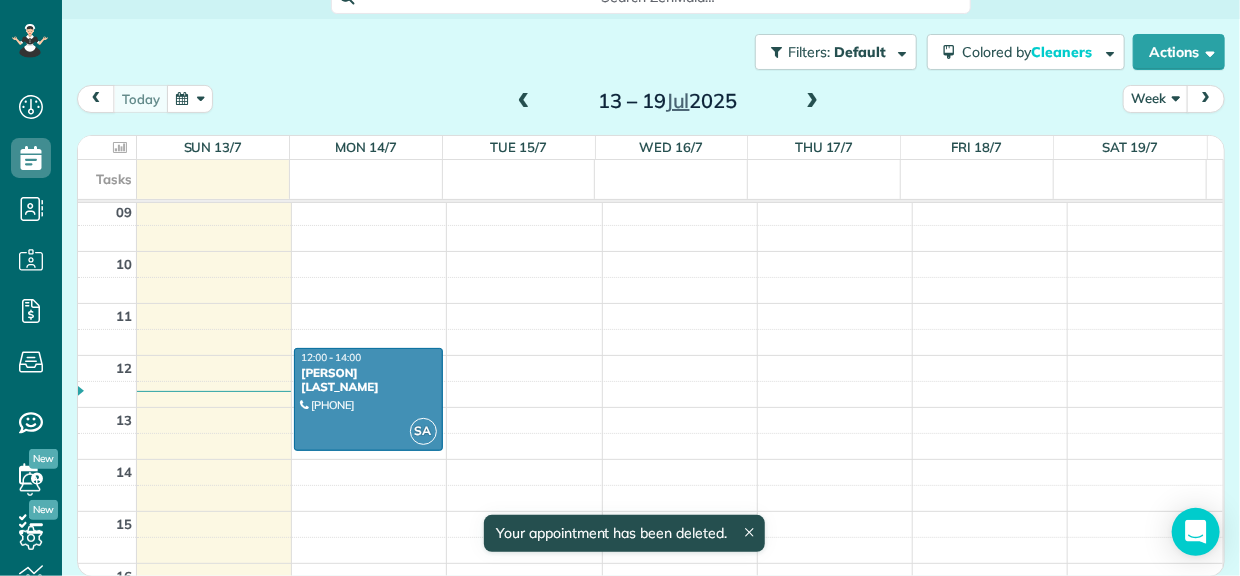 scroll, scrollTop: 582, scrollLeft: 0, axis: vertical 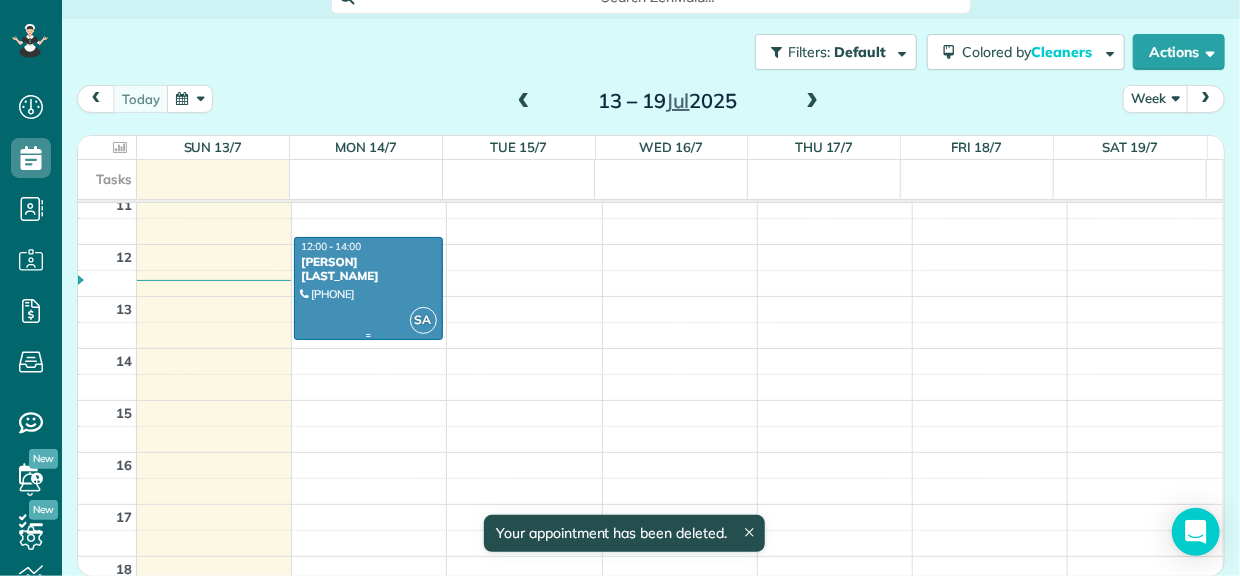 click at bounding box center [368, 288] 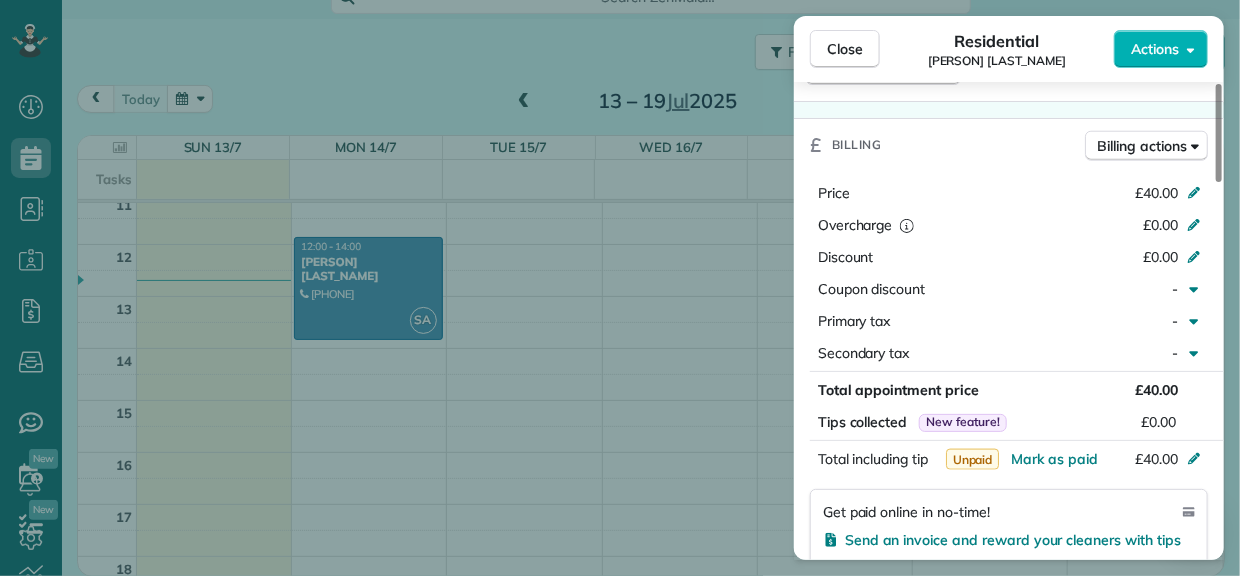 scroll, scrollTop: 888, scrollLeft: 0, axis: vertical 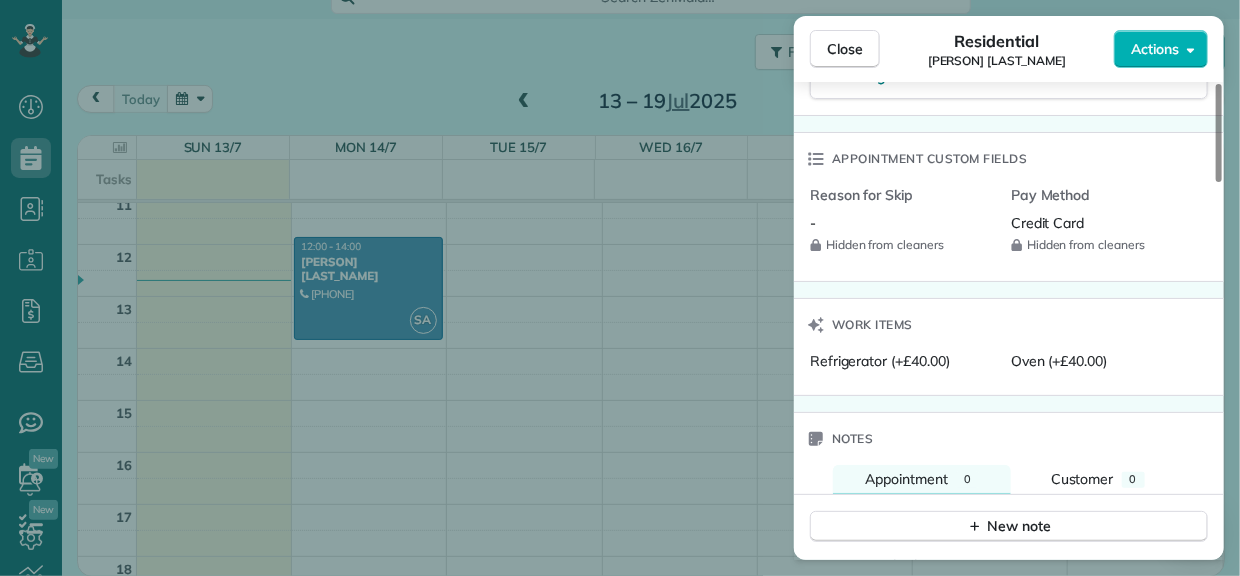 click on "Close Residential Ela Banister Actions Status Active Ela Banister · Open profile Mobile 07939 275375 Copy ela_emir@hotmail.com Copy View Details Residential Monday, 14 July, 2025 ( tomorrow ) 12:00 14:00 2 hours and 0 minutes One time 1 Lett Road 58 Edge Apartments London England E15 2HP Open access information Service was not rated yet Setup ratings Cleaners Time in and out Assign Invite Cleaners Simone   Aird 12:00 14:00 Checklist Try Now Keep this appointment up to your standards. Stay on top of every detail, keep your cleaners organised, and your client happy. Assign a checklist Watch a 5 min demo Billing Billing actions Price £40.00 Overcharge £0.00 Discount £0.00 Coupon discount - Primary tax - Secondary tax - Total appointment price £40.00 Tips collected New feature! £0.00 Unpaid Mark as paid Total including tip £40.00 Get paid online in no-time! Send an invoice and reward your cleaners with tips Charge customer credit card Appointment custom fields Reason for Skip - Hidden from cleaners   Oven" at bounding box center [620, 288] 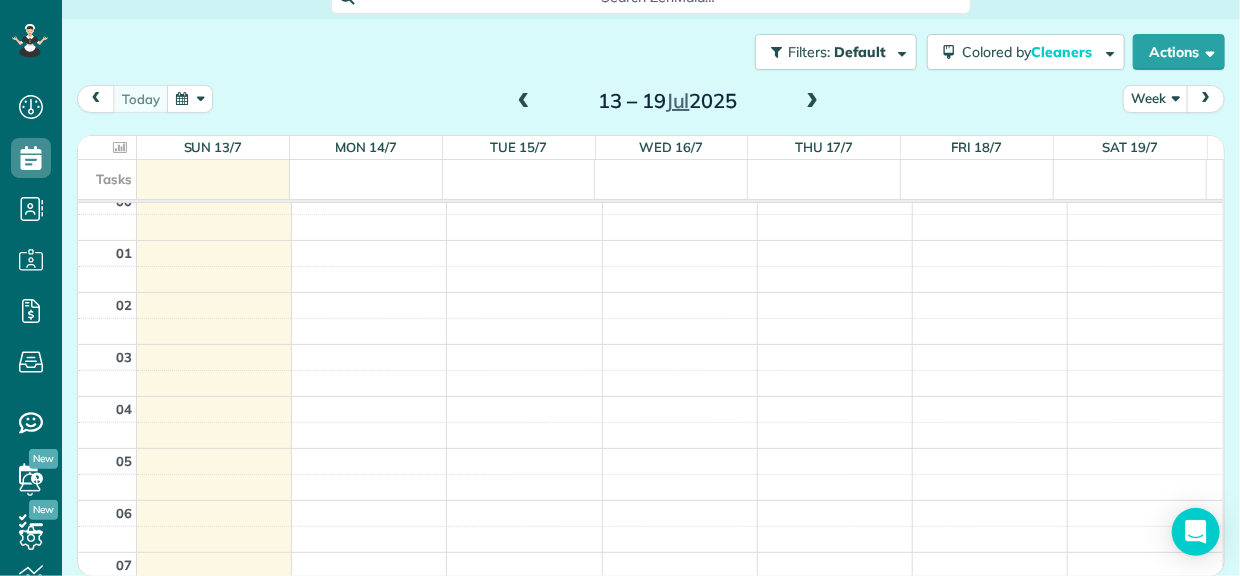 scroll, scrollTop: 0, scrollLeft: 0, axis: both 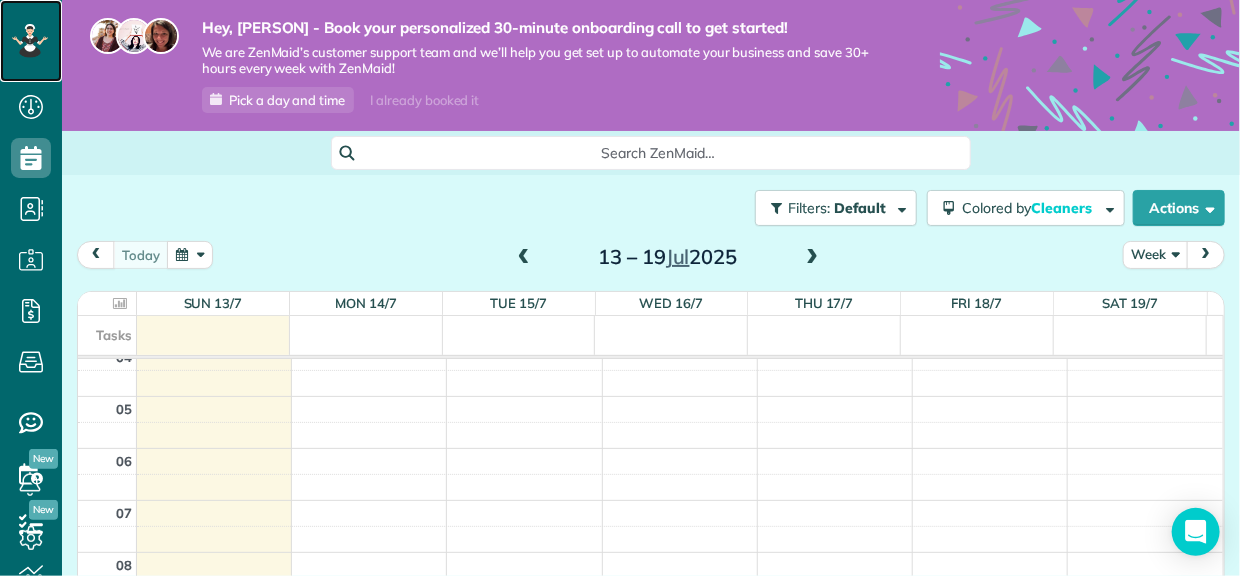 click 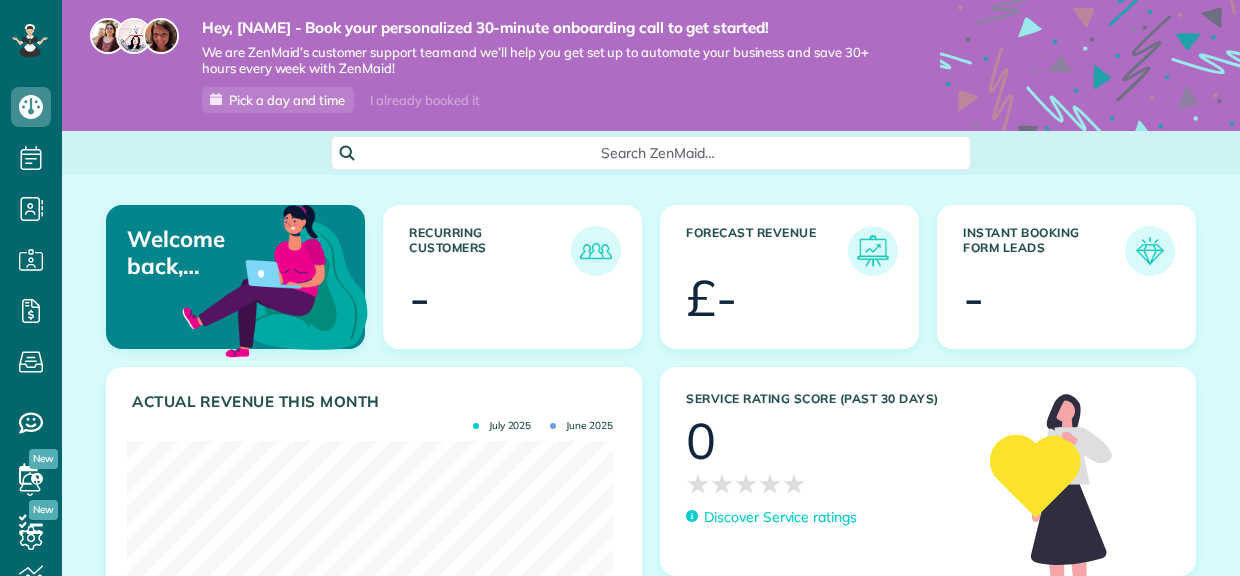 scroll, scrollTop: 0, scrollLeft: 0, axis: both 